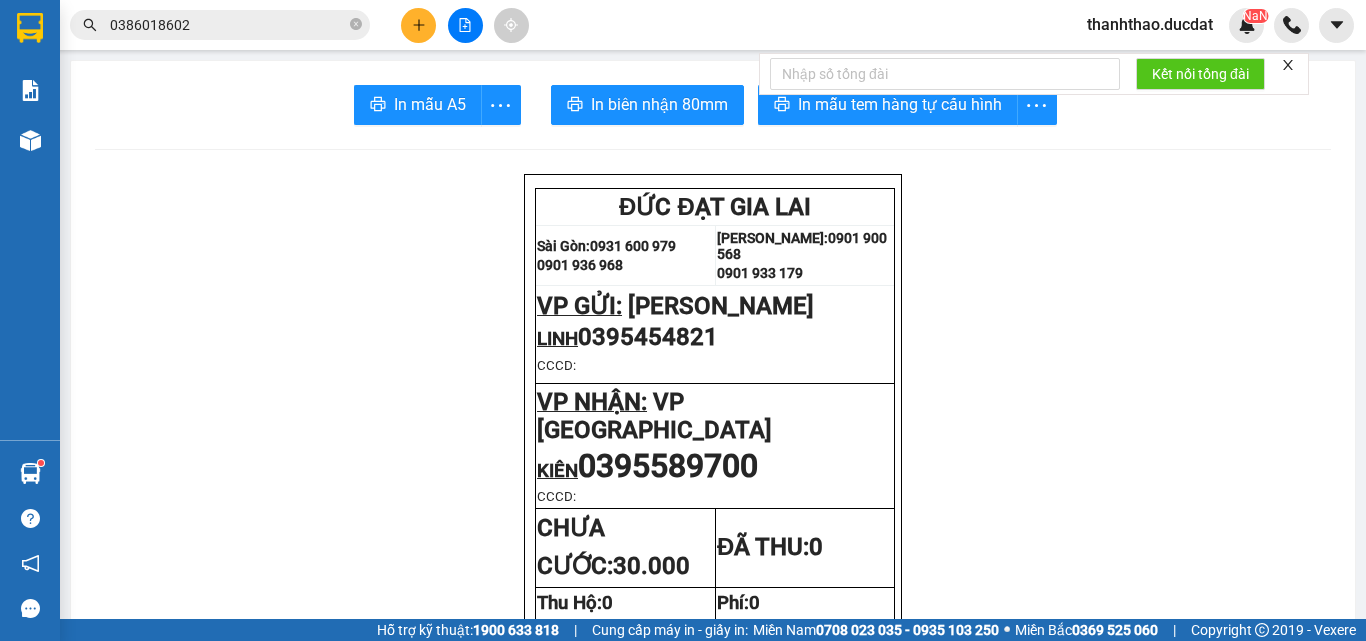 scroll, scrollTop: 0, scrollLeft: 0, axis: both 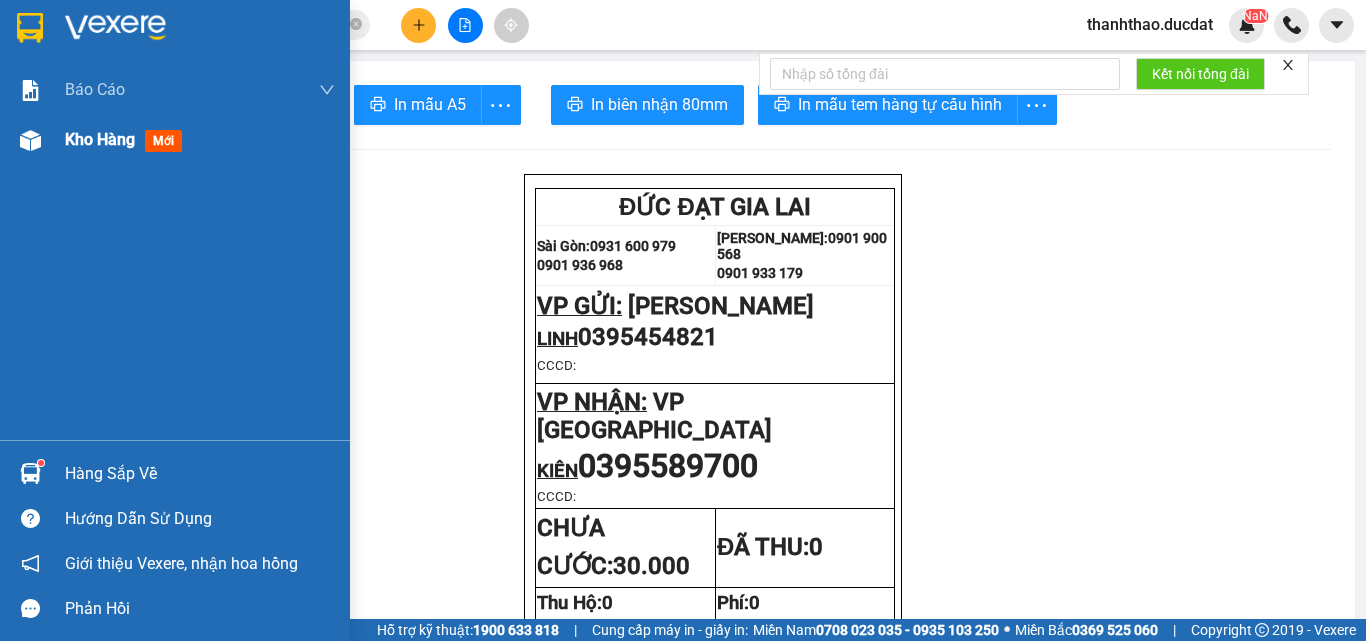 click on "Kho hàng mới" at bounding box center (127, 139) 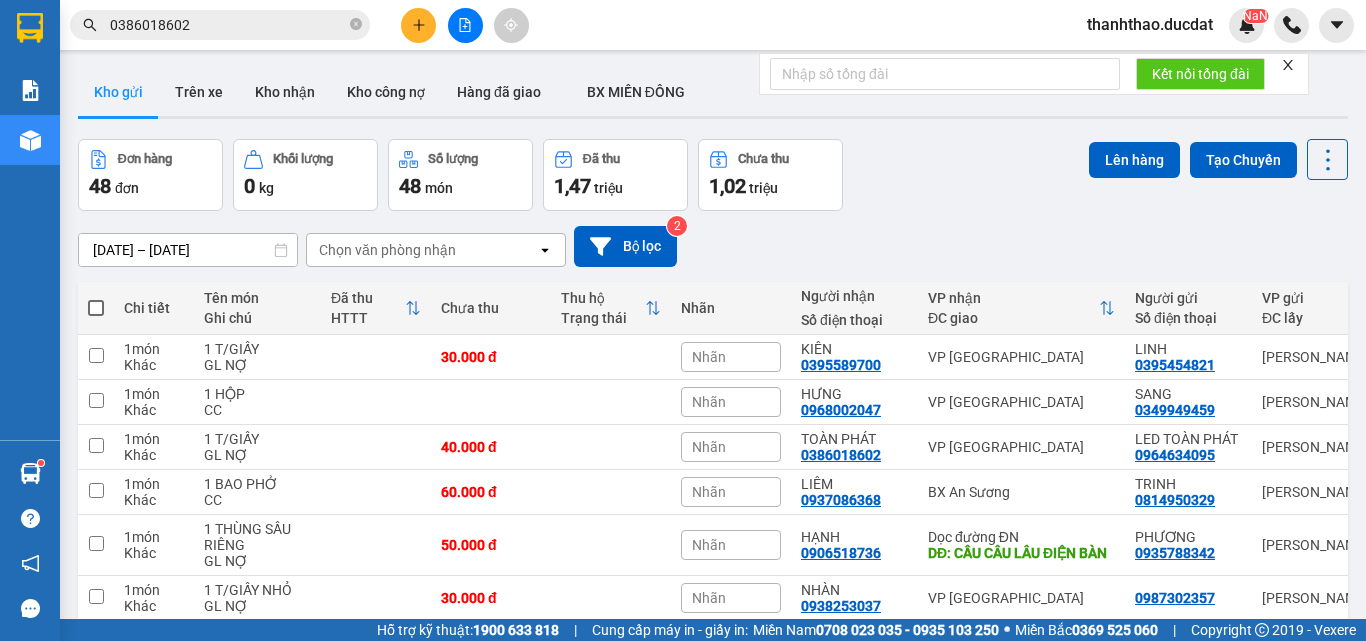 click on "Chọn văn phòng nhận" at bounding box center (387, 250) 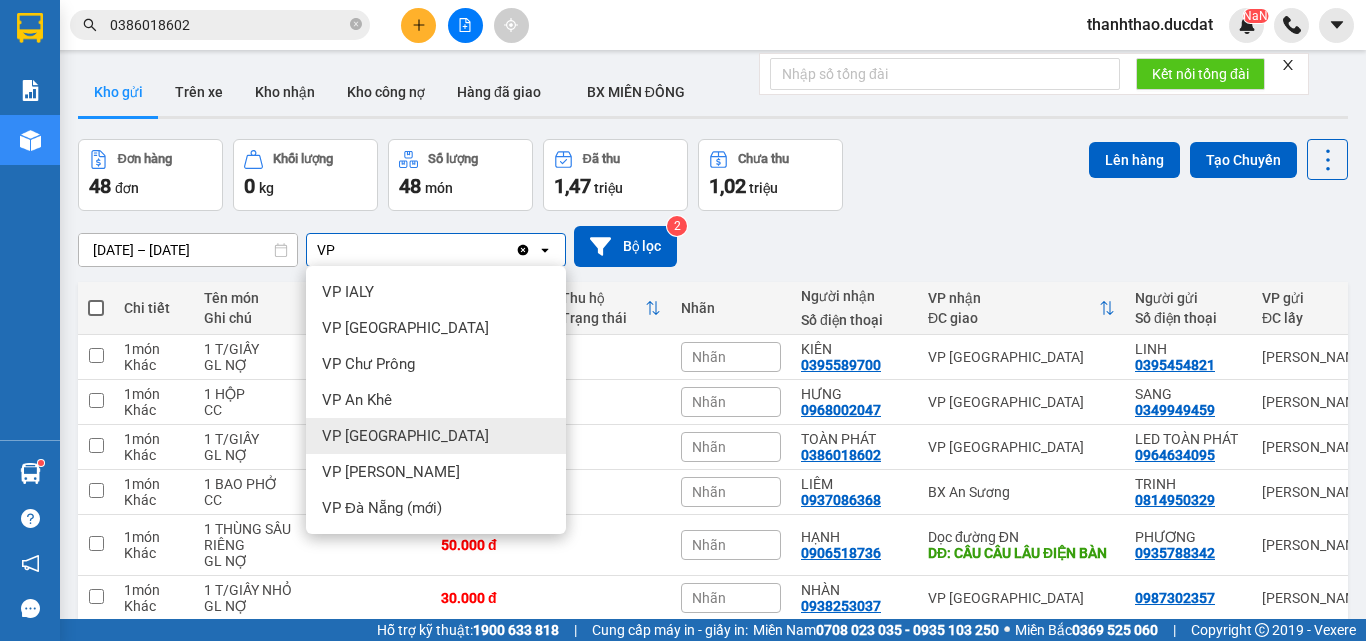 type on "VP" 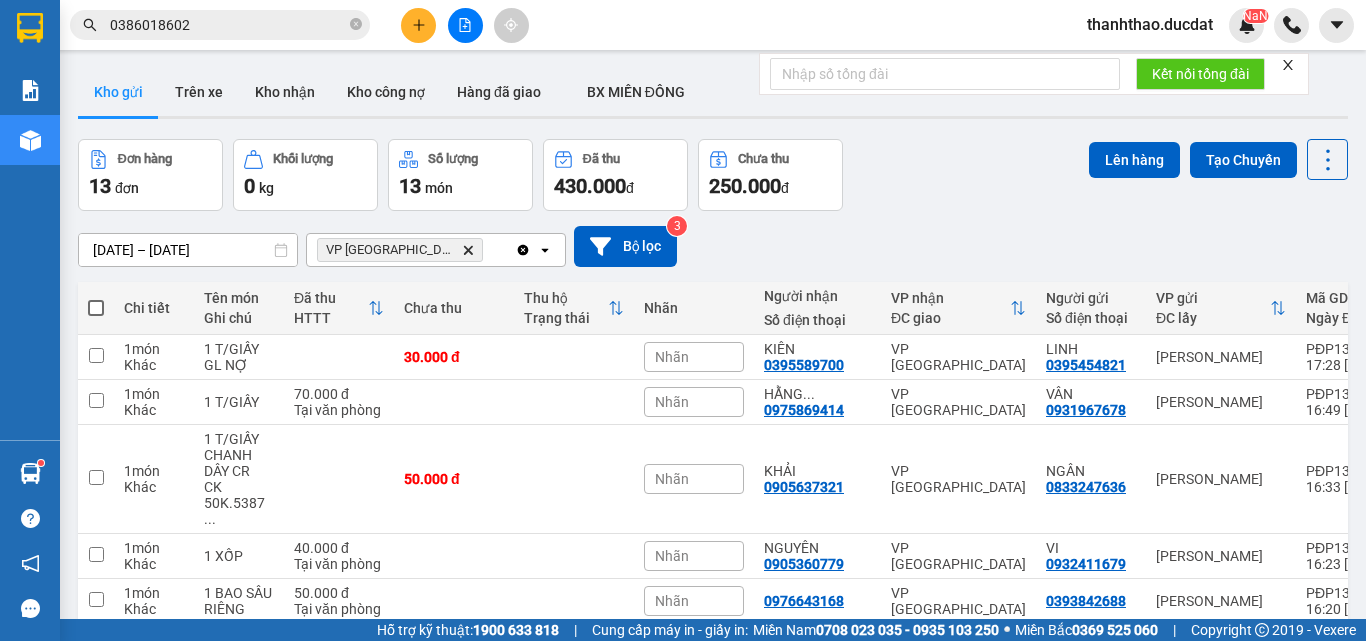 click on "VP [GEOGRAPHIC_DATA] Delete" at bounding box center (411, 250) 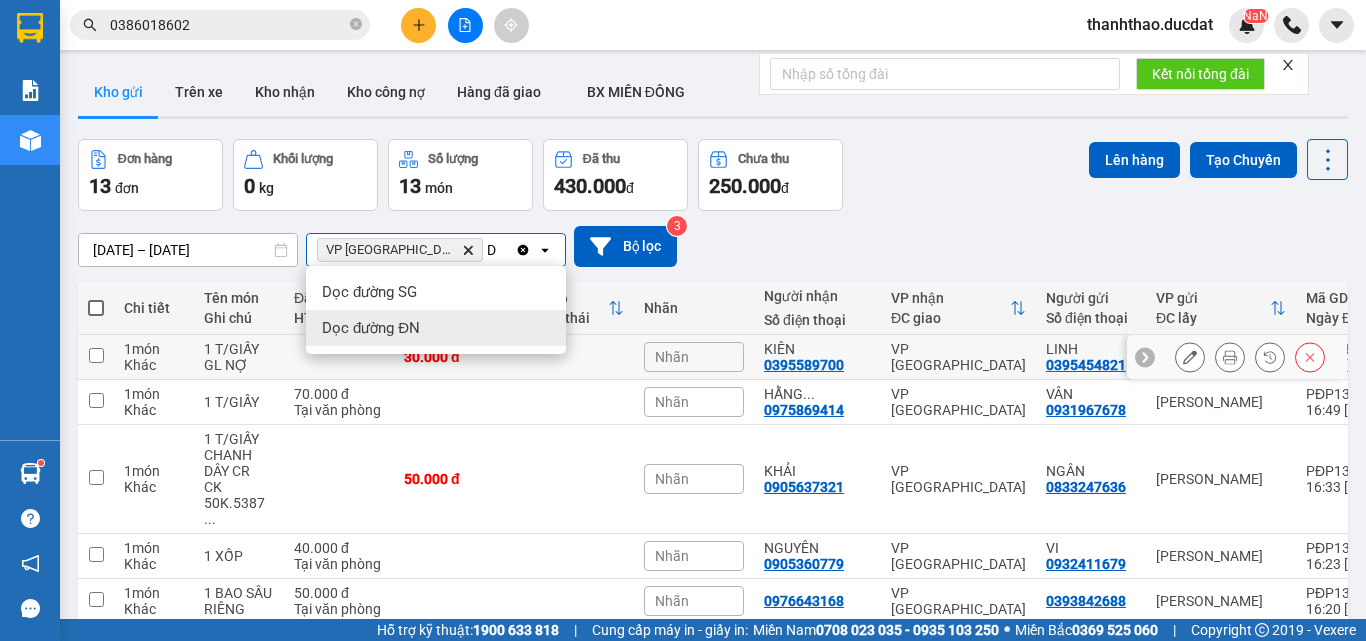 type on "D" 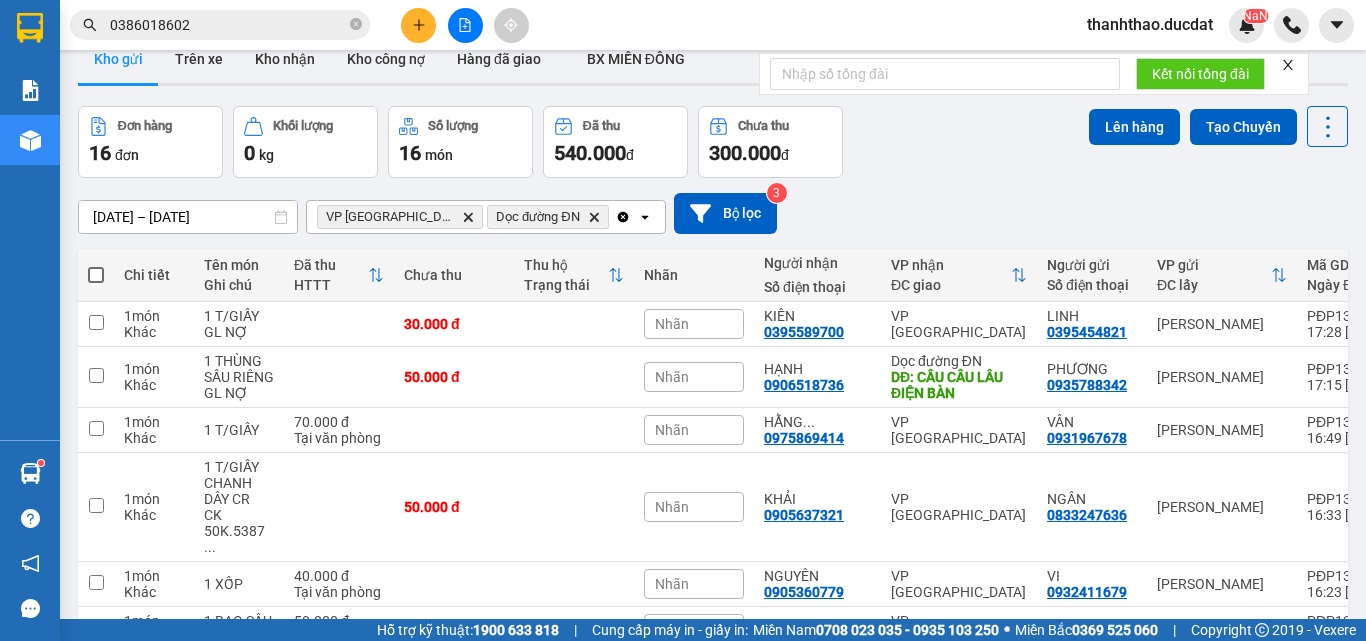 scroll, scrollTop: 0, scrollLeft: 0, axis: both 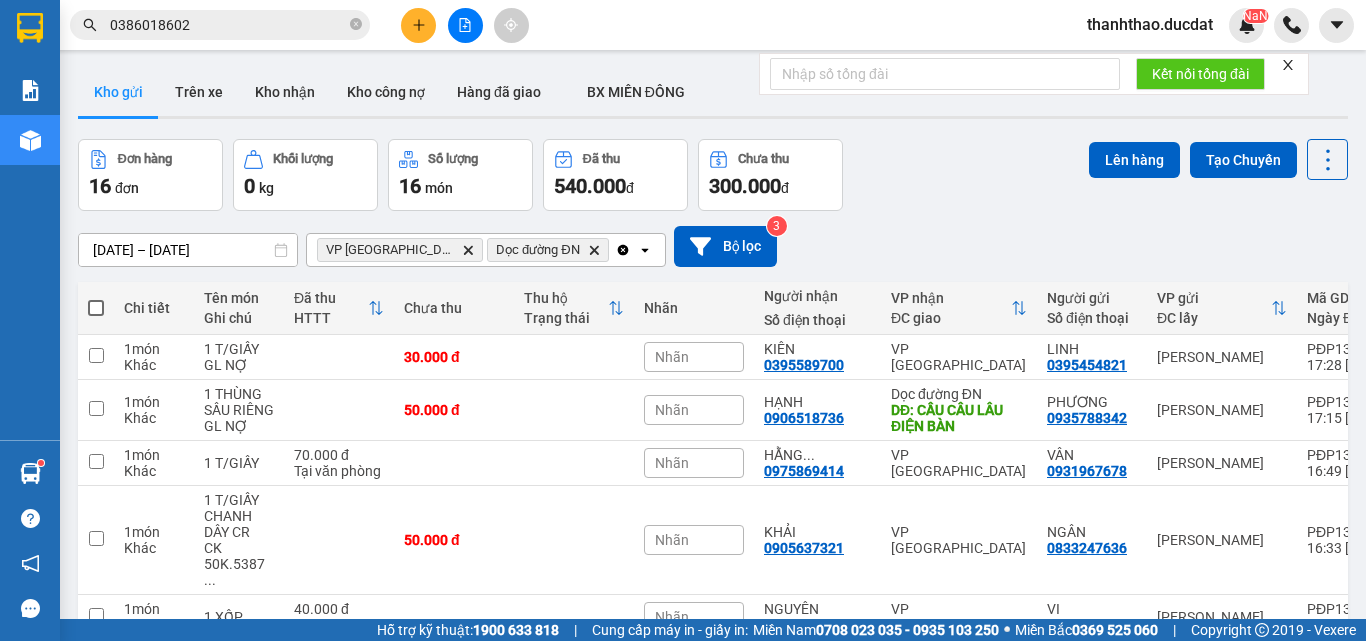 click at bounding box center (96, 308) 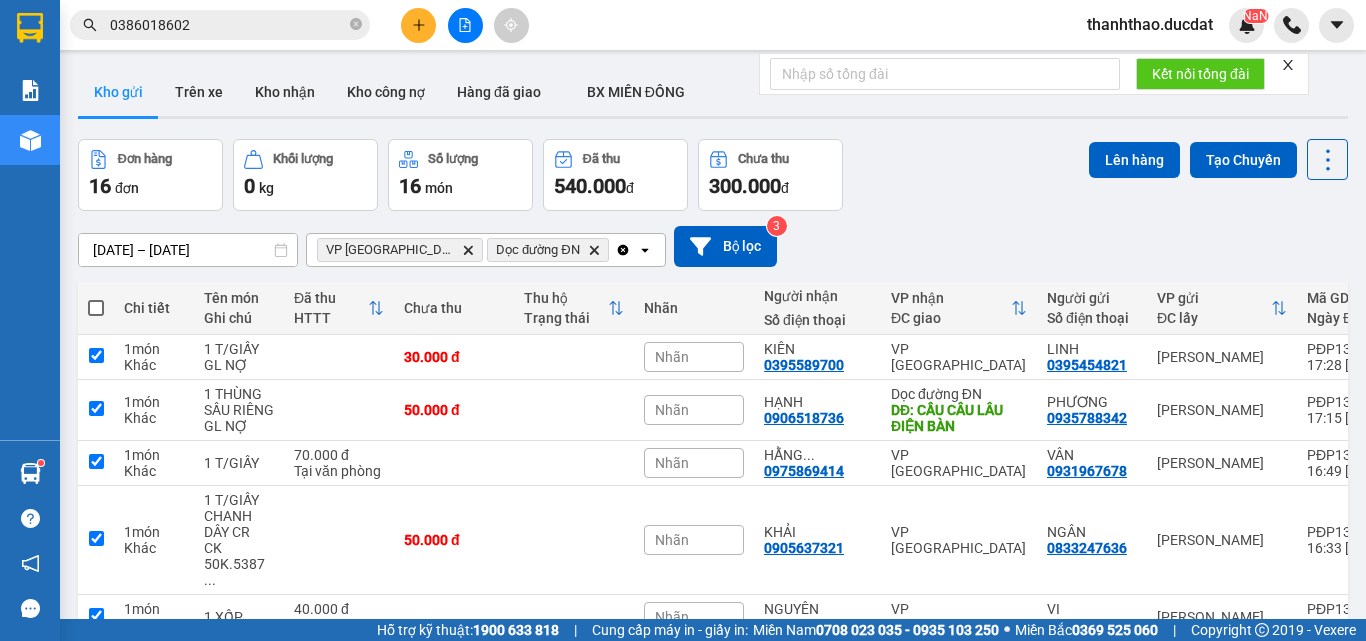 checkbox on "true" 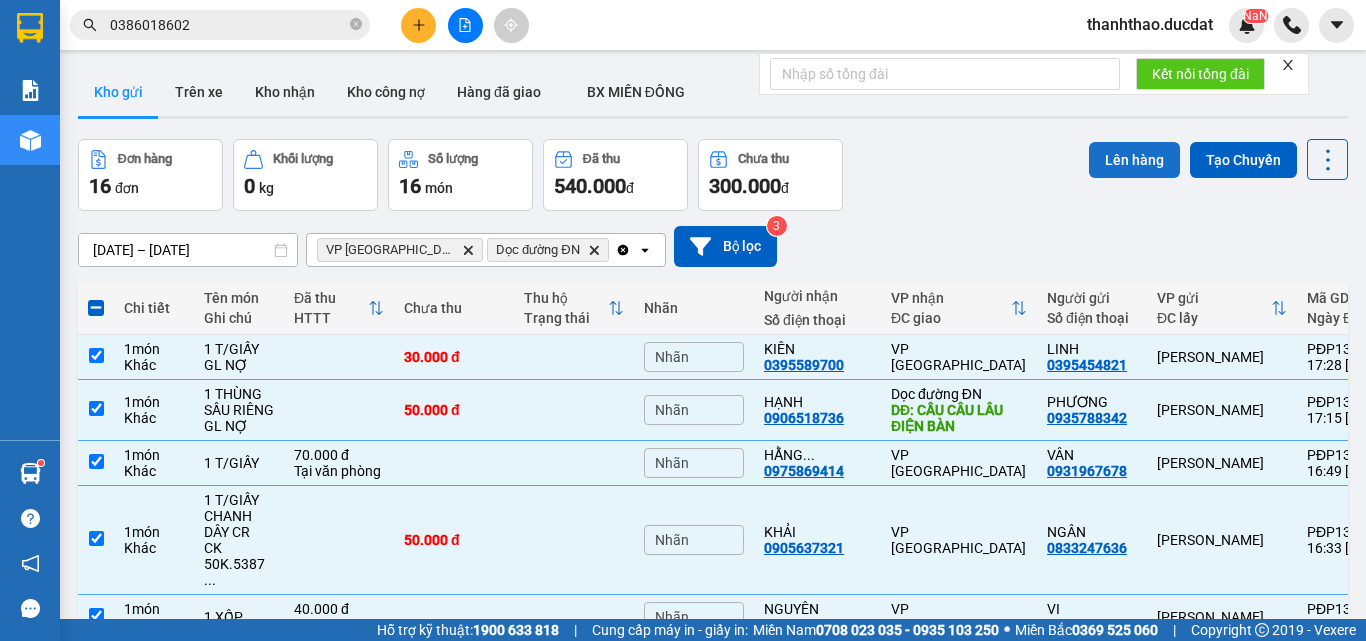 click on "Lên hàng" at bounding box center (1134, 160) 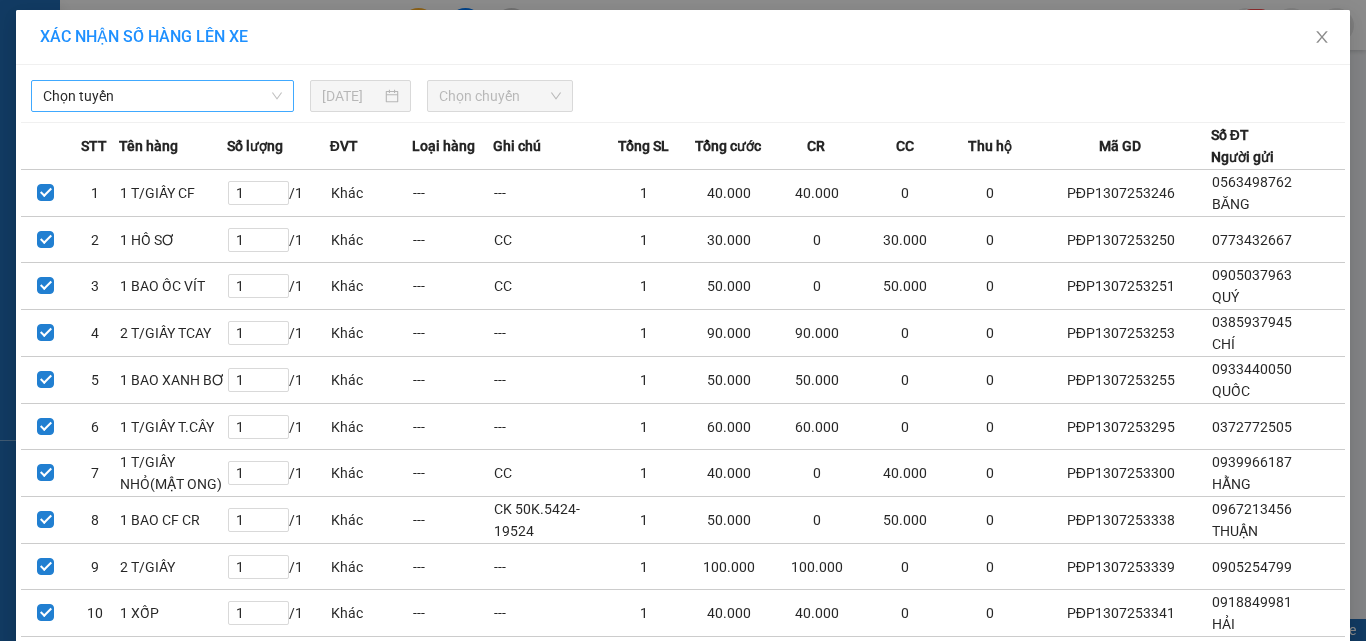 click on "Chọn tuyến" at bounding box center [162, 96] 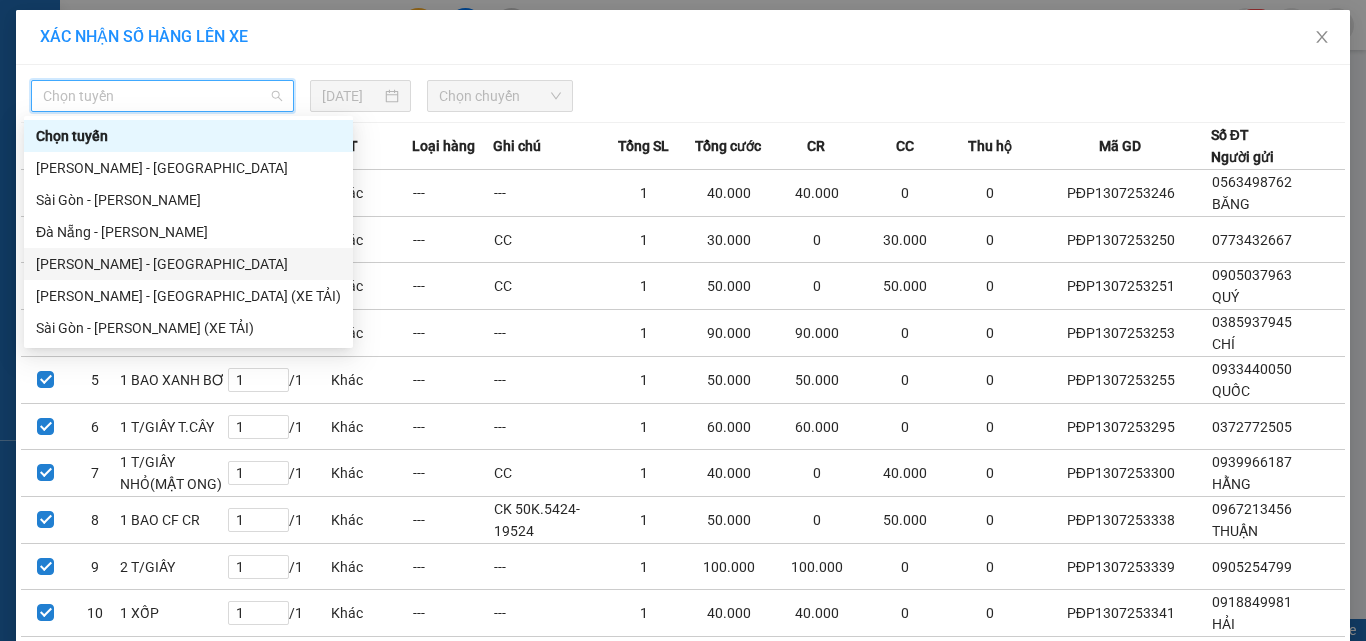 click on "[PERSON_NAME] - [GEOGRAPHIC_DATA]" at bounding box center (188, 264) 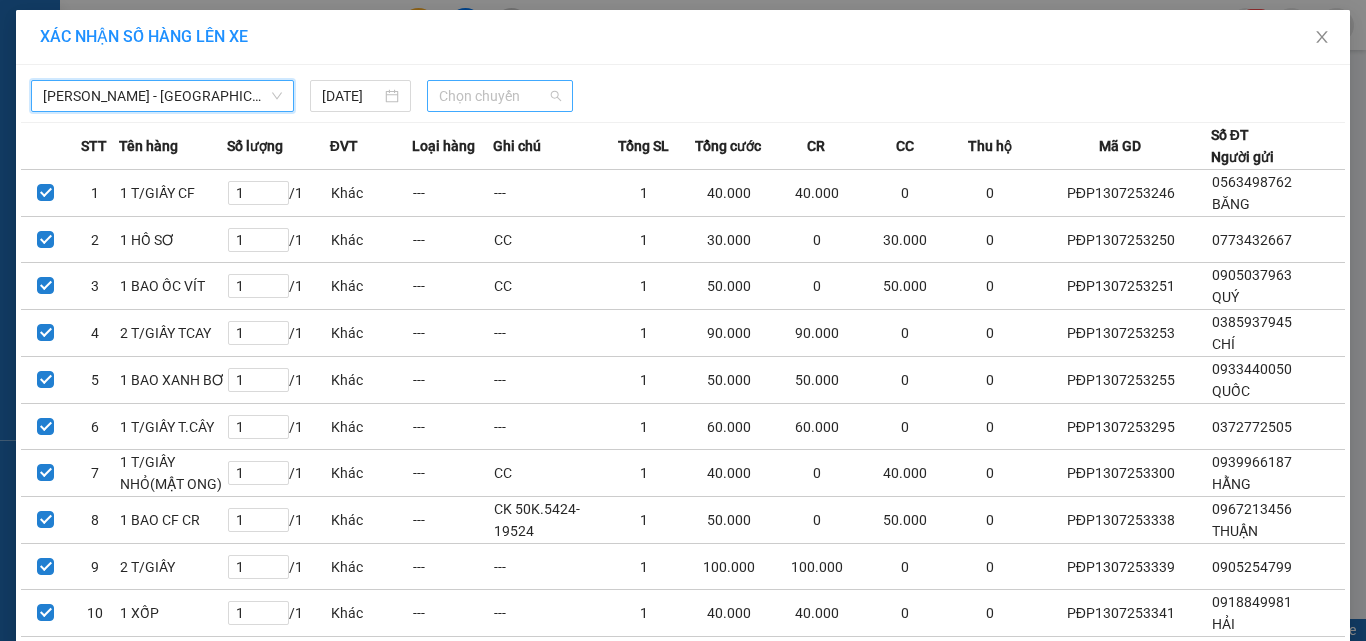 click on "Chọn chuyến" at bounding box center (500, 96) 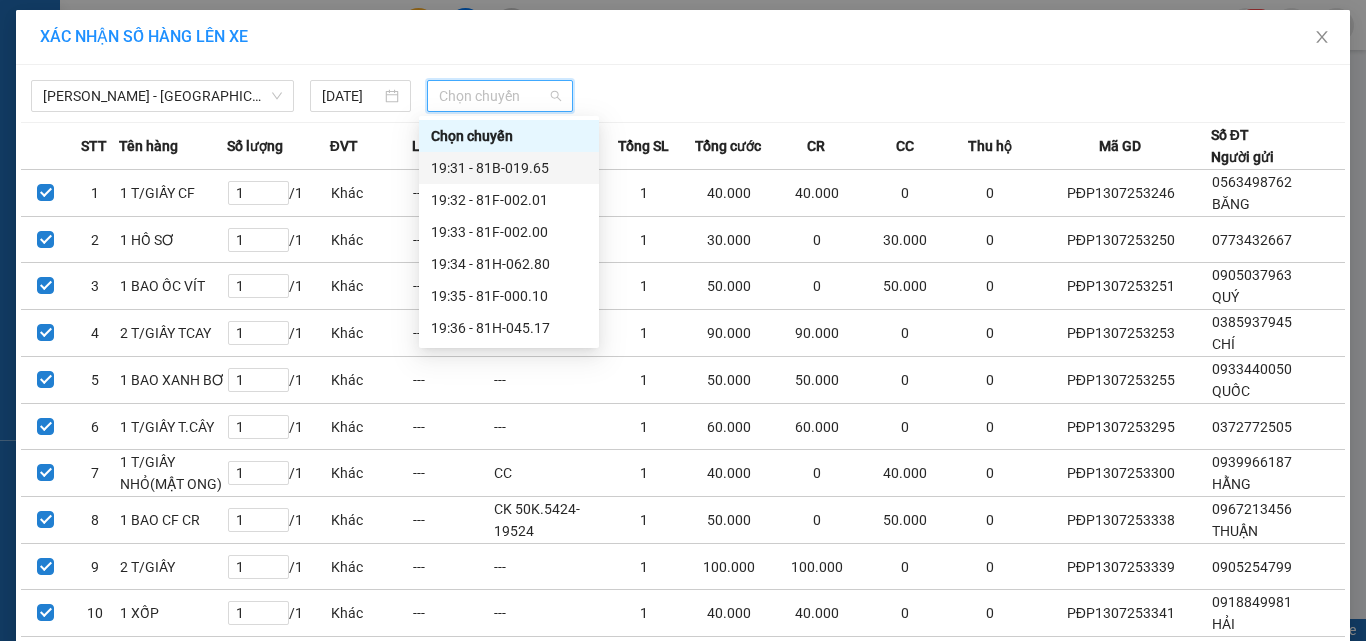 click on "19:31     - 81B-019.65" at bounding box center [509, 168] 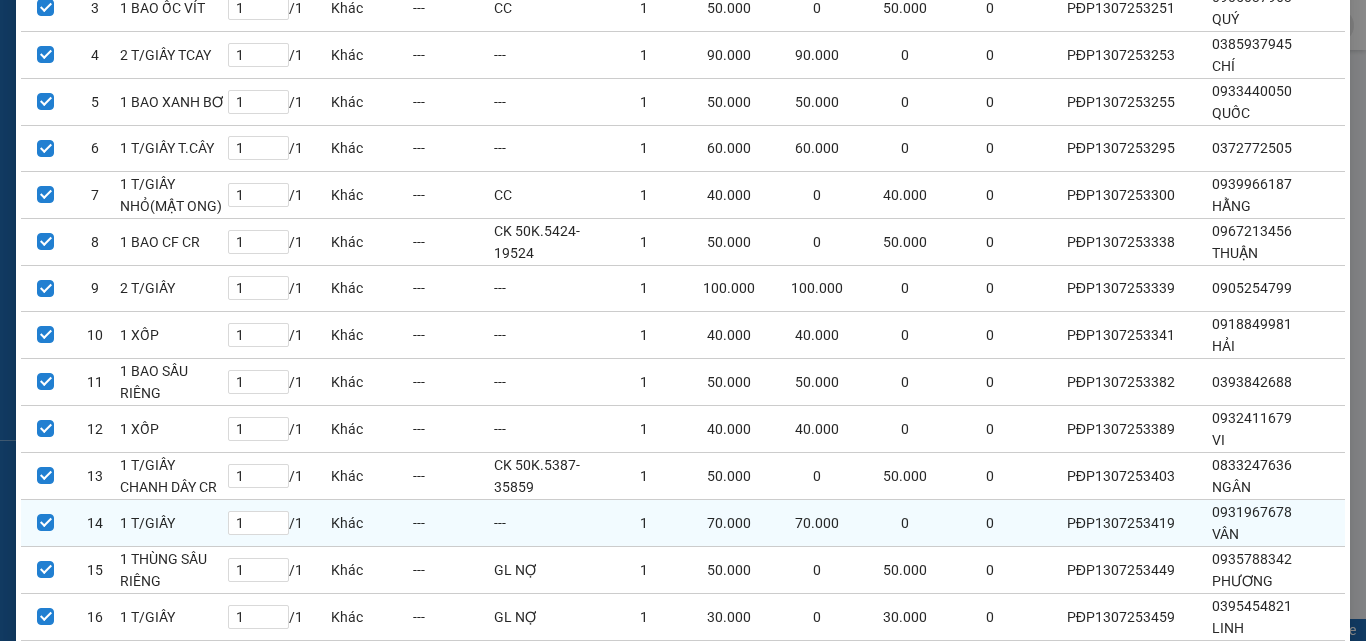 scroll, scrollTop: 459, scrollLeft: 0, axis: vertical 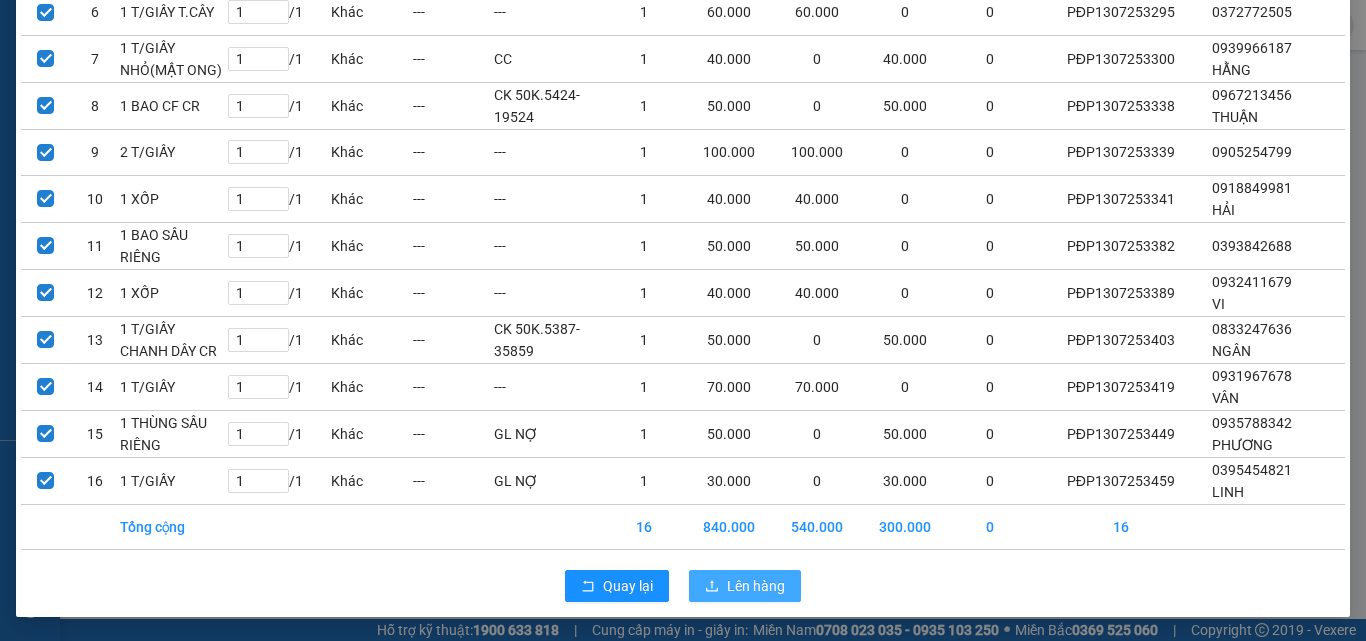 click on "Lên hàng" at bounding box center [756, 586] 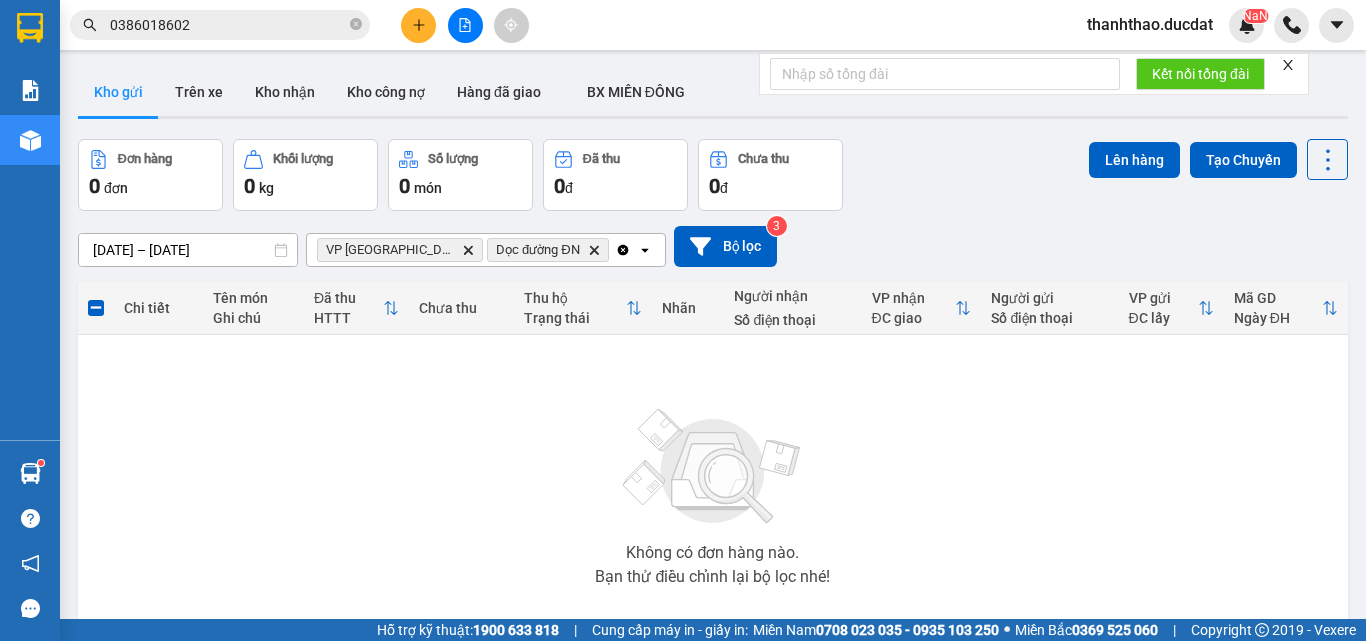 click 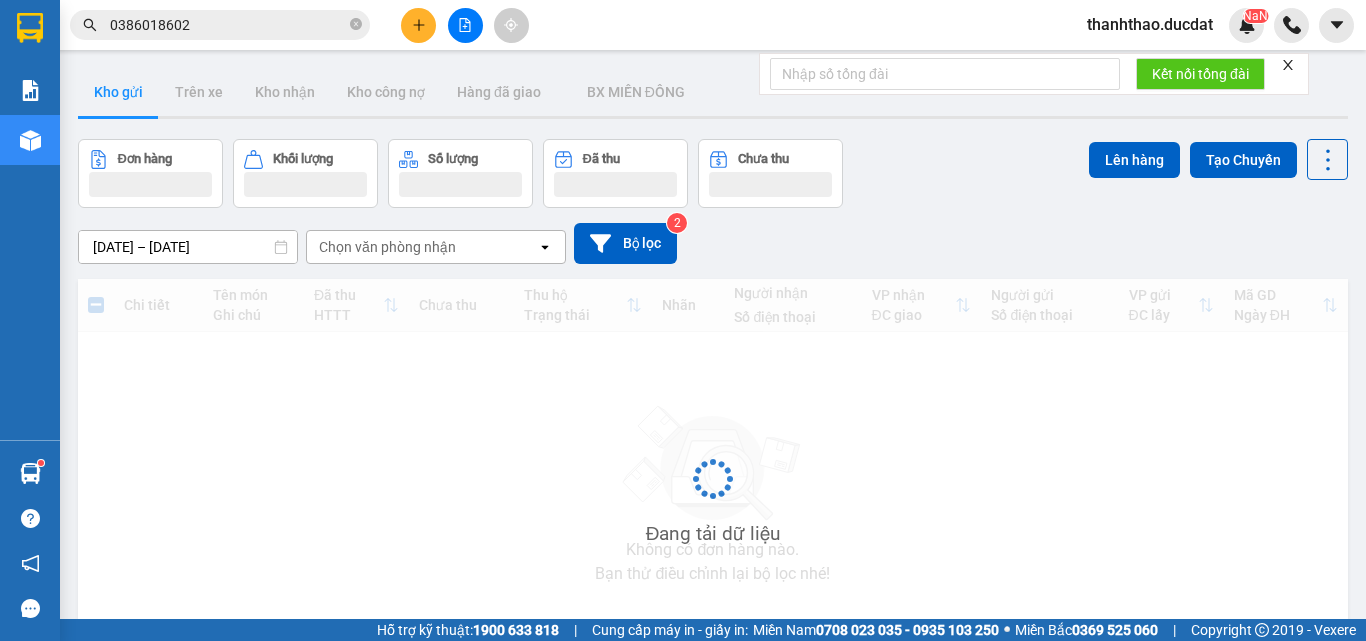 click on "Chọn văn phòng nhận" at bounding box center [422, 247] 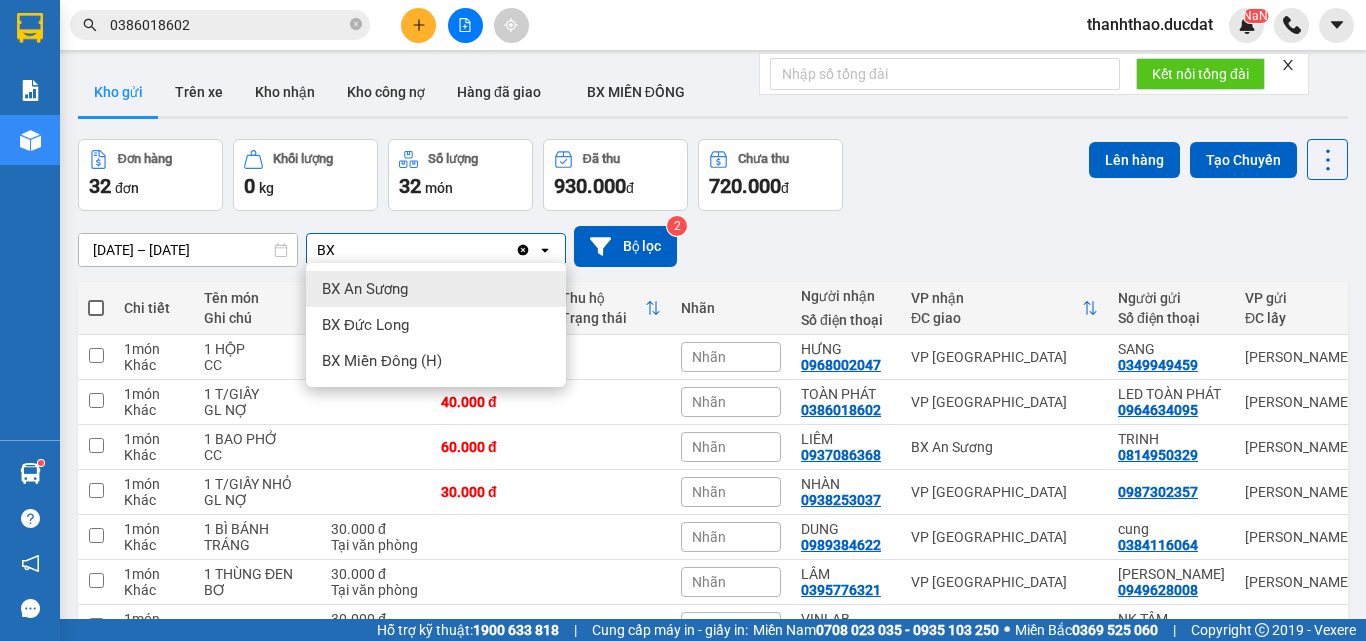 type on "BX" 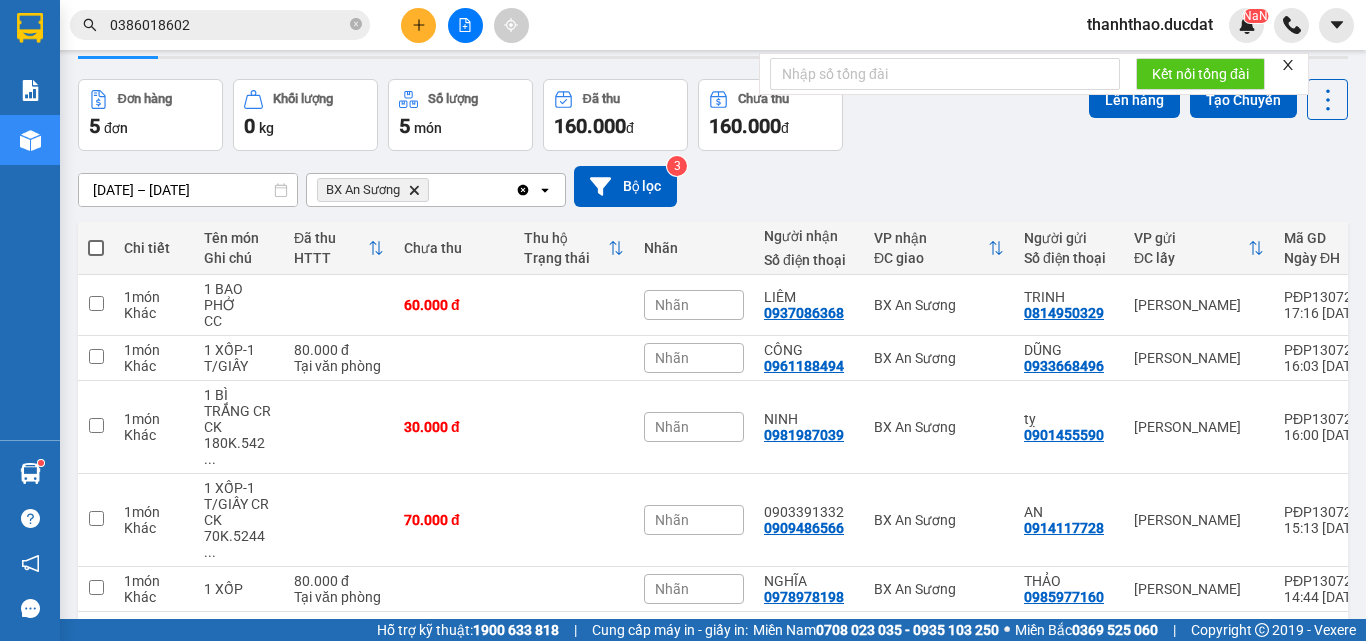 scroll, scrollTop: 111, scrollLeft: 0, axis: vertical 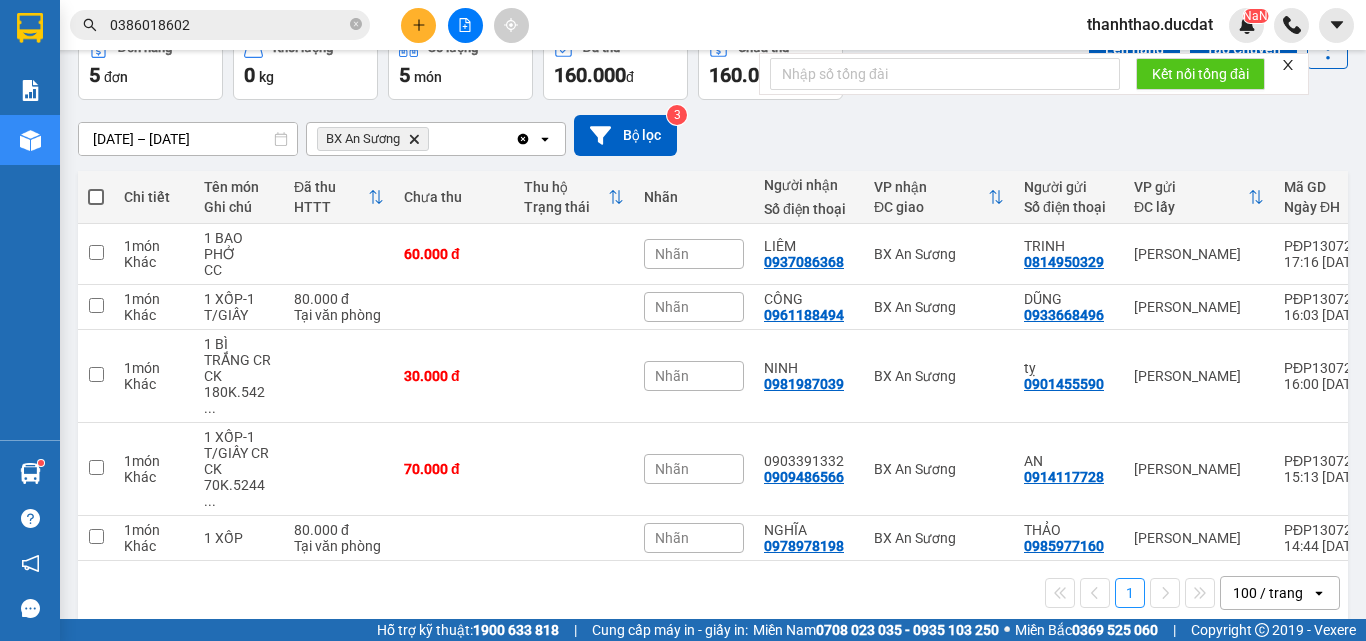 click at bounding box center [96, 197] 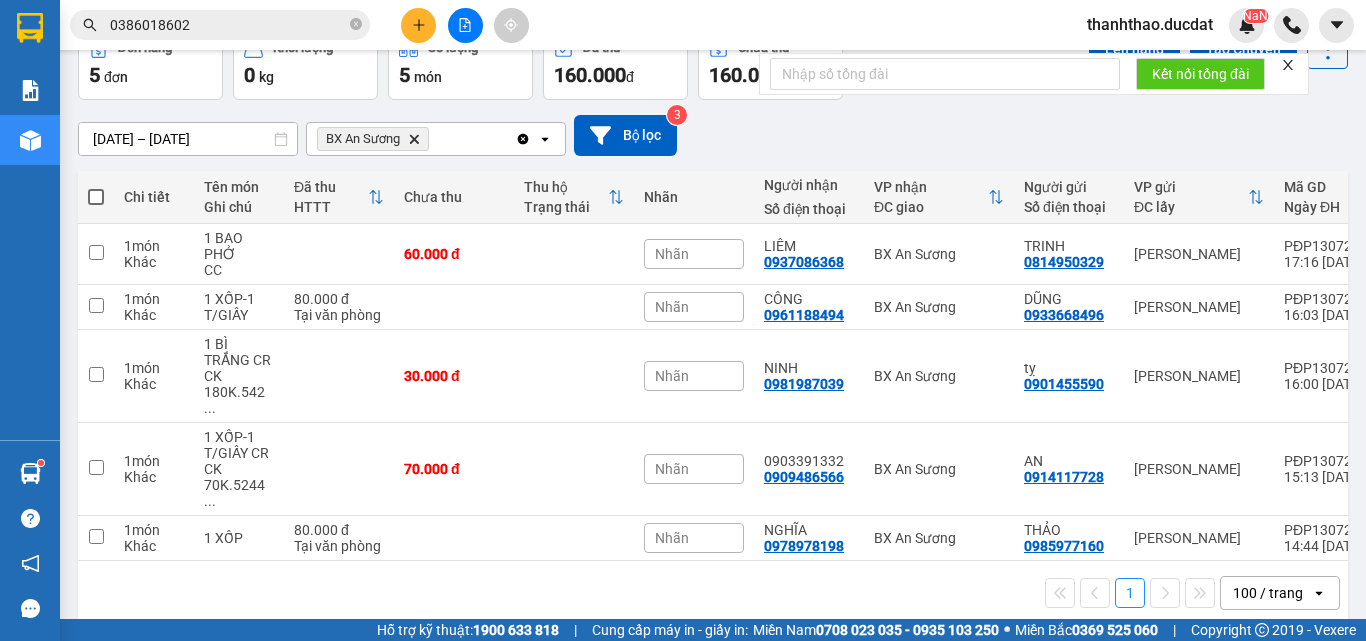 click at bounding box center (96, 187) 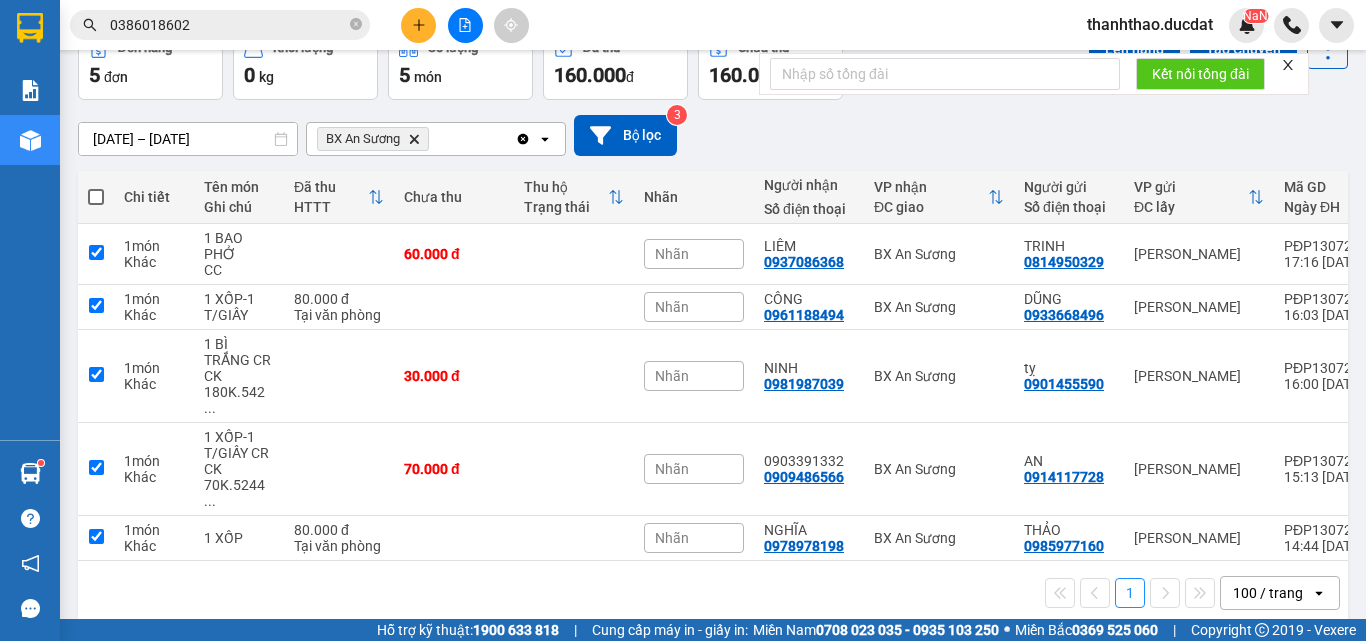 checkbox on "true" 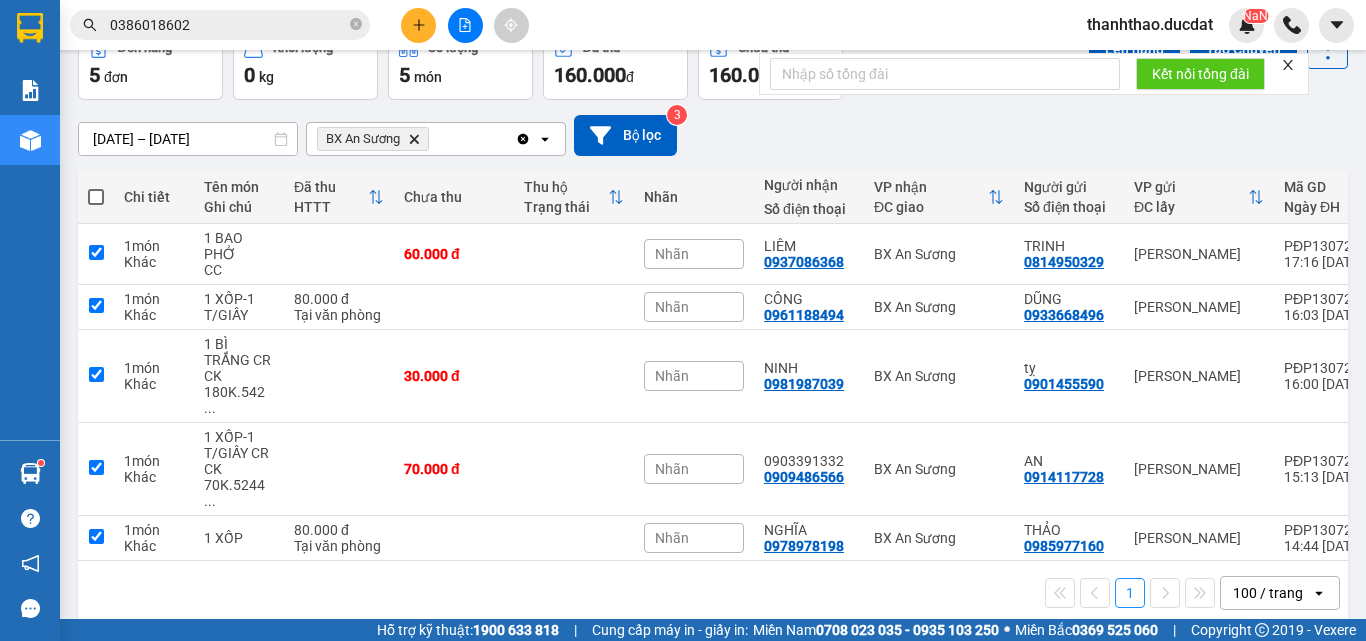 checkbox on "true" 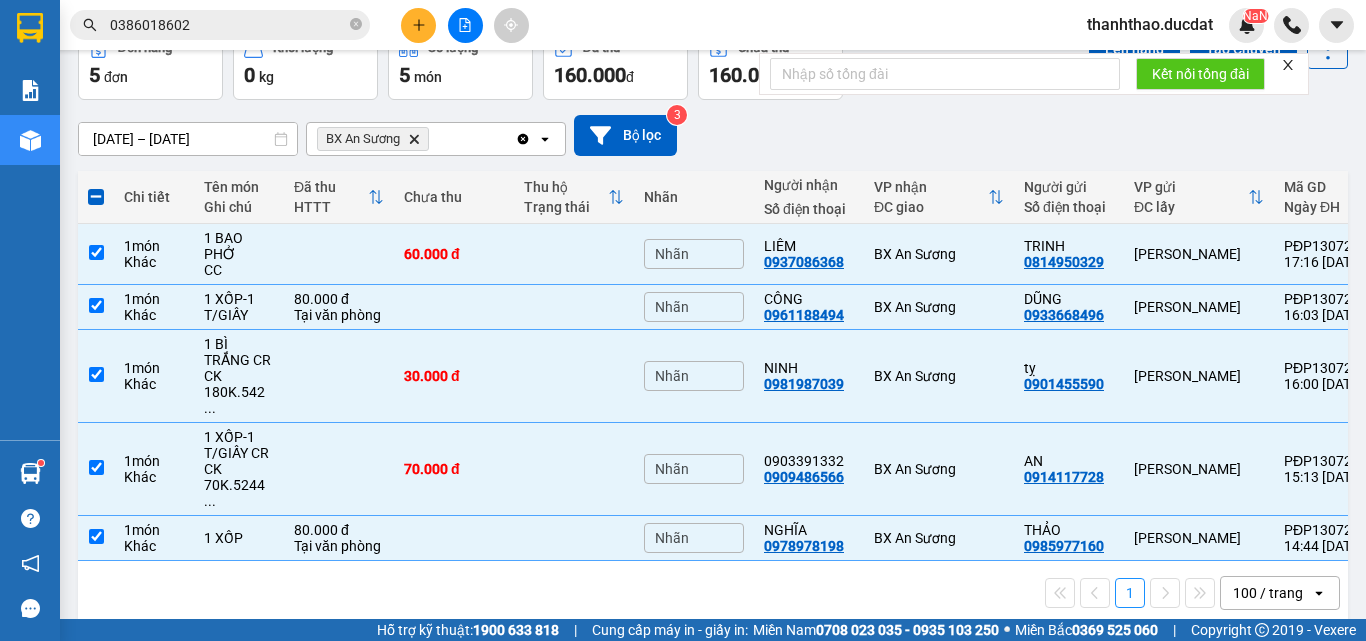 scroll, scrollTop: 0, scrollLeft: 0, axis: both 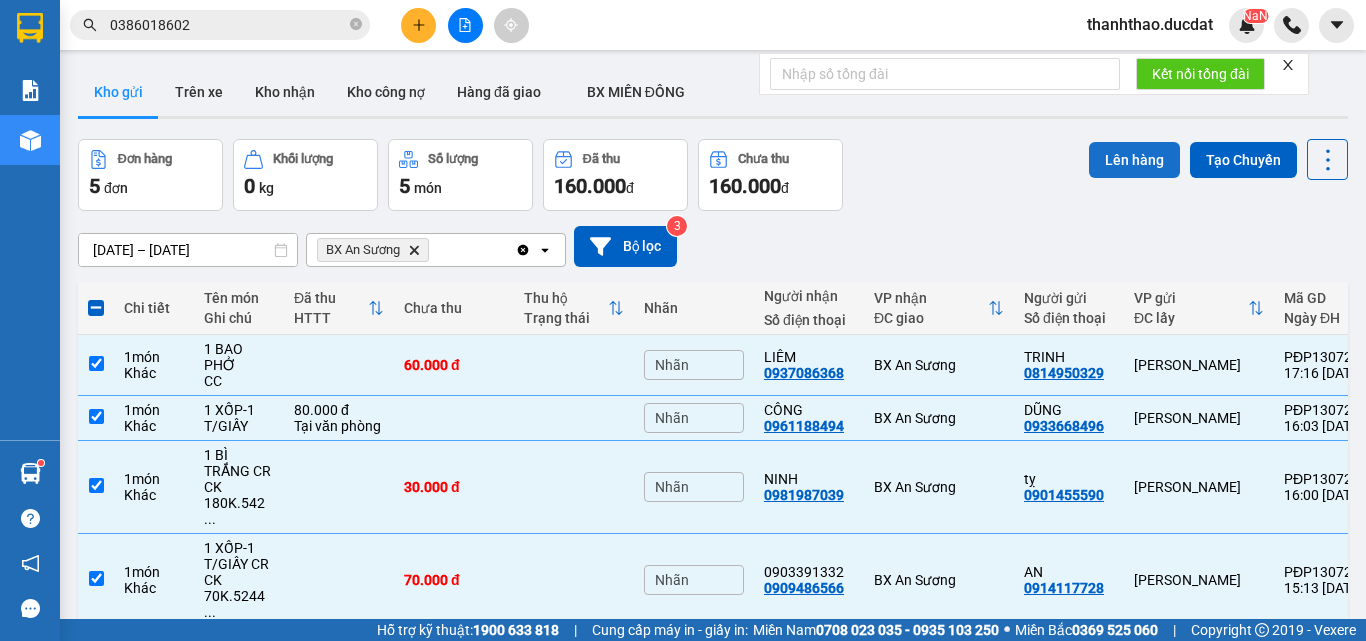 click on "Lên hàng" at bounding box center (1134, 160) 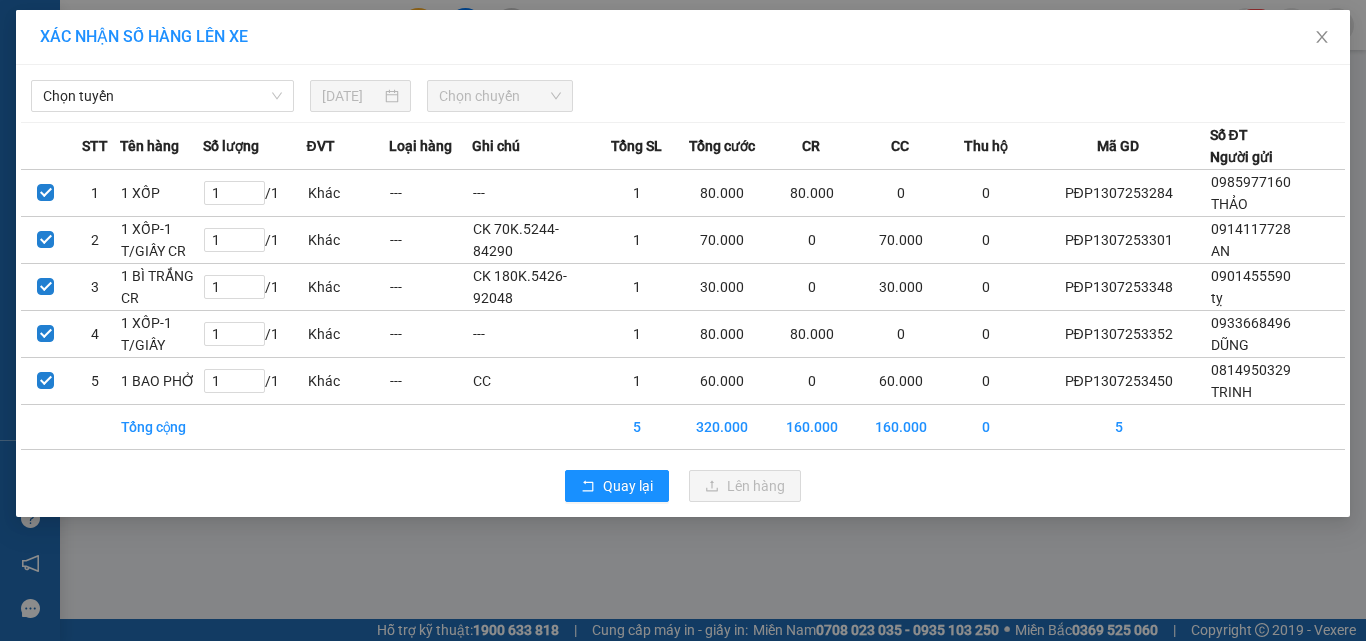click on "Chọn tuyến [DATE] Chọn chuyến" at bounding box center [683, 91] 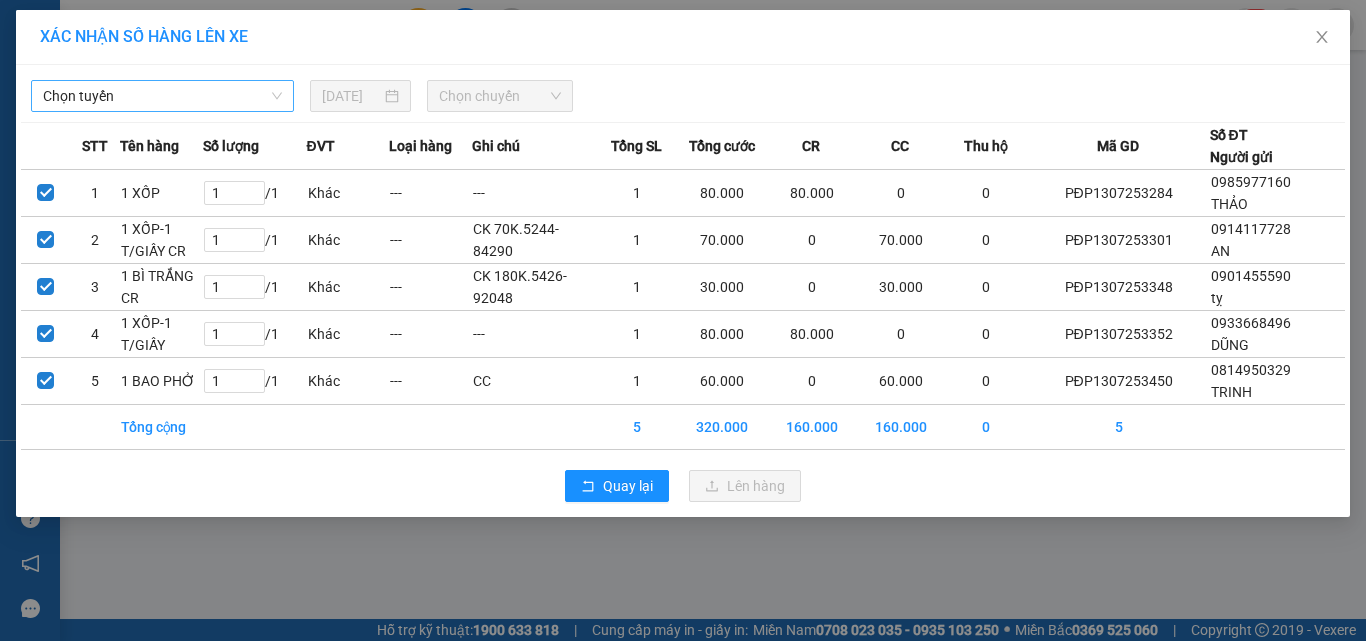 click on "Chọn tuyến" at bounding box center (162, 96) 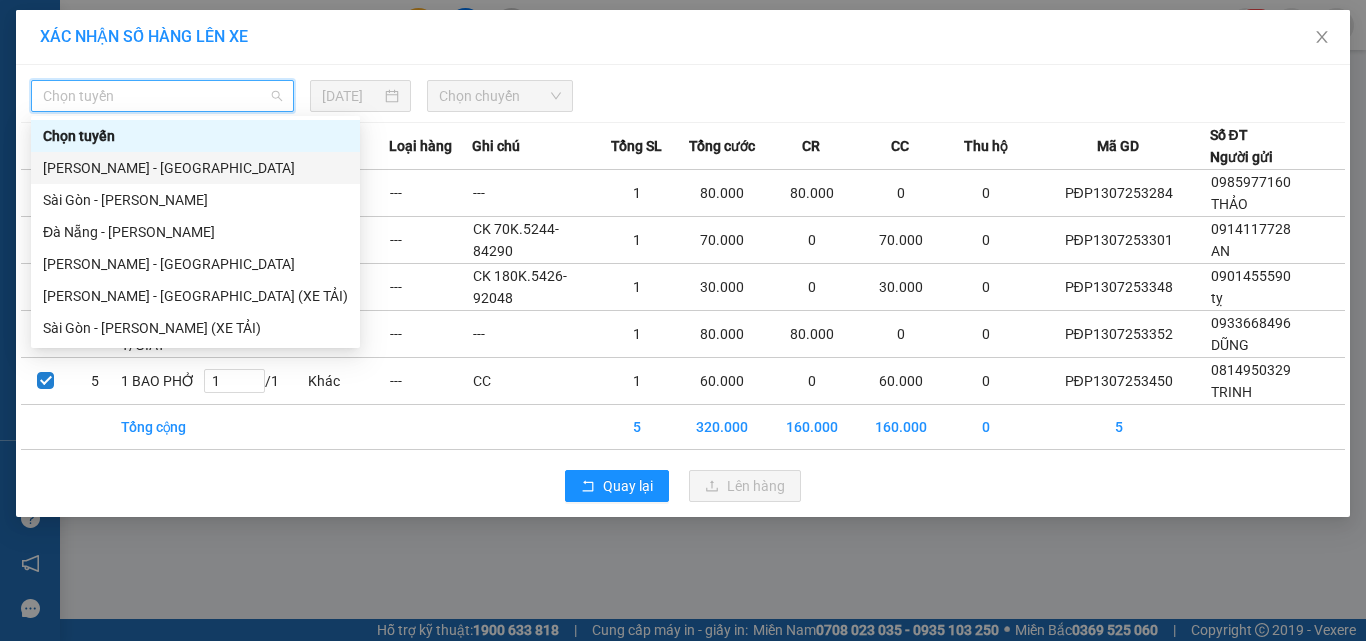 click on "[PERSON_NAME] - [GEOGRAPHIC_DATA]" at bounding box center (195, 168) 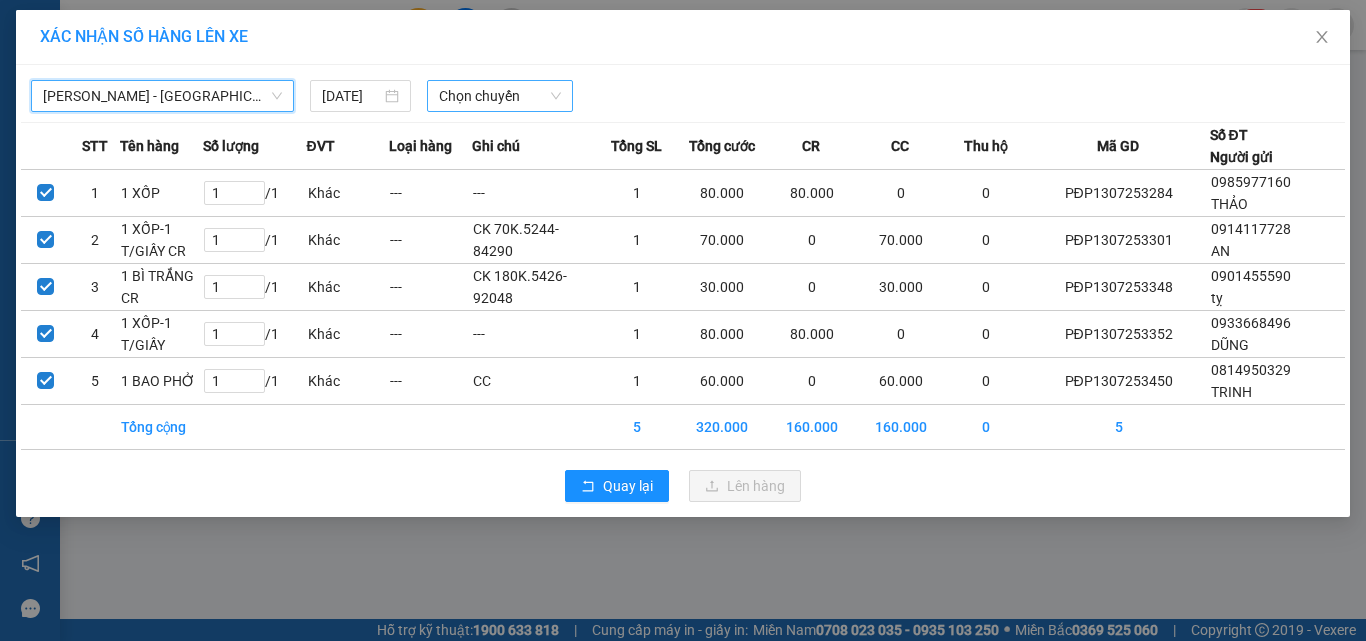 click on "Chọn chuyến" at bounding box center [500, 96] 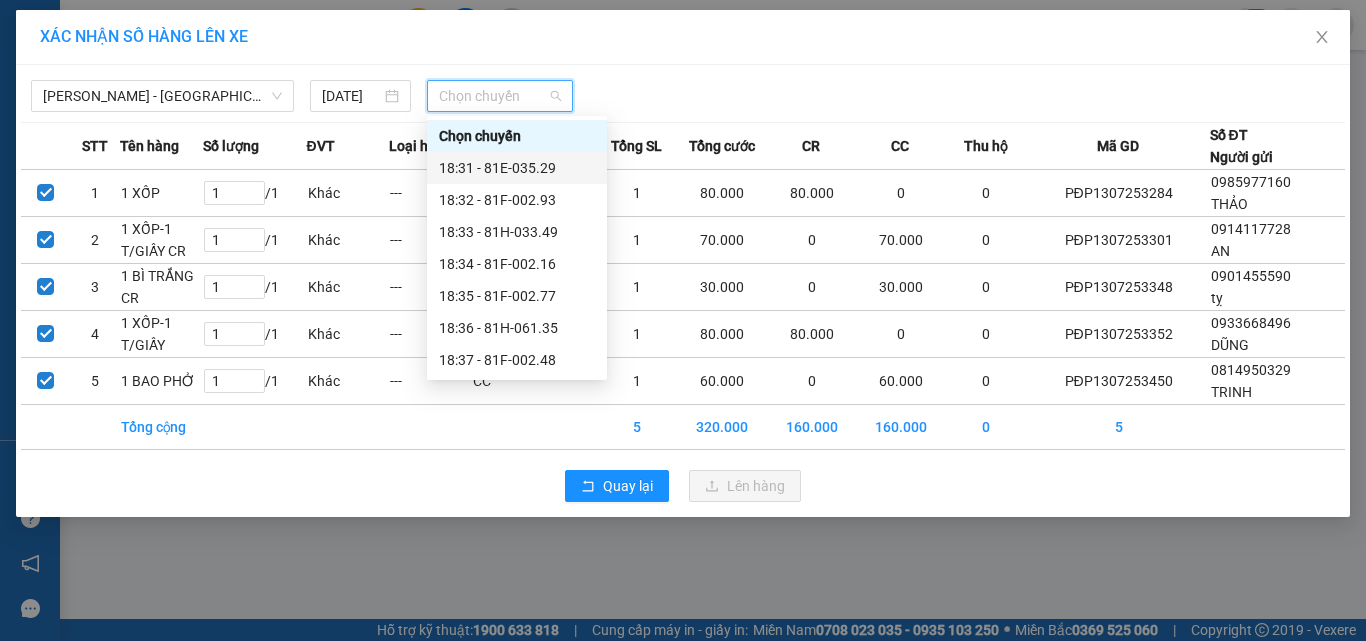 click on "18:31     - 81E-035.29" at bounding box center (517, 168) 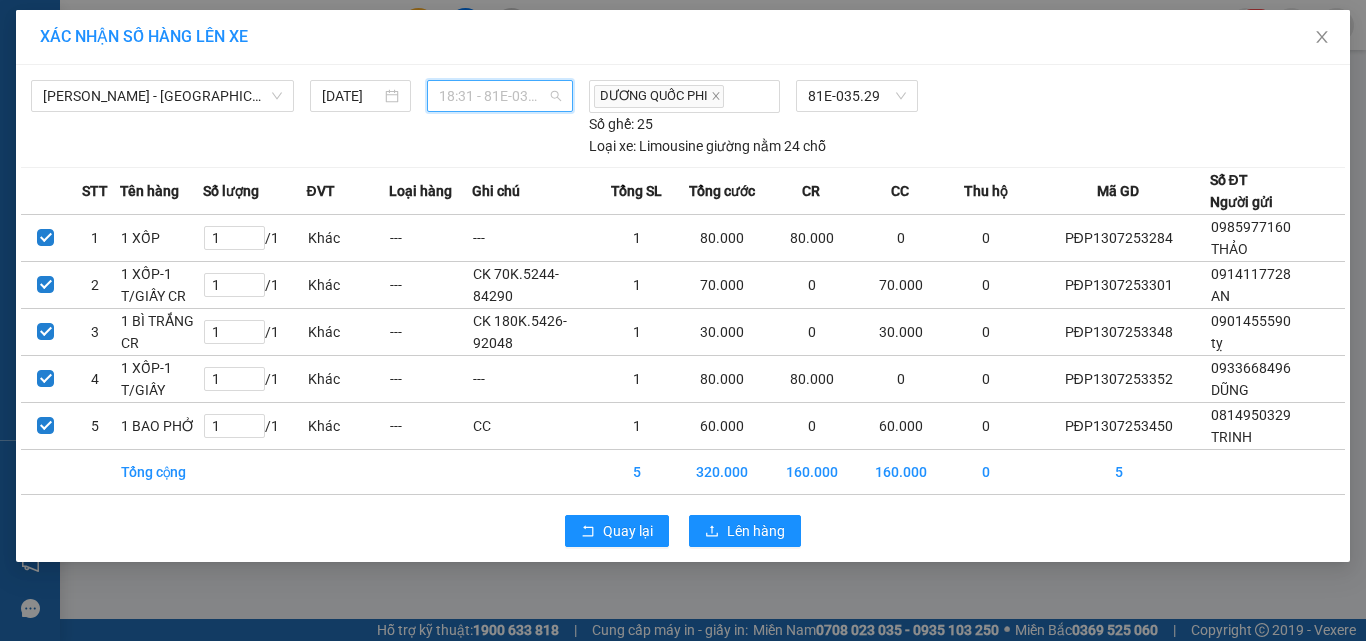 click on "18:31     - 81E-035.29" at bounding box center [500, 96] 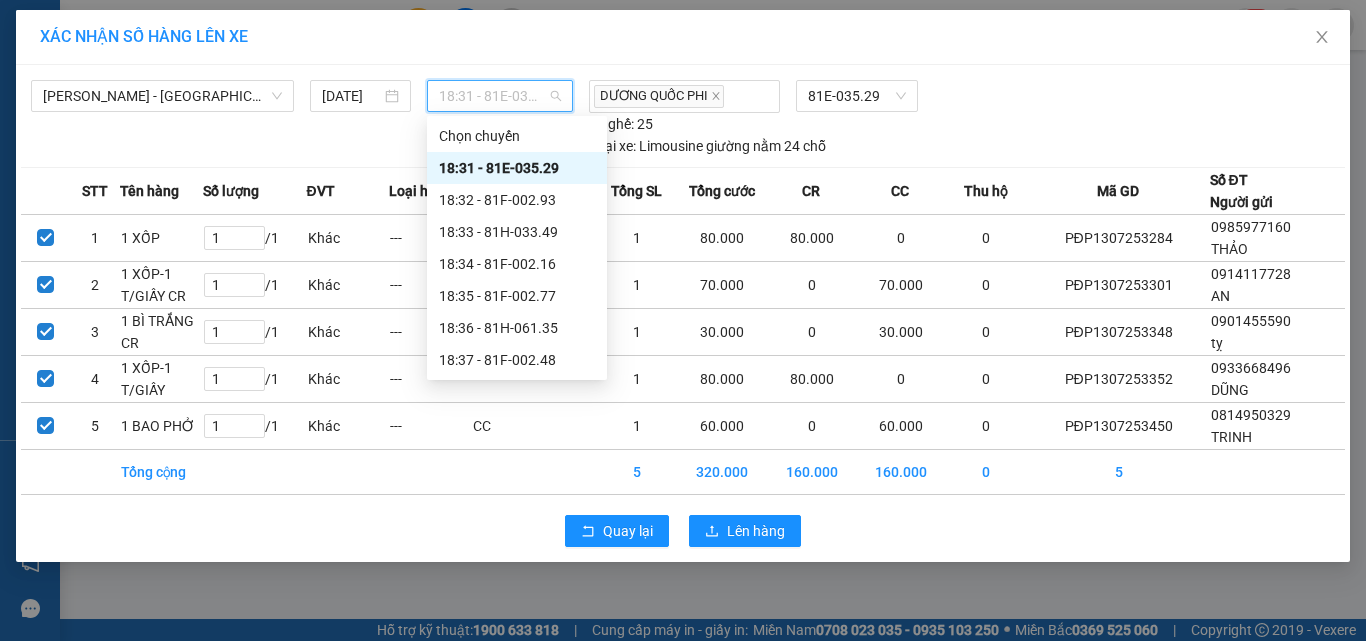click on "18:31     - 81E-035.29" at bounding box center [517, 168] 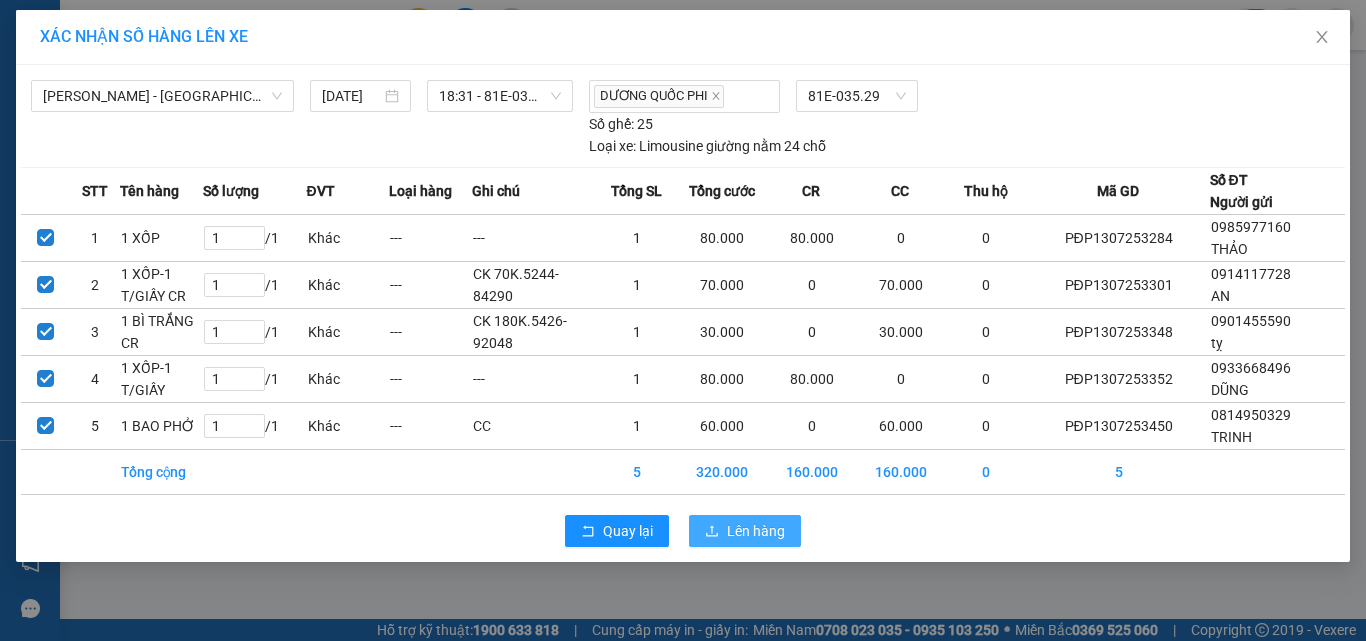click on "Lên hàng" at bounding box center (745, 531) 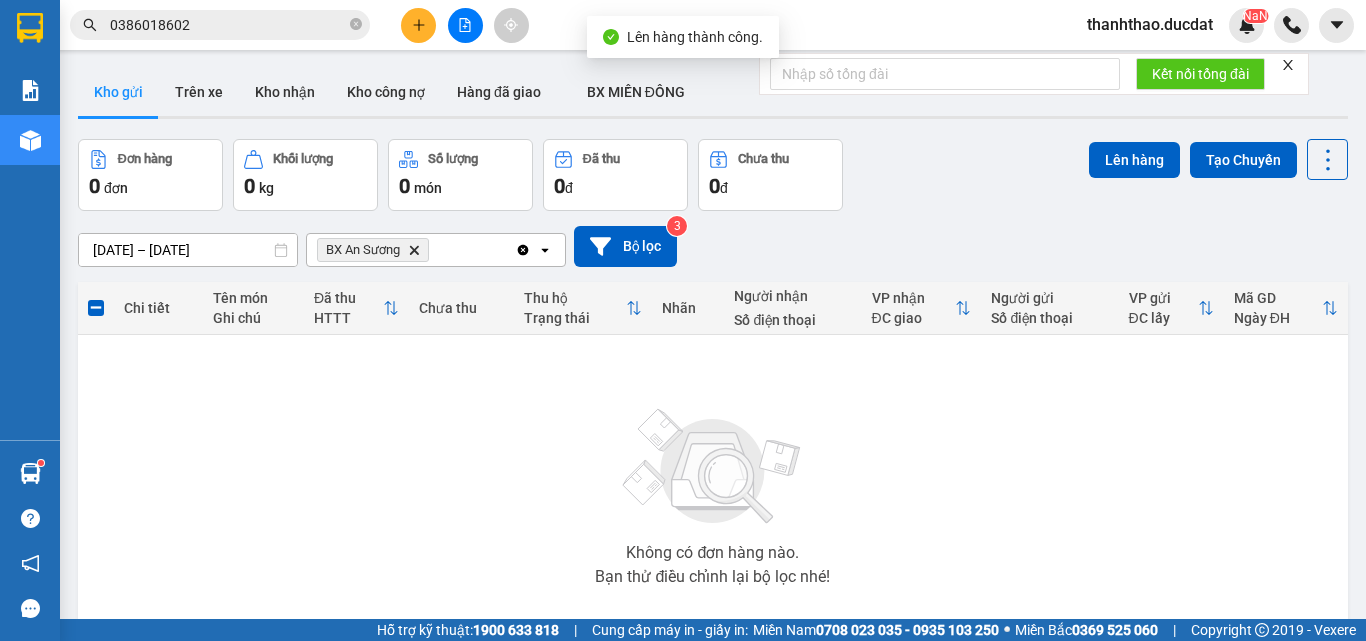 click 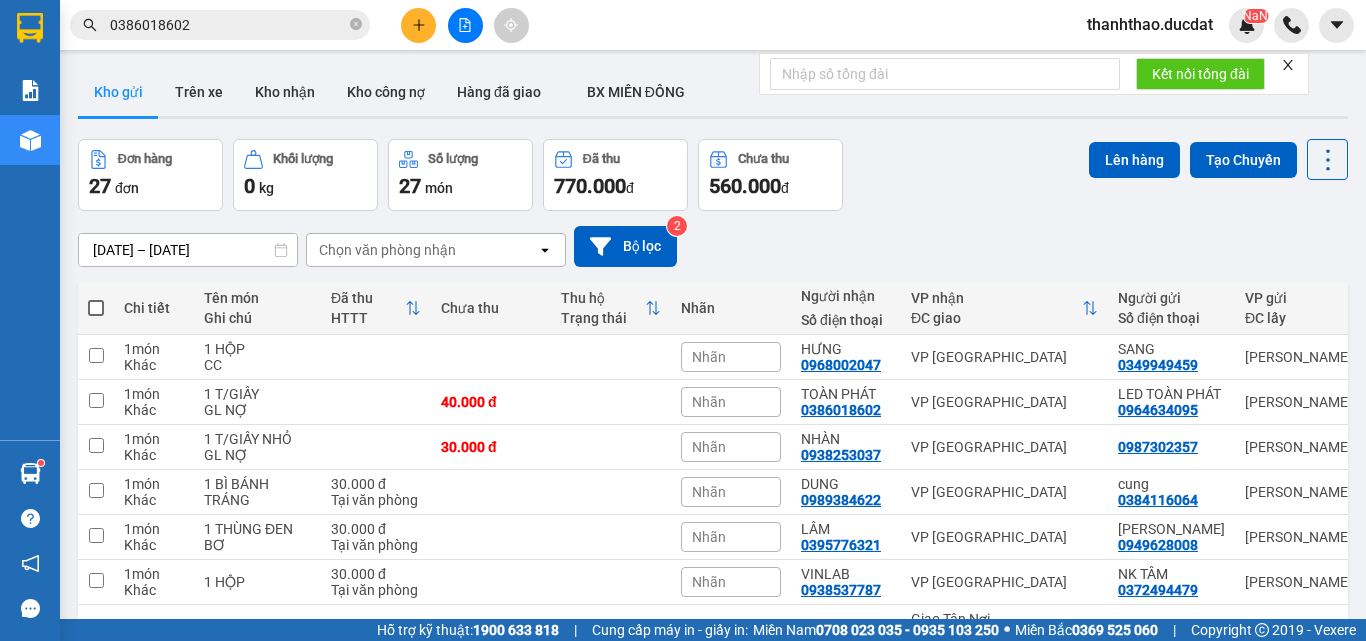 click at bounding box center [96, 308] 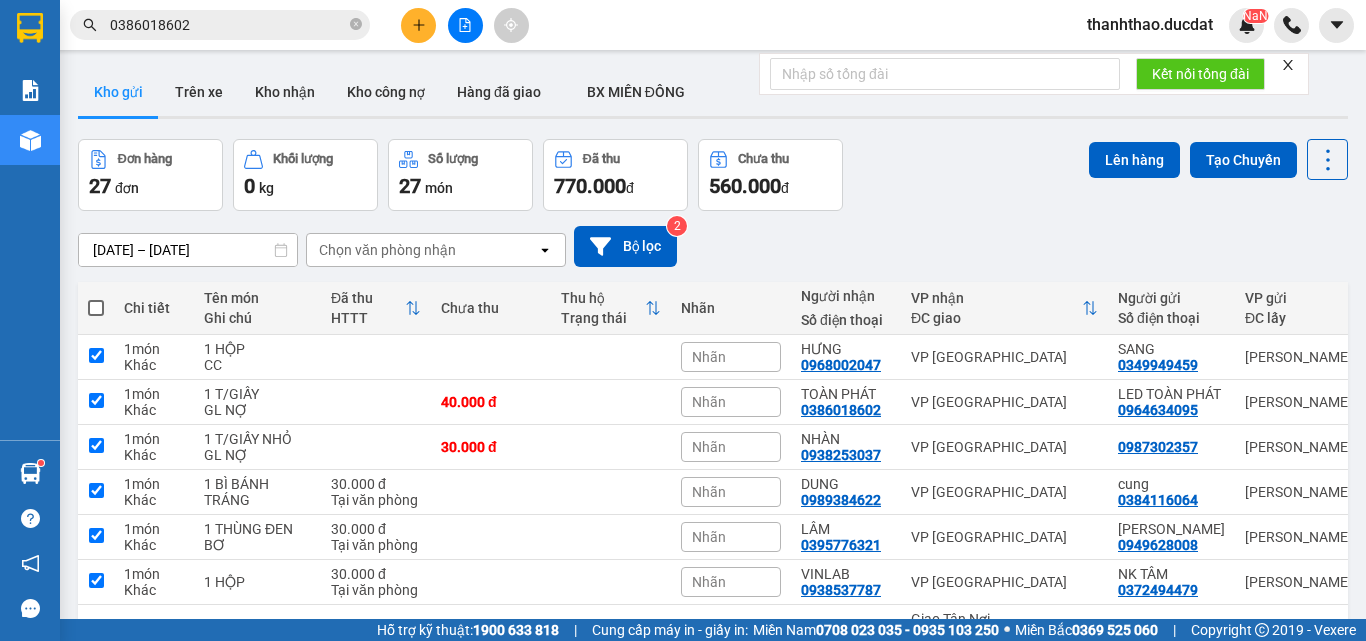 checkbox on "true" 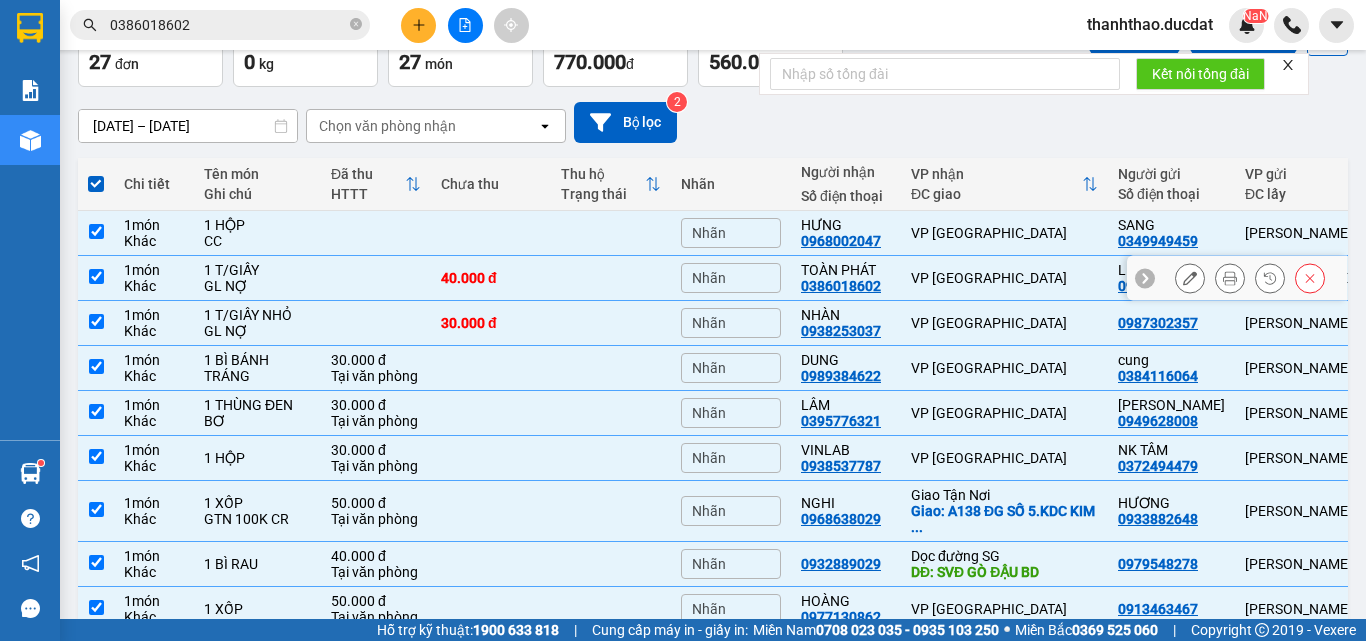scroll, scrollTop: 0, scrollLeft: 0, axis: both 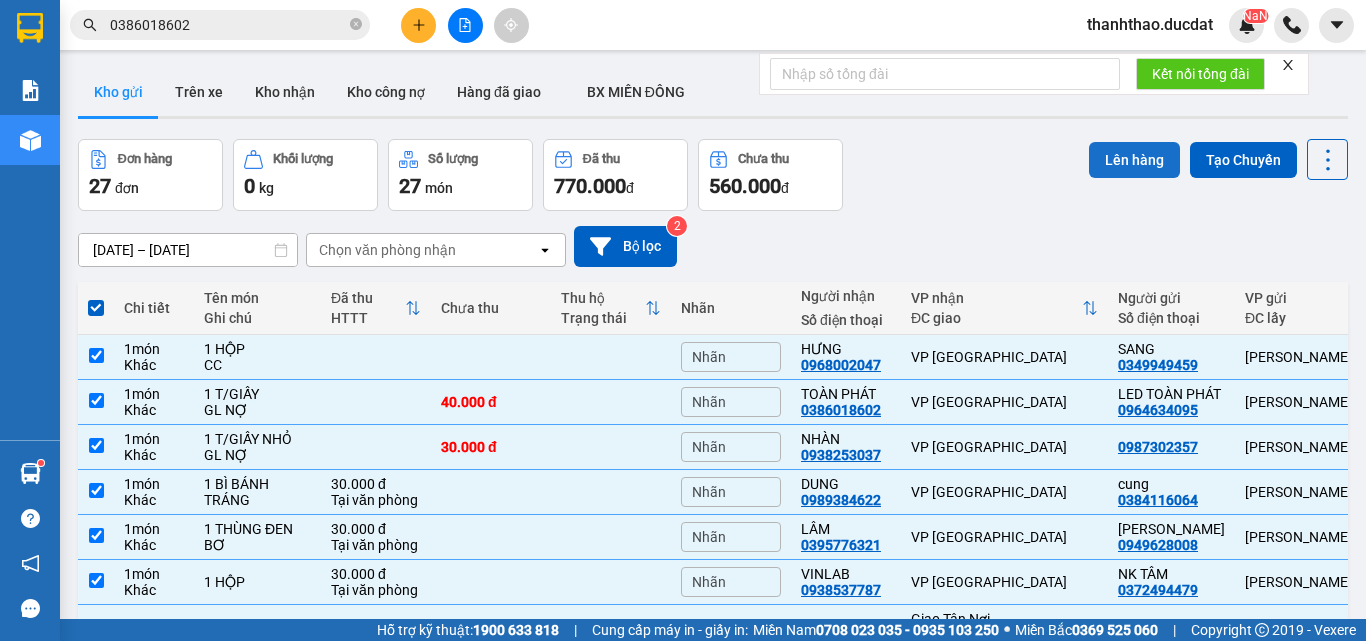 click on "Lên hàng" at bounding box center [1134, 160] 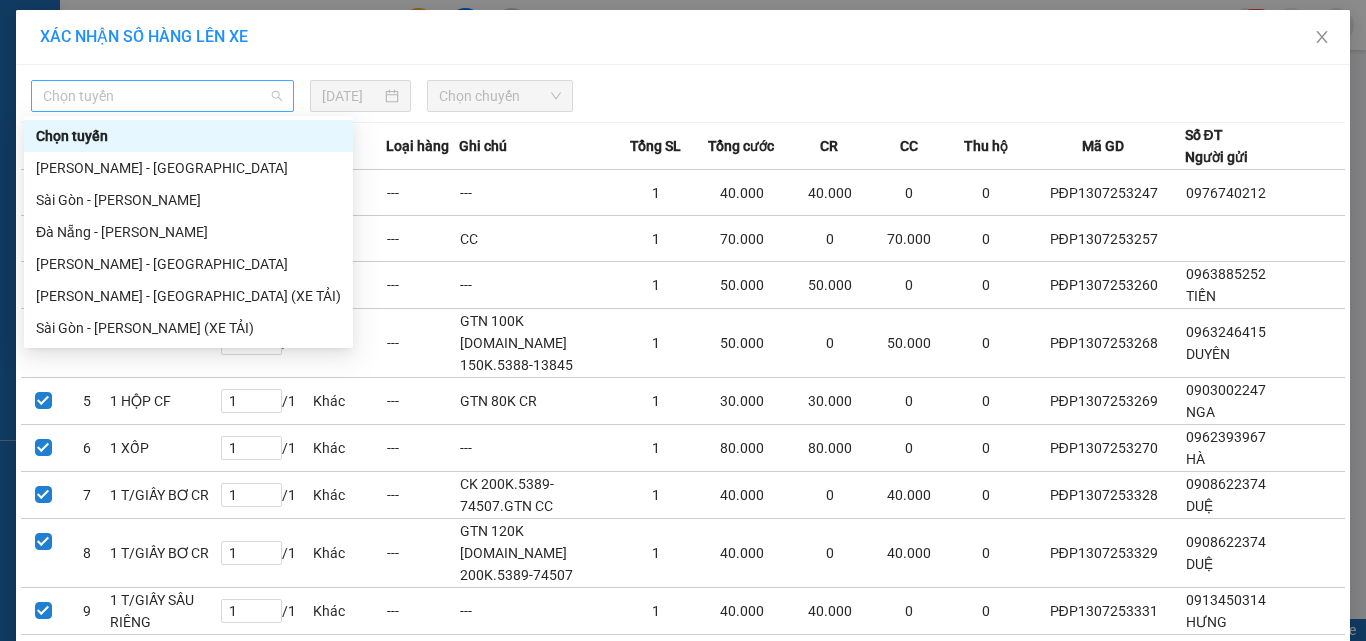 click on "Chọn tuyến" at bounding box center [162, 96] 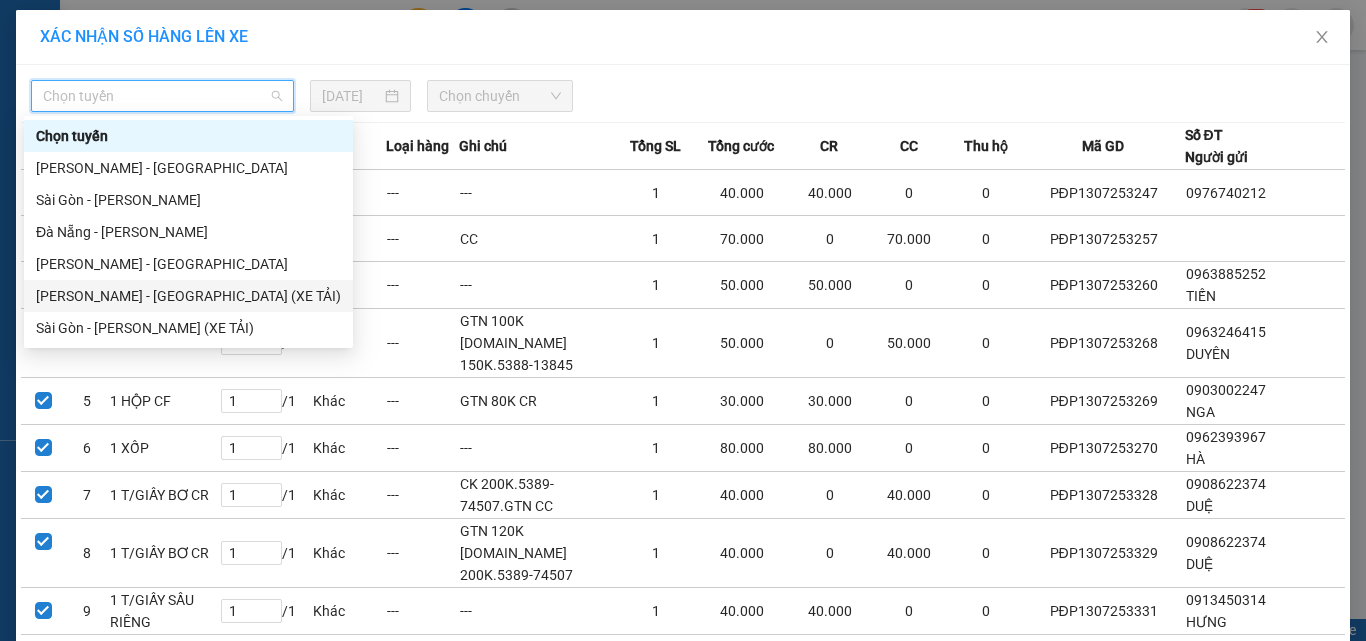 click on "[PERSON_NAME] - [GEOGRAPHIC_DATA] (XE TẢI)" at bounding box center (188, 296) 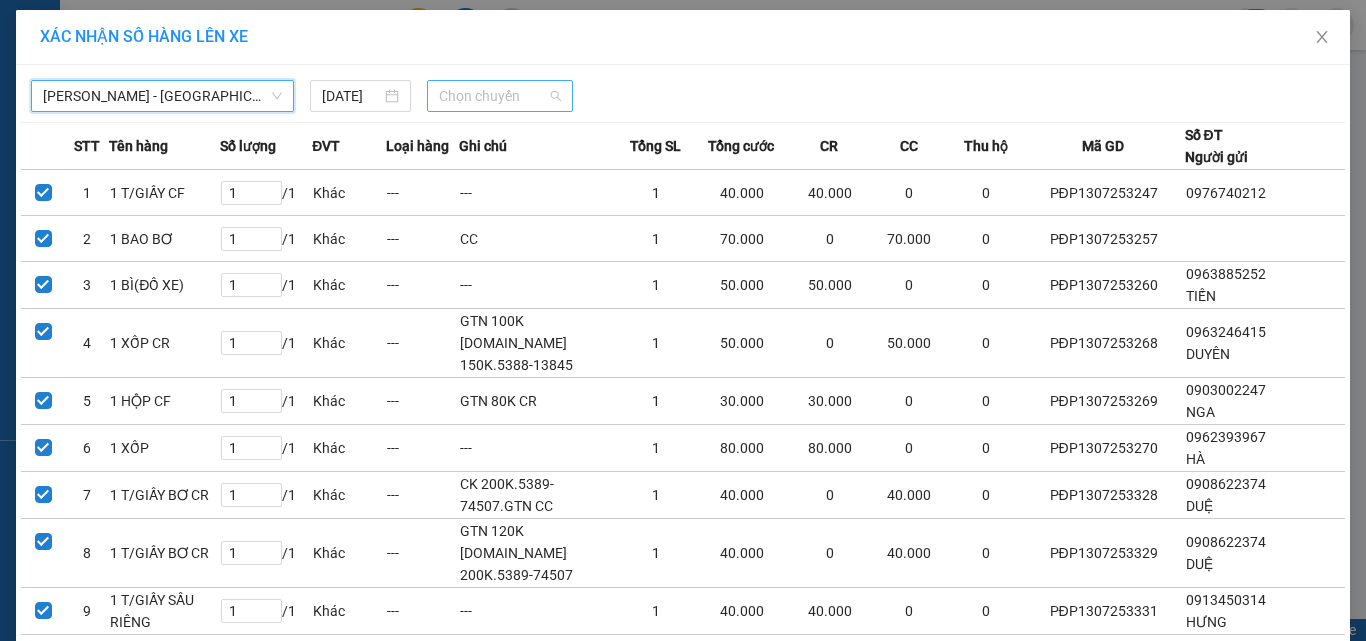 click on "Chọn chuyến" at bounding box center [500, 96] 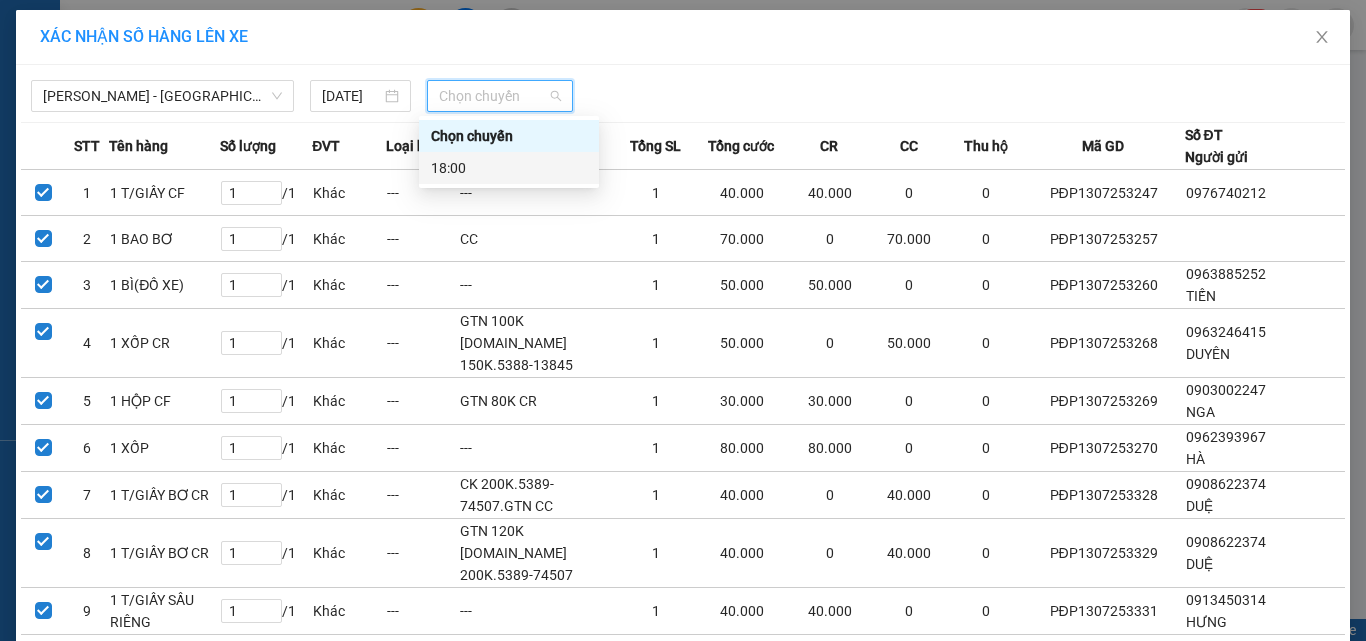 click on "18:00" at bounding box center [509, 168] 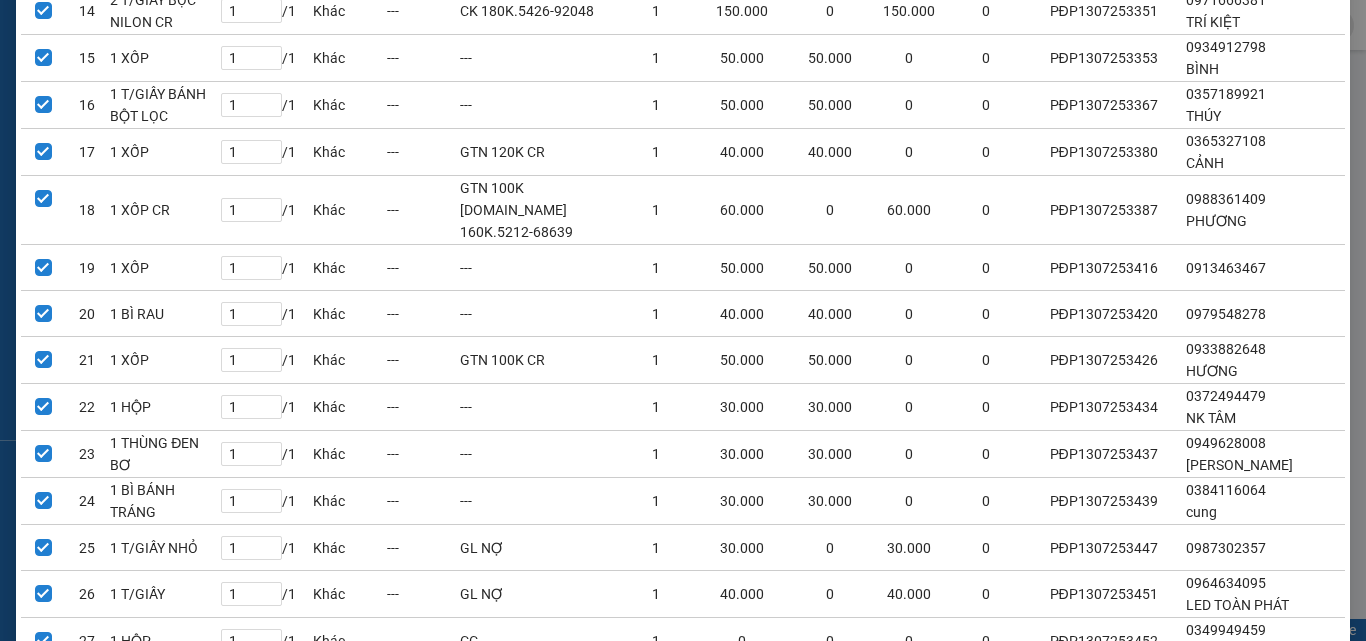 scroll, scrollTop: 963, scrollLeft: 0, axis: vertical 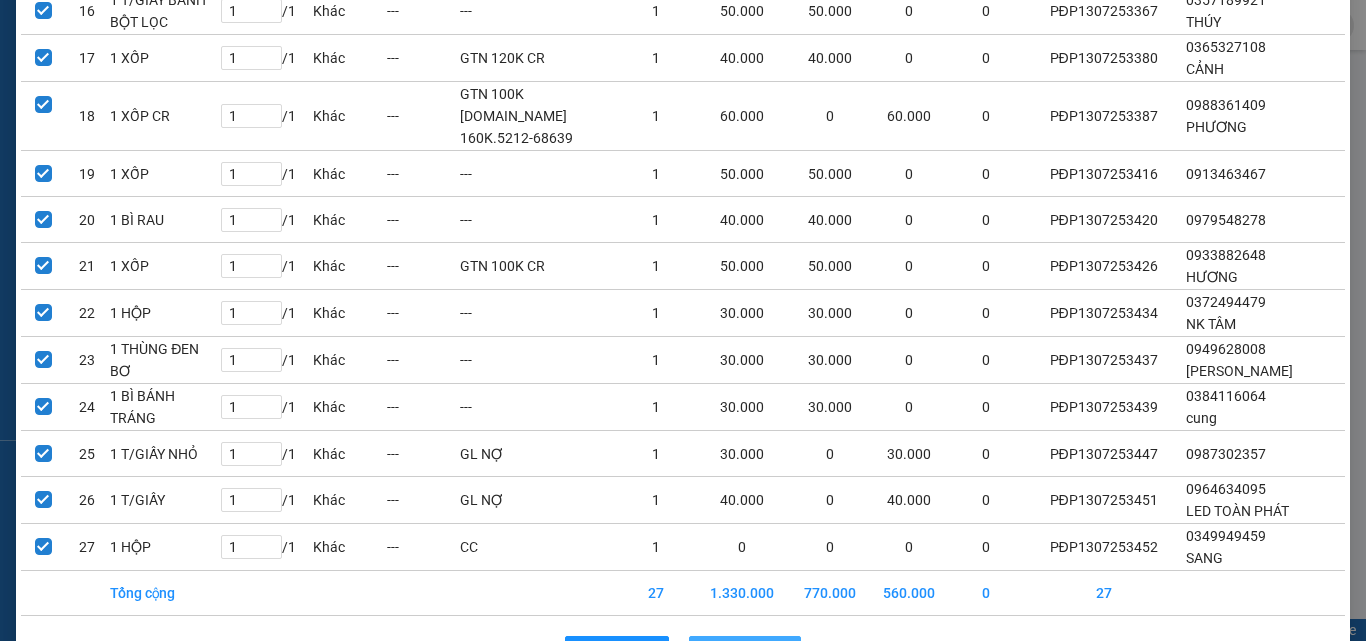 click on "Lên hàng" at bounding box center (756, 652) 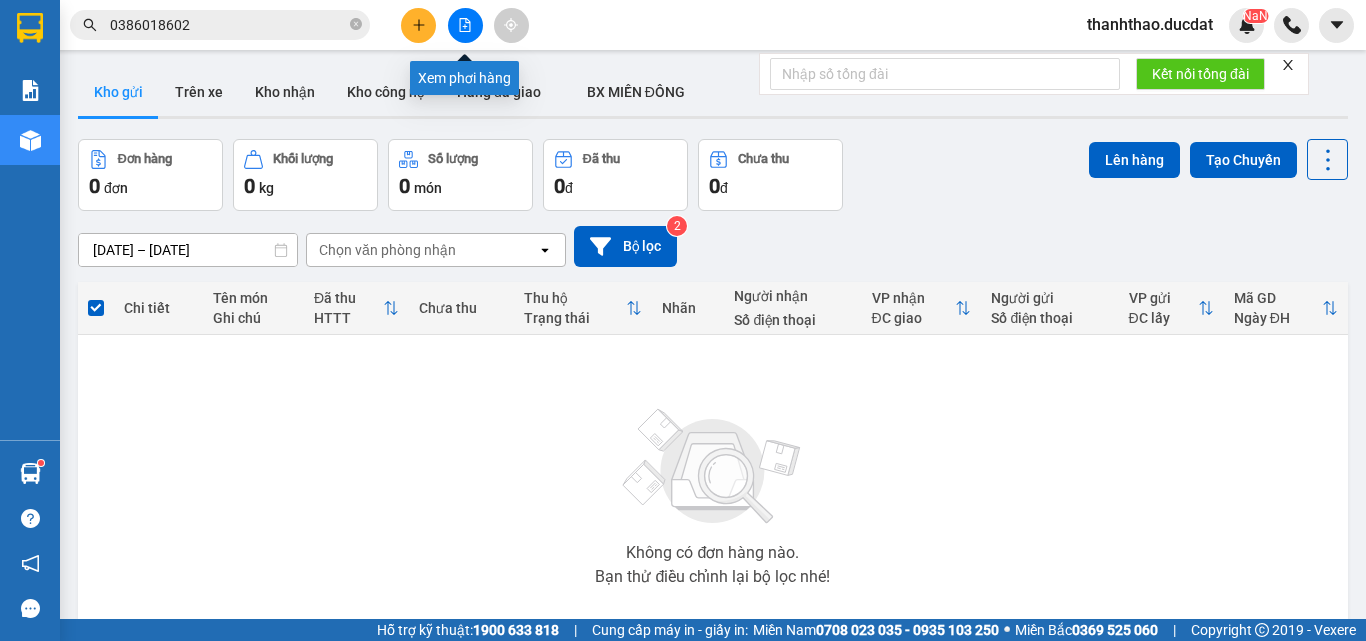 click at bounding box center [465, 25] 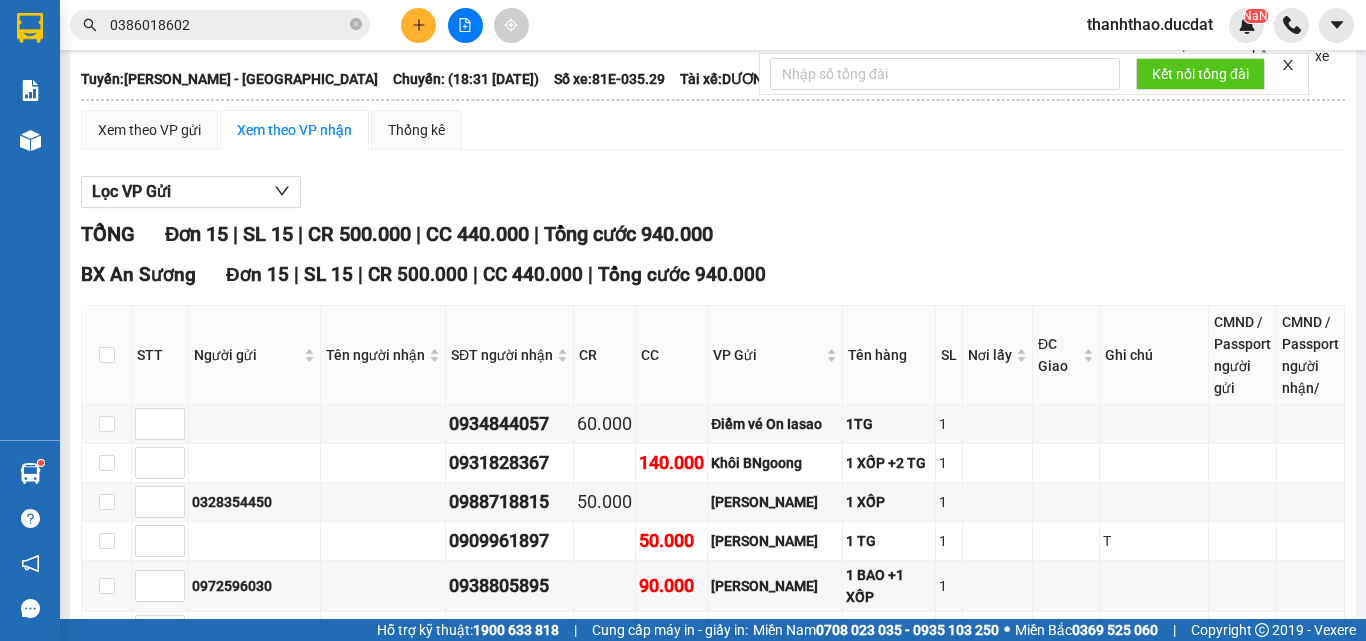scroll, scrollTop: 0, scrollLeft: 0, axis: both 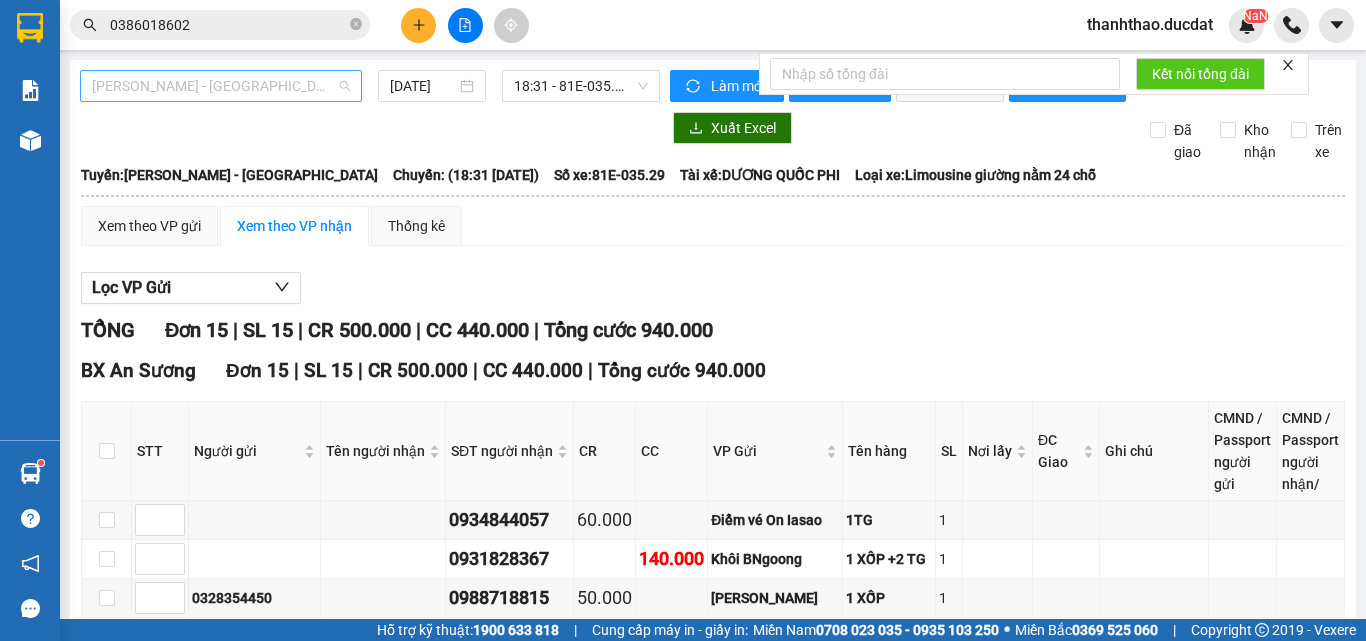 click on "[PERSON_NAME] - [GEOGRAPHIC_DATA]" at bounding box center (221, 86) 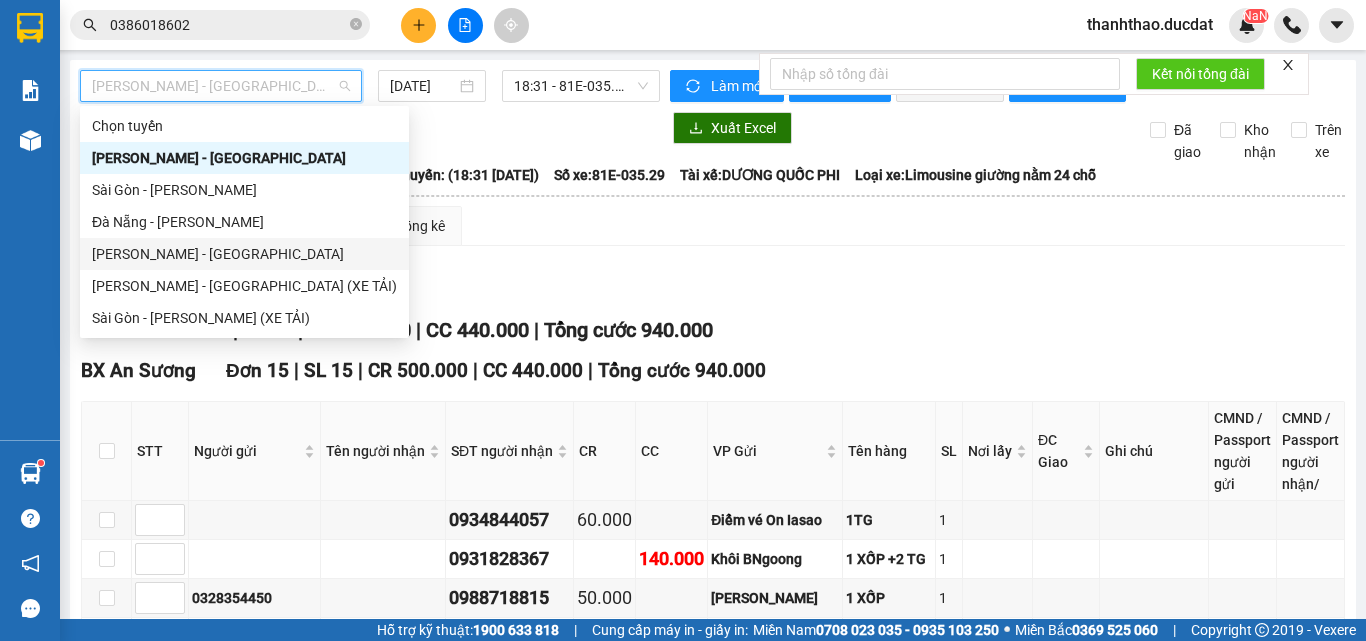 click on "[PERSON_NAME] - [GEOGRAPHIC_DATA]" at bounding box center (244, 254) 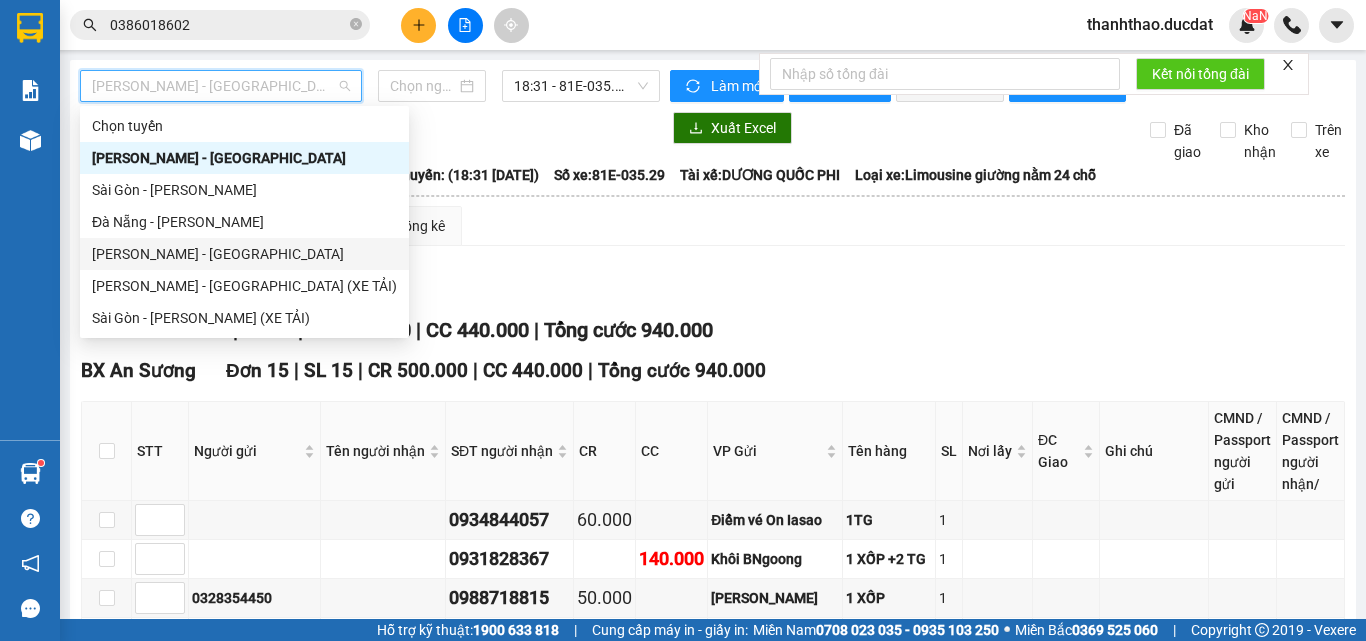 type on "[DATE]" 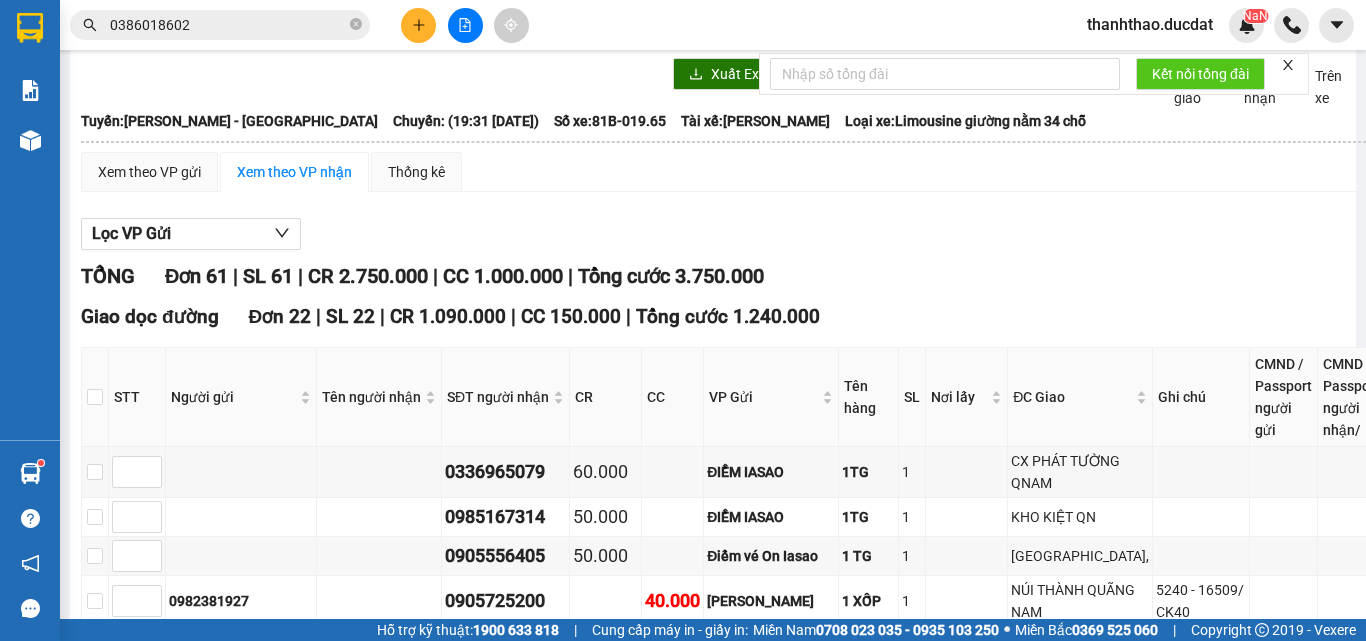 scroll, scrollTop: 0, scrollLeft: 0, axis: both 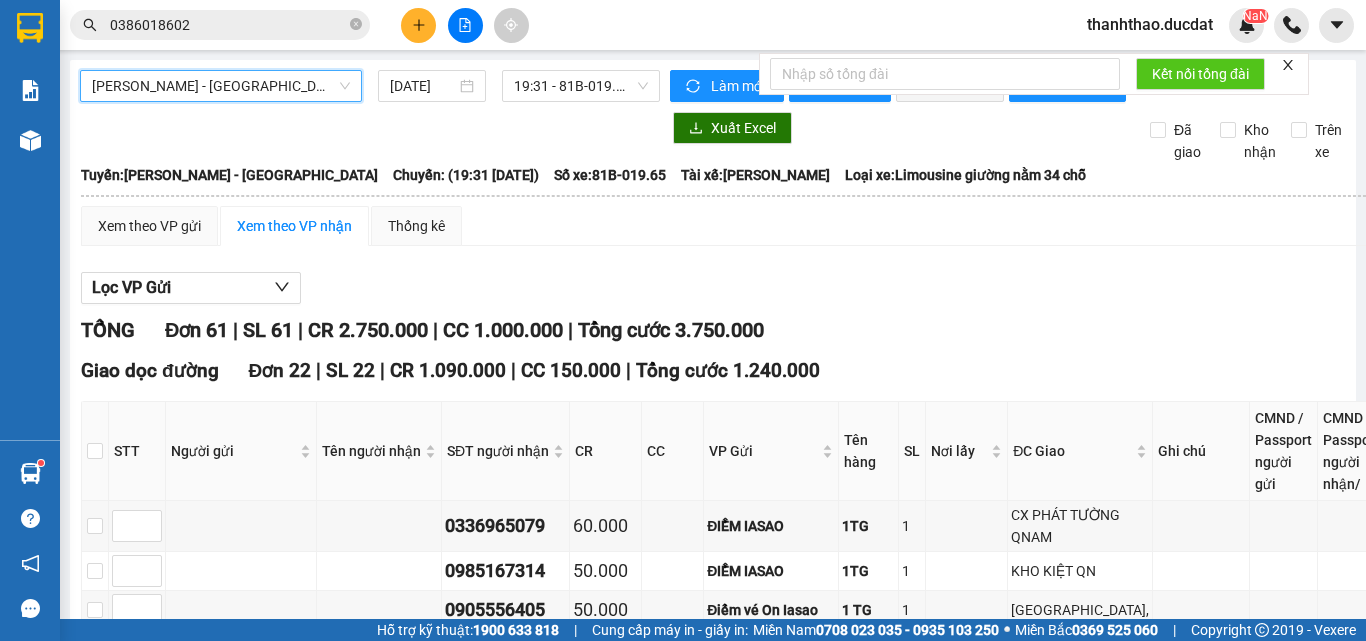 click on "[PERSON_NAME] - [GEOGRAPHIC_DATA]" at bounding box center [221, 86] 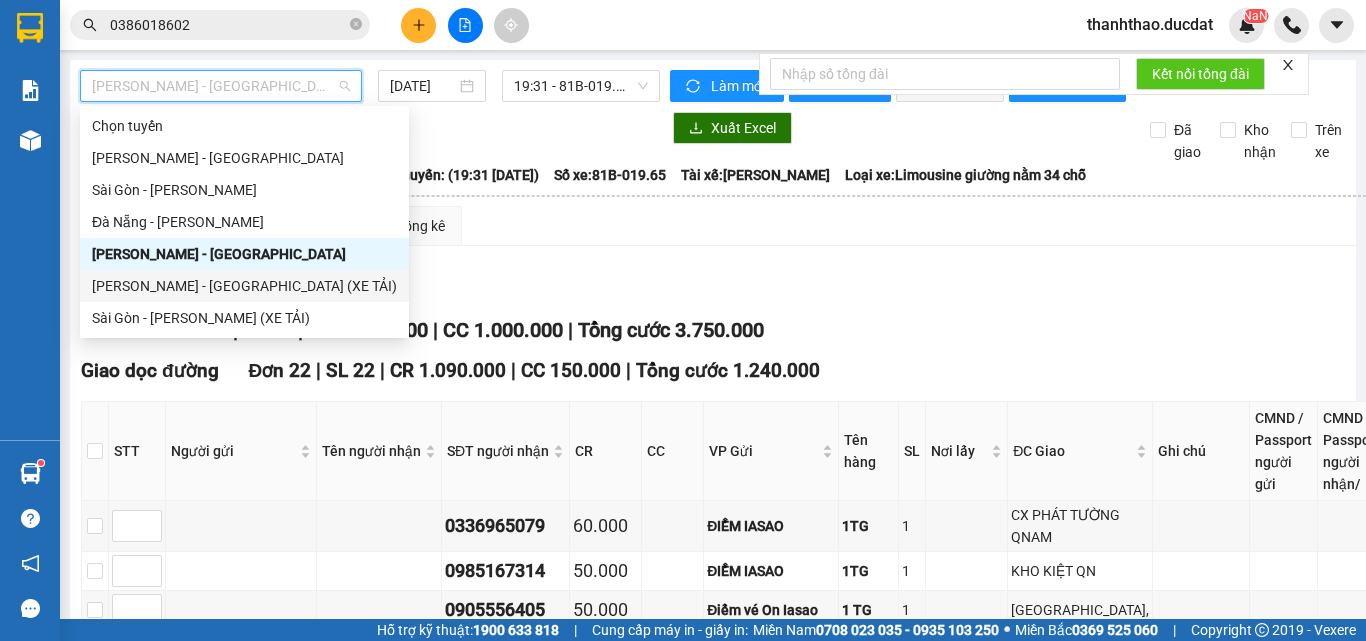 click on "[PERSON_NAME] - [GEOGRAPHIC_DATA] (XE TẢI)" at bounding box center (244, 286) 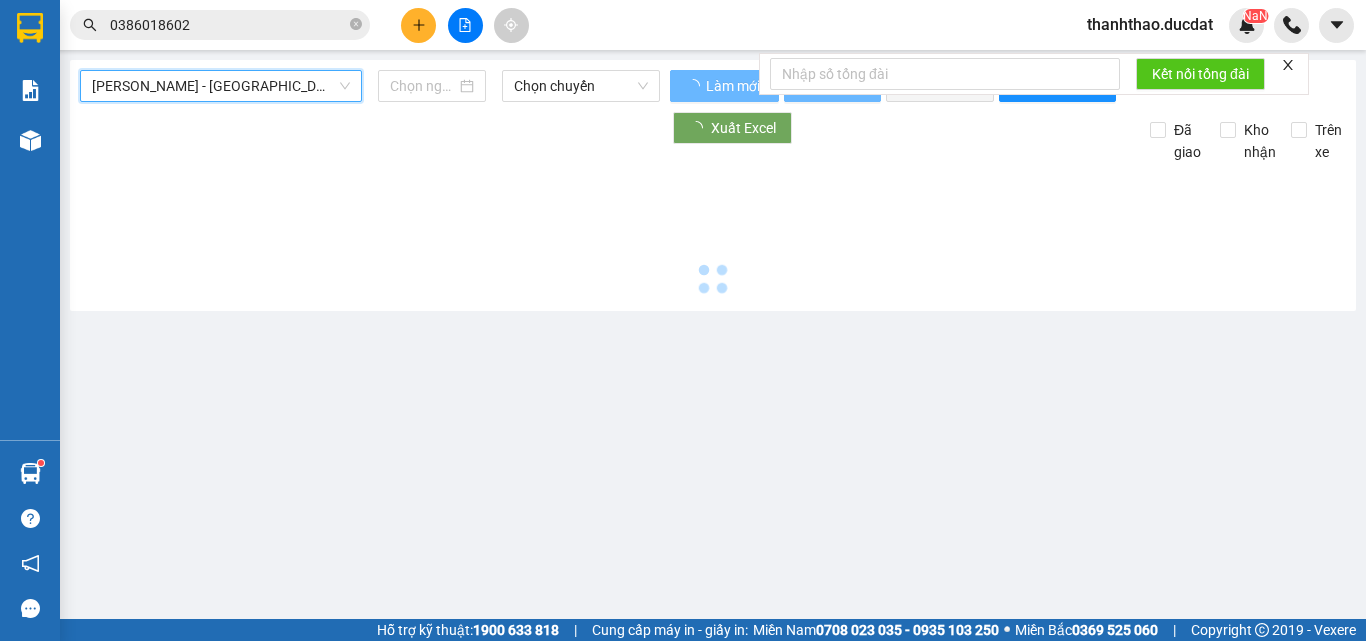 type on "[DATE]" 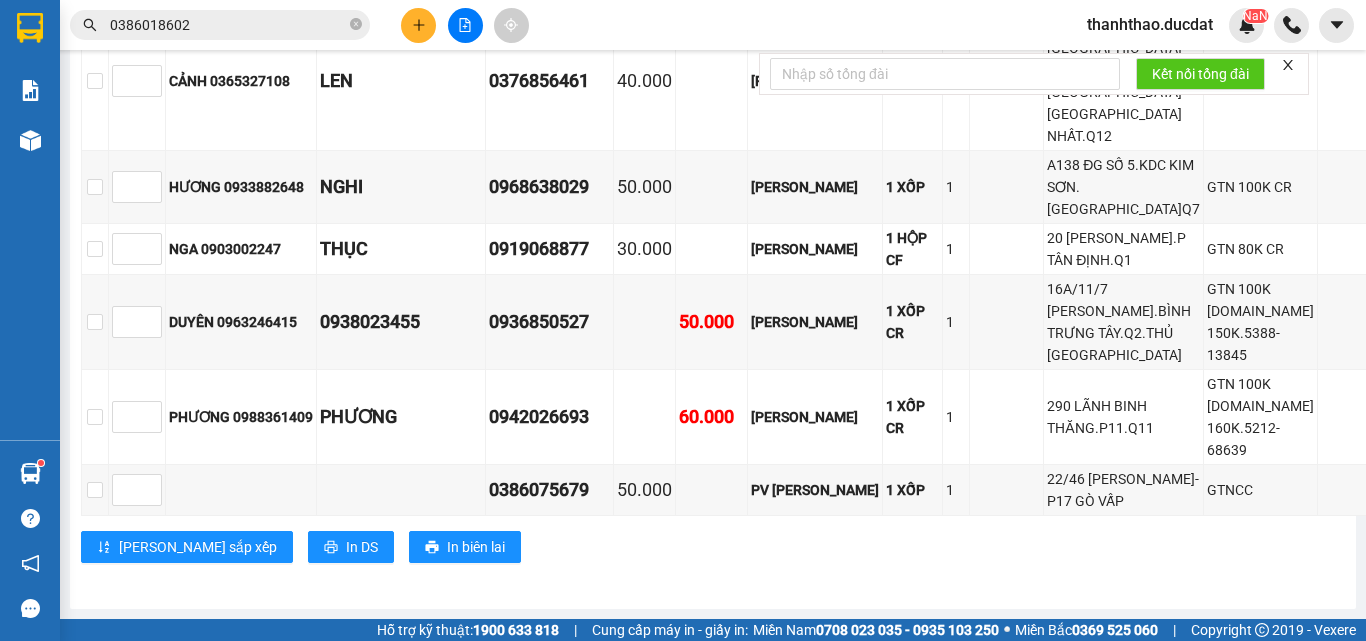 scroll, scrollTop: 4940, scrollLeft: 0, axis: vertical 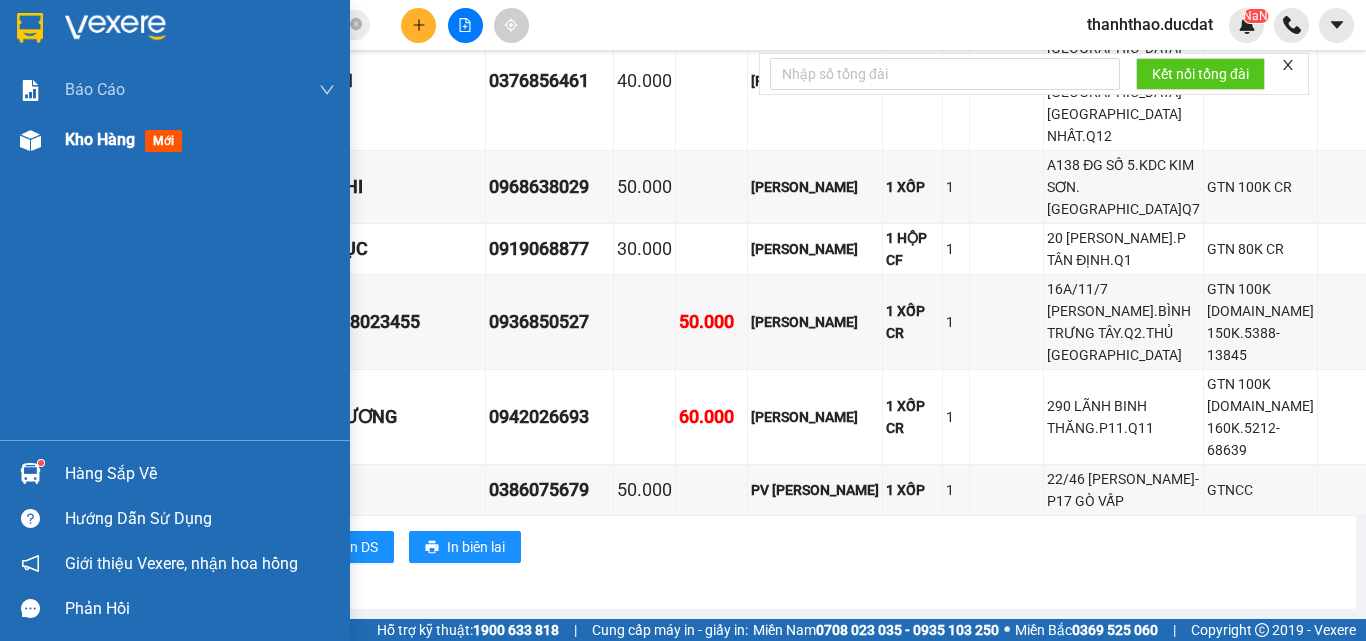 click on "Kho hàng" at bounding box center [100, 139] 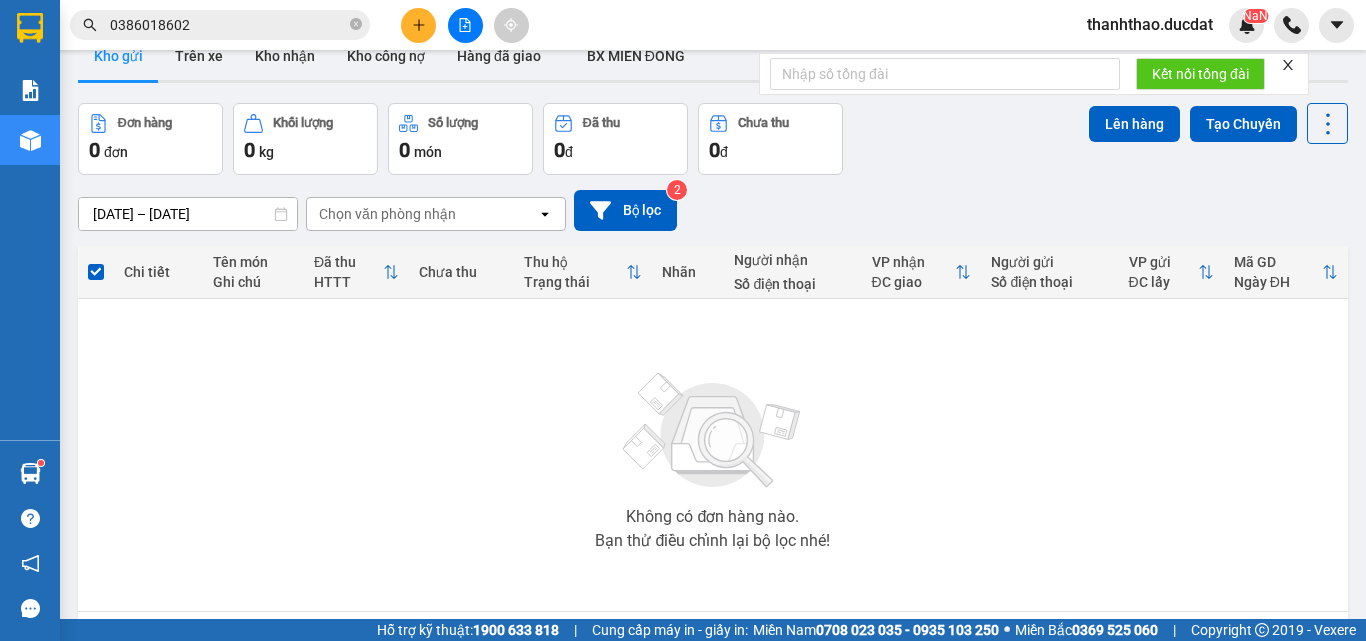 scroll, scrollTop: 0, scrollLeft: 0, axis: both 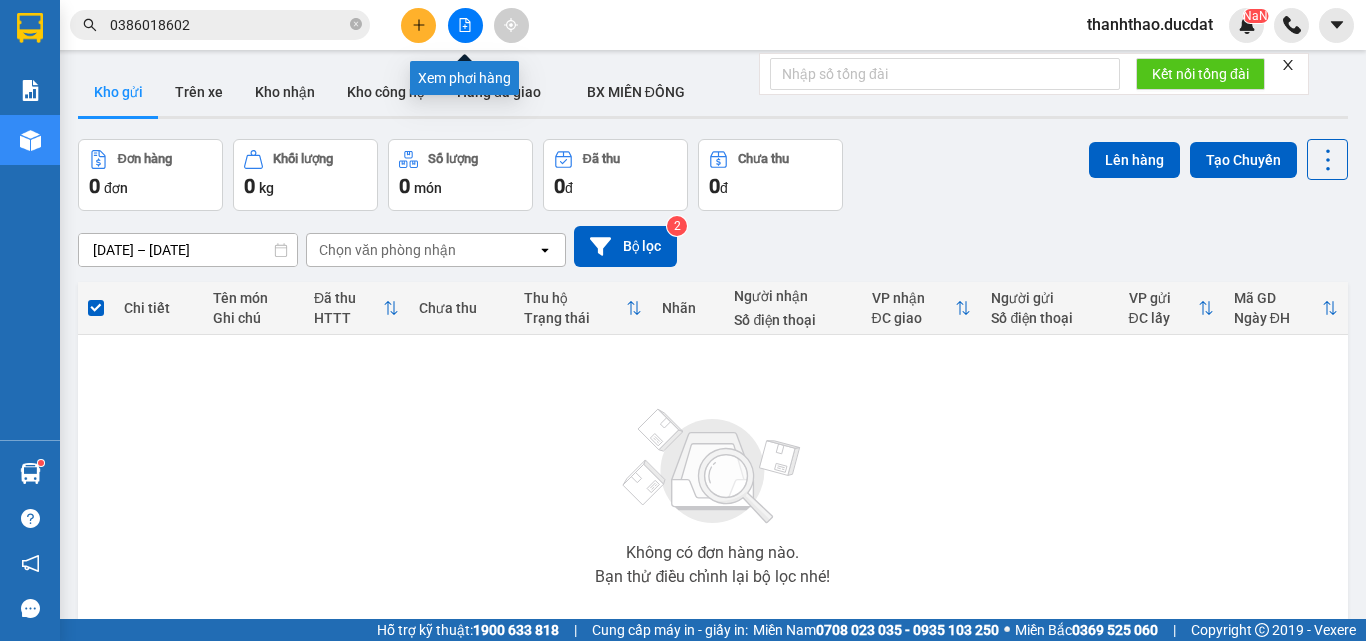 click 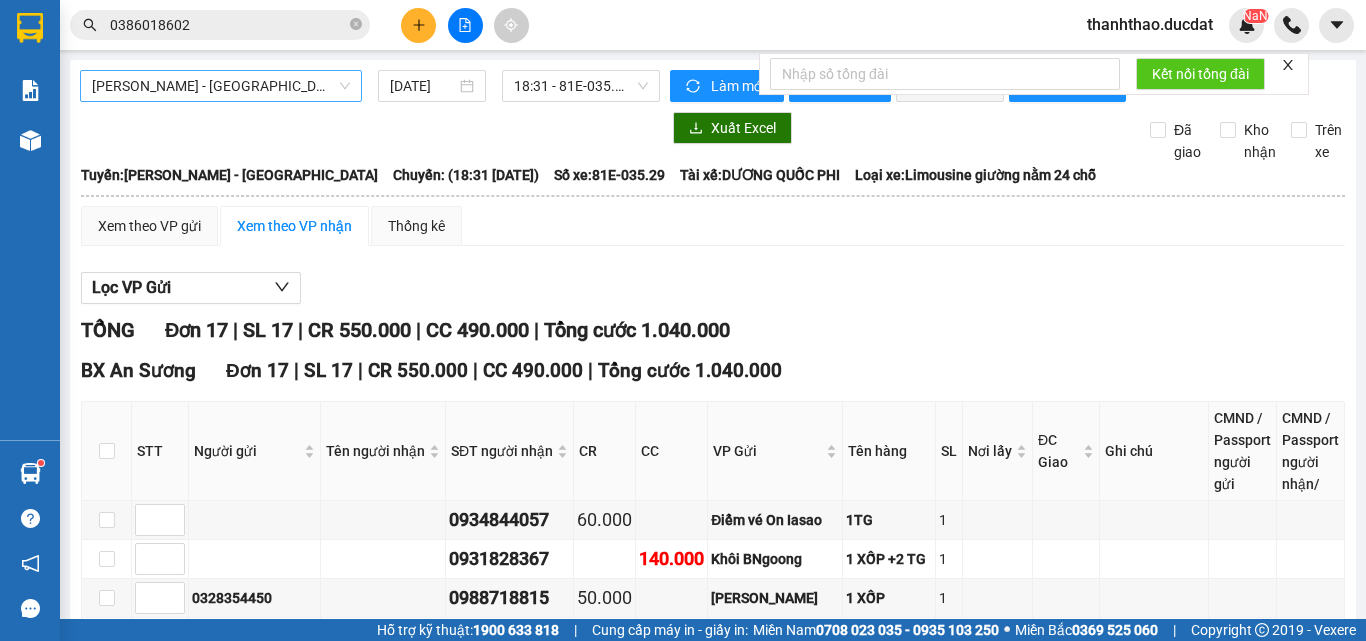 click on "[PERSON_NAME] - [GEOGRAPHIC_DATA]" at bounding box center [221, 86] 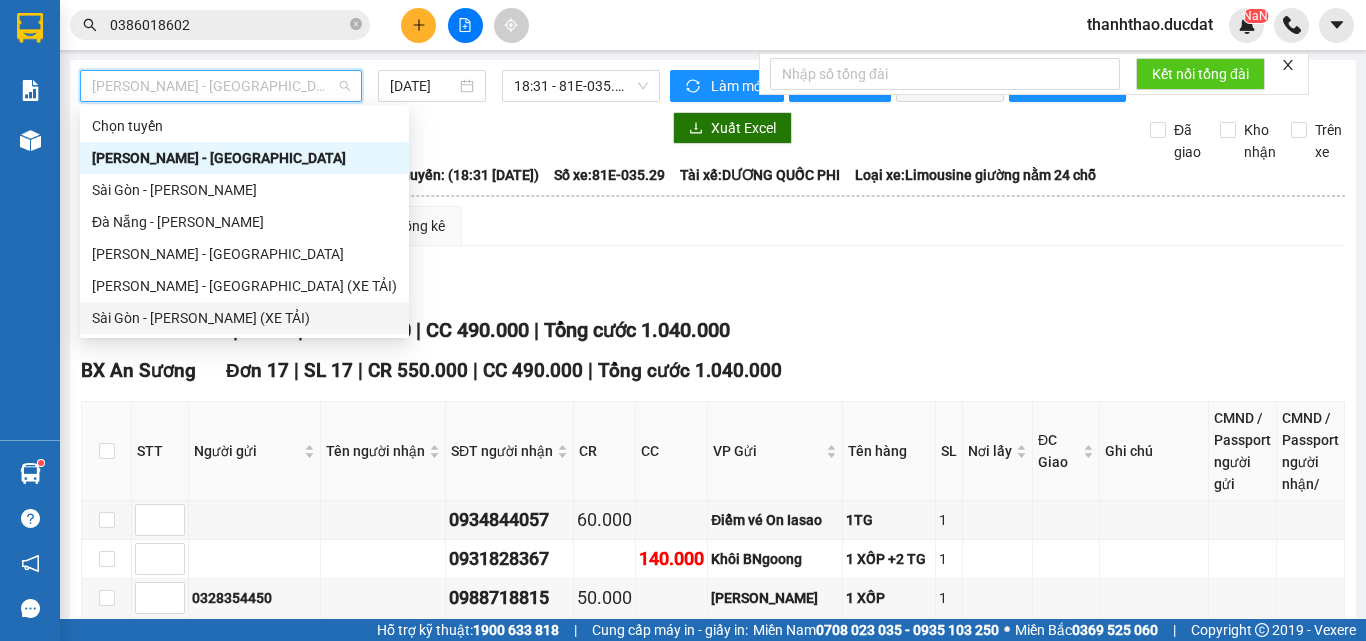 click on "Sài Gòn - [PERSON_NAME] (XE TẢI)" at bounding box center [244, 318] 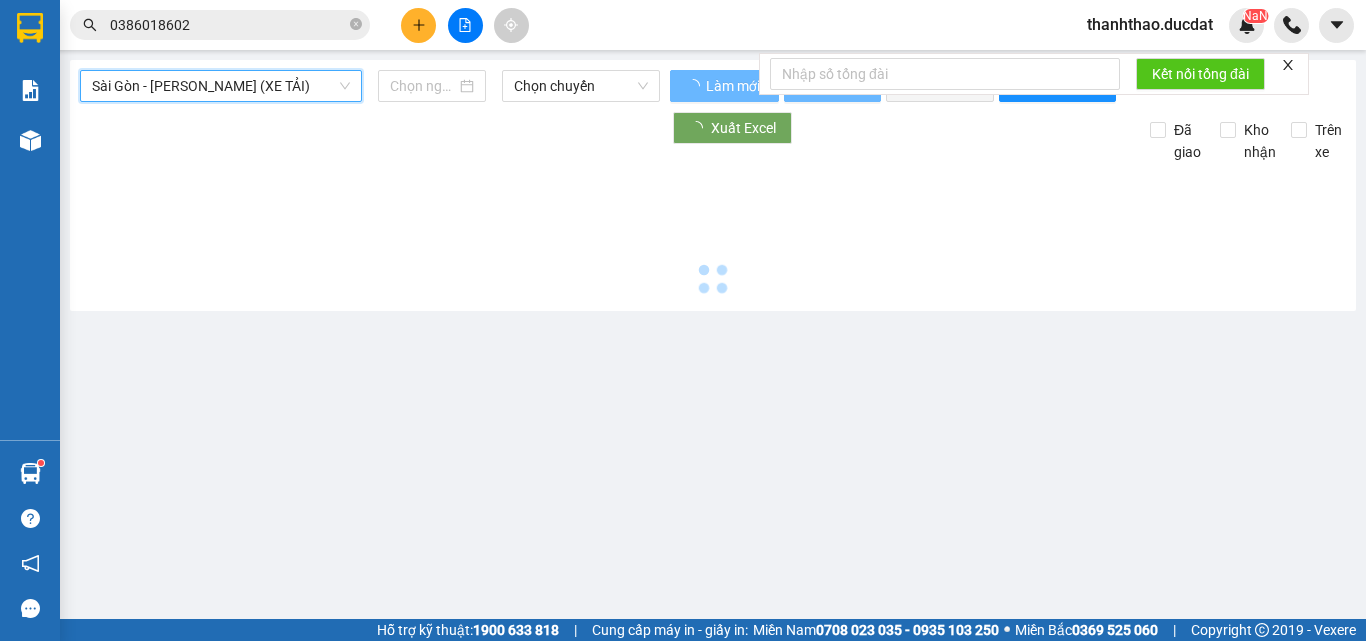 type on "[DATE]" 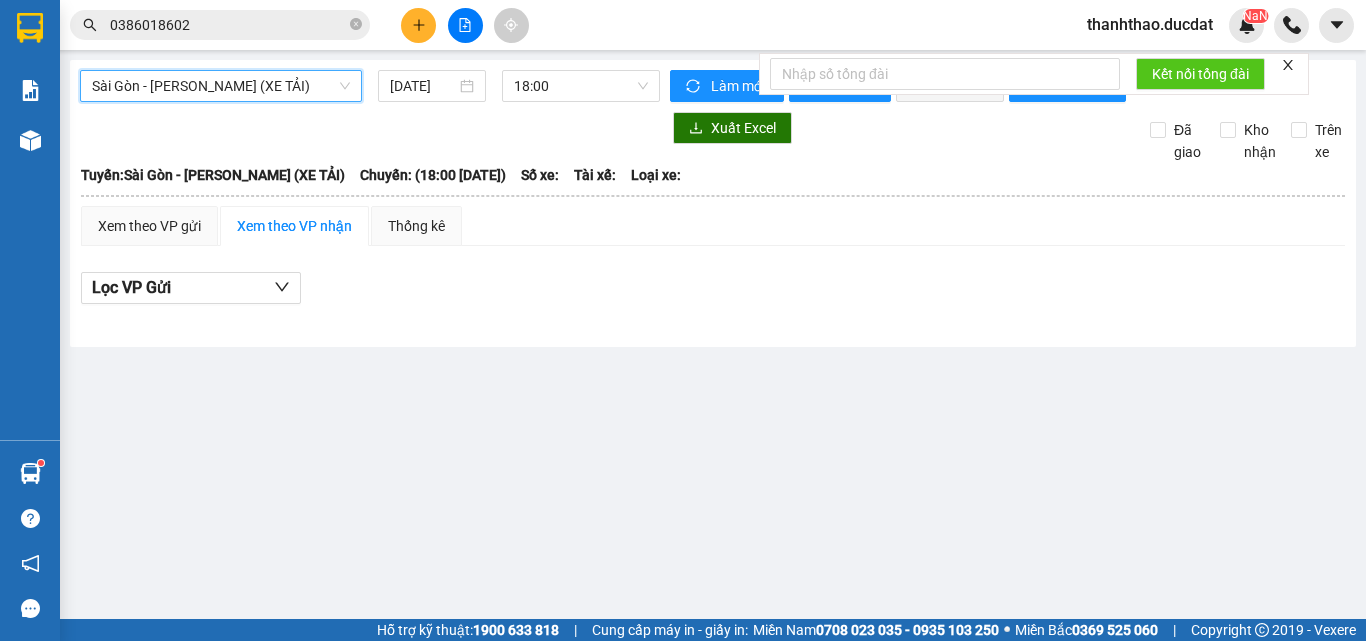 click on "Sài Gòn - [PERSON_NAME] (XE TẢI)" at bounding box center [221, 86] 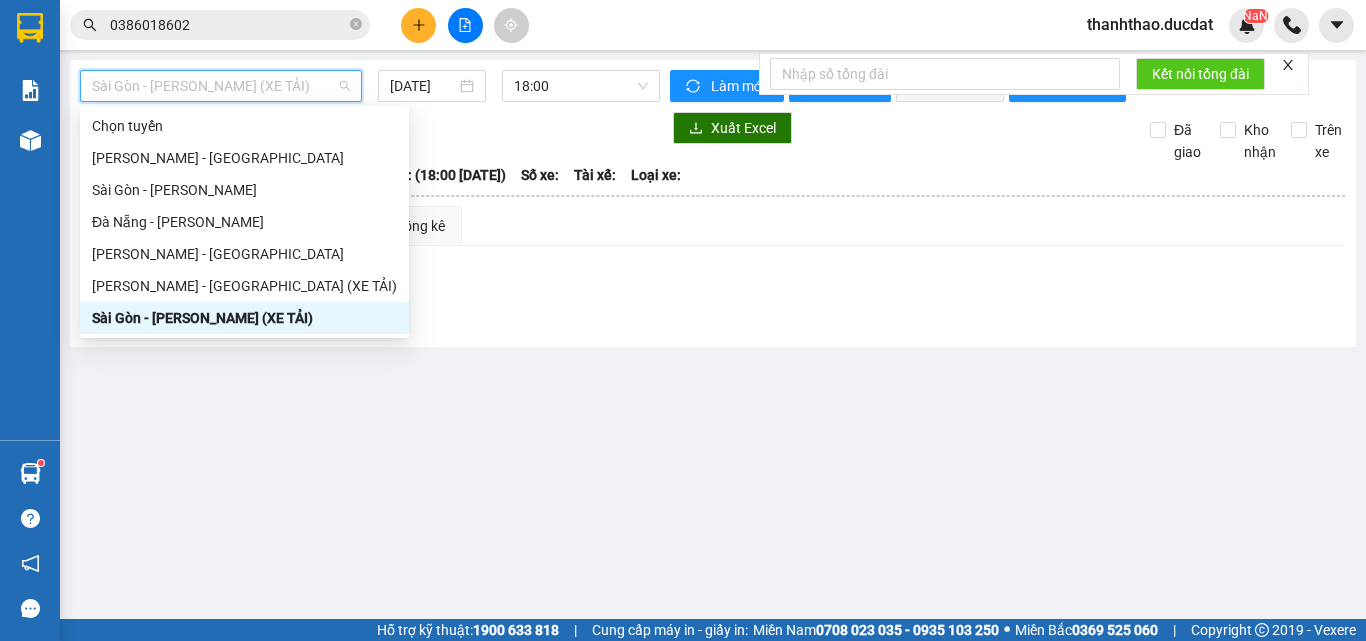 click on "Sài Gòn - [PERSON_NAME] (XE TẢI)" at bounding box center [244, 318] 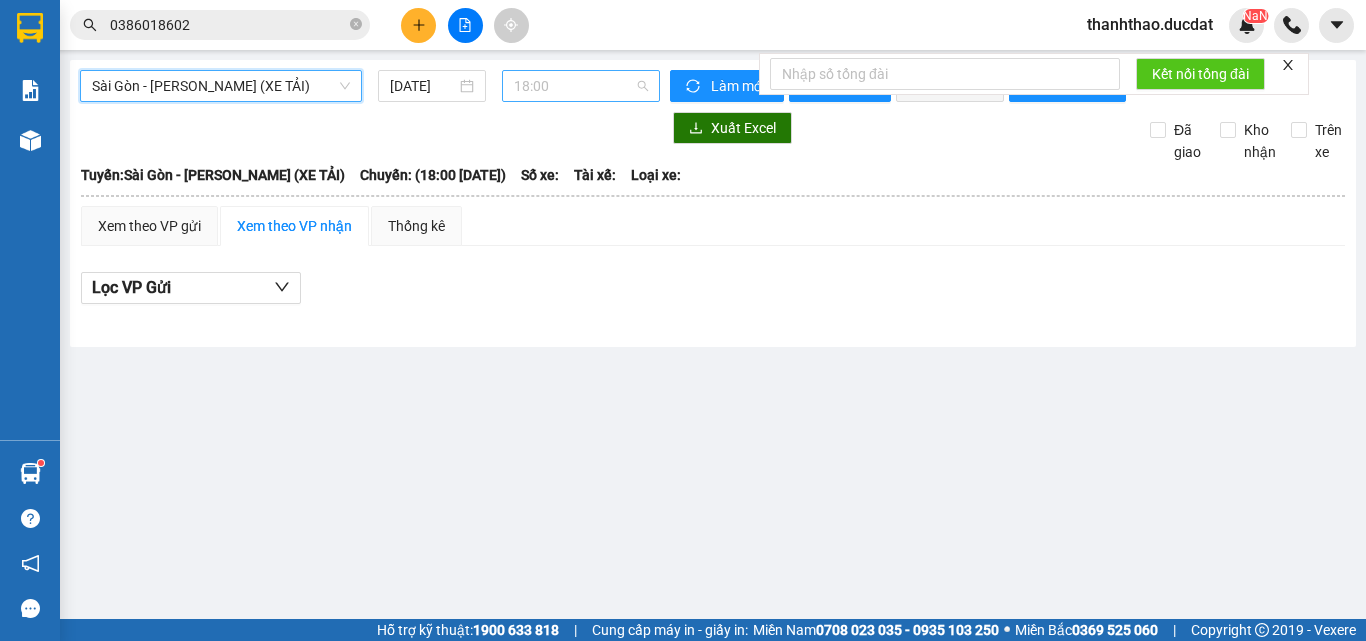 click on "18:00" at bounding box center (581, 86) 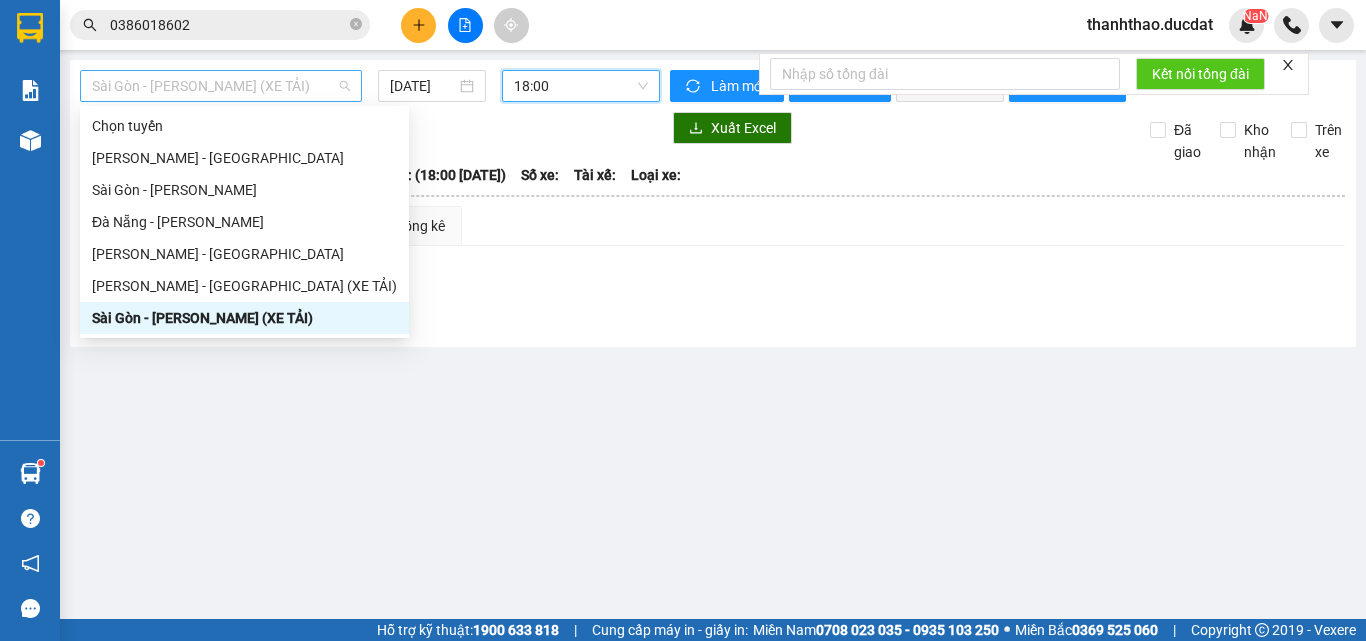 click on "Sài Gòn - [PERSON_NAME] (XE TẢI)" at bounding box center [221, 86] 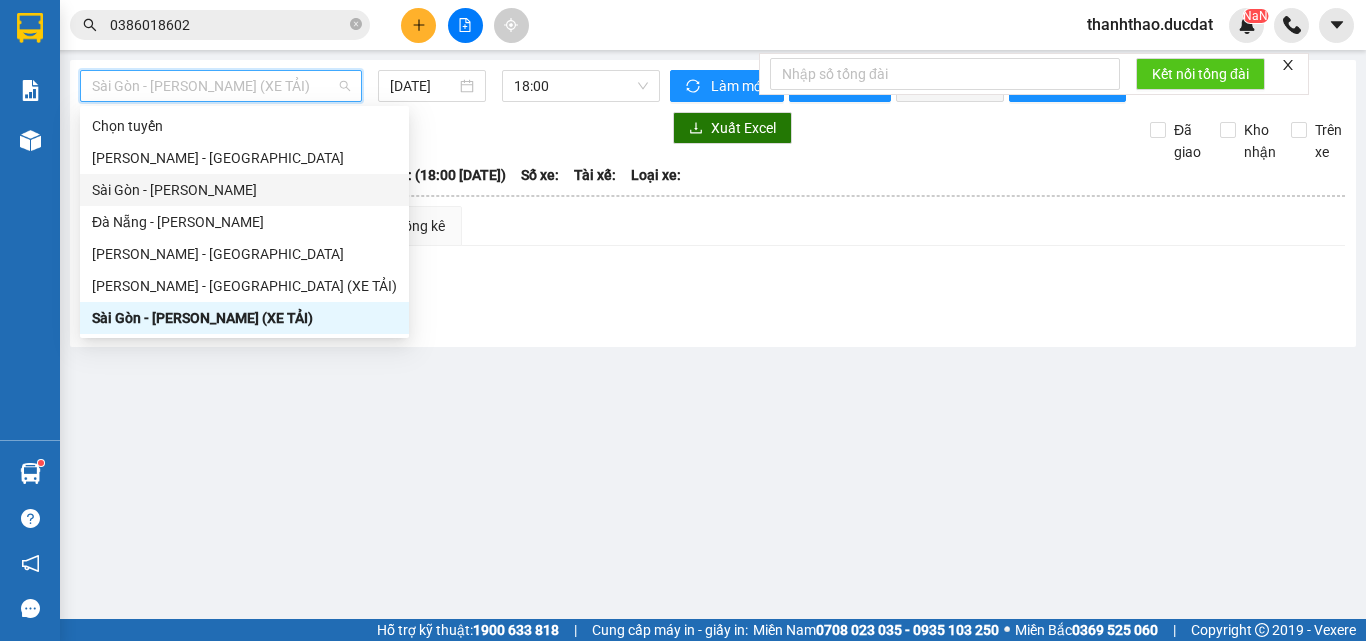 click on "Sài Gòn - [PERSON_NAME]" at bounding box center (244, 190) 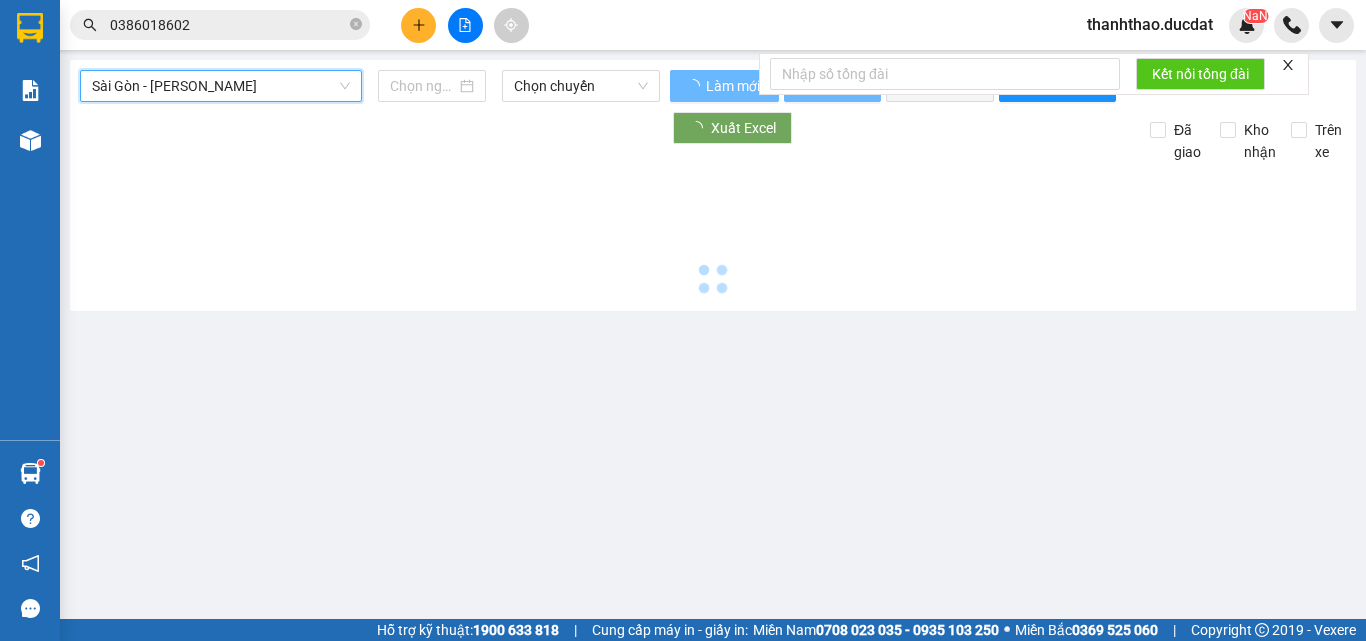 type on "[DATE]" 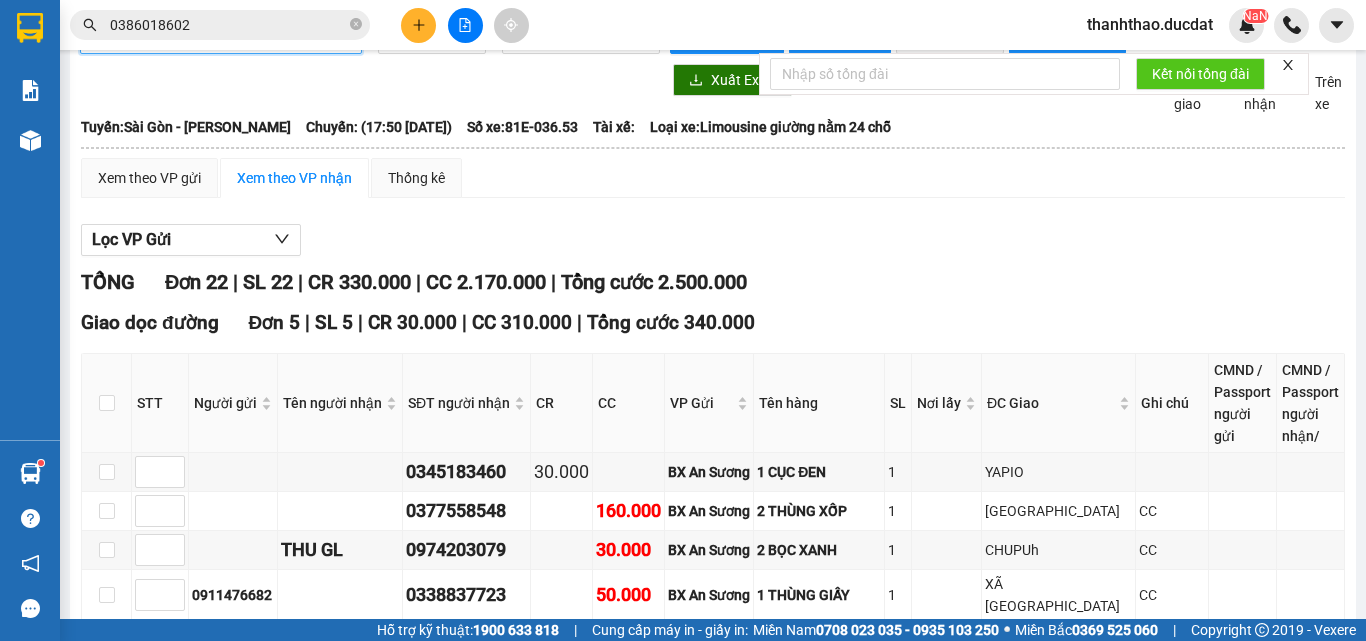 scroll, scrollTop: 0, scrollLeft: 0, axis: both 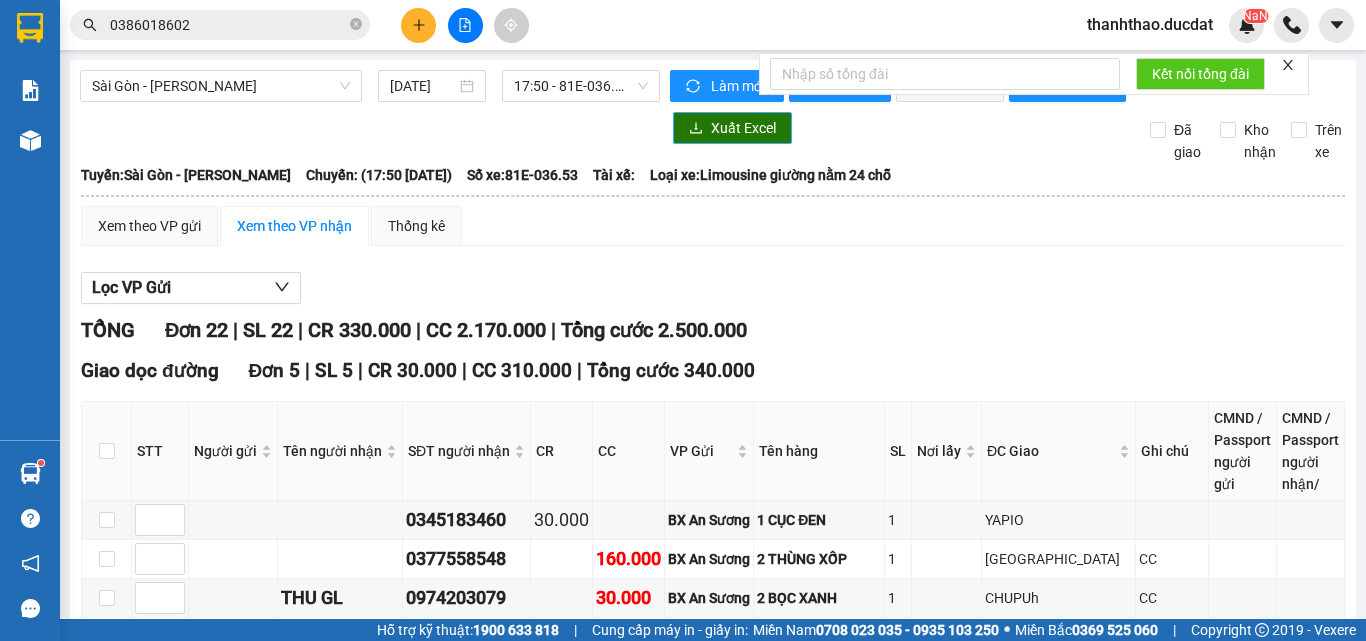 click on "Xuất Excel" at bounding box center (743, 128) 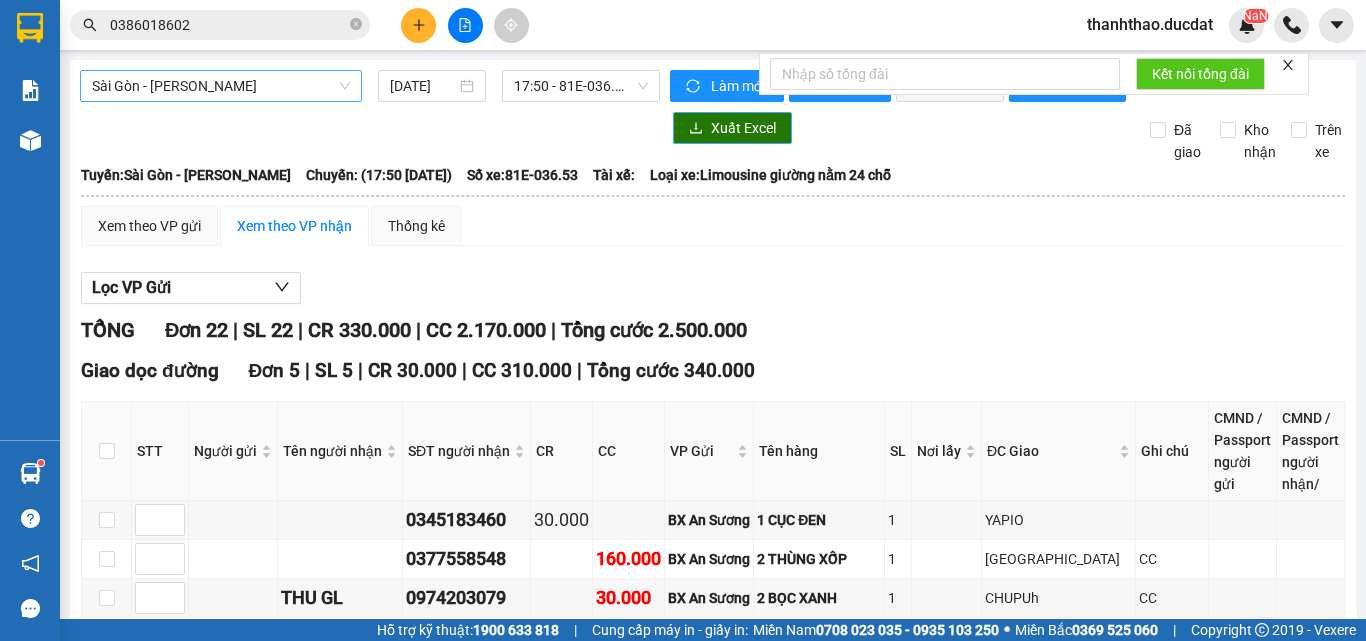 click on "Sài Gòn - [PERSON_NAME]" at bounding box center (221, 86) 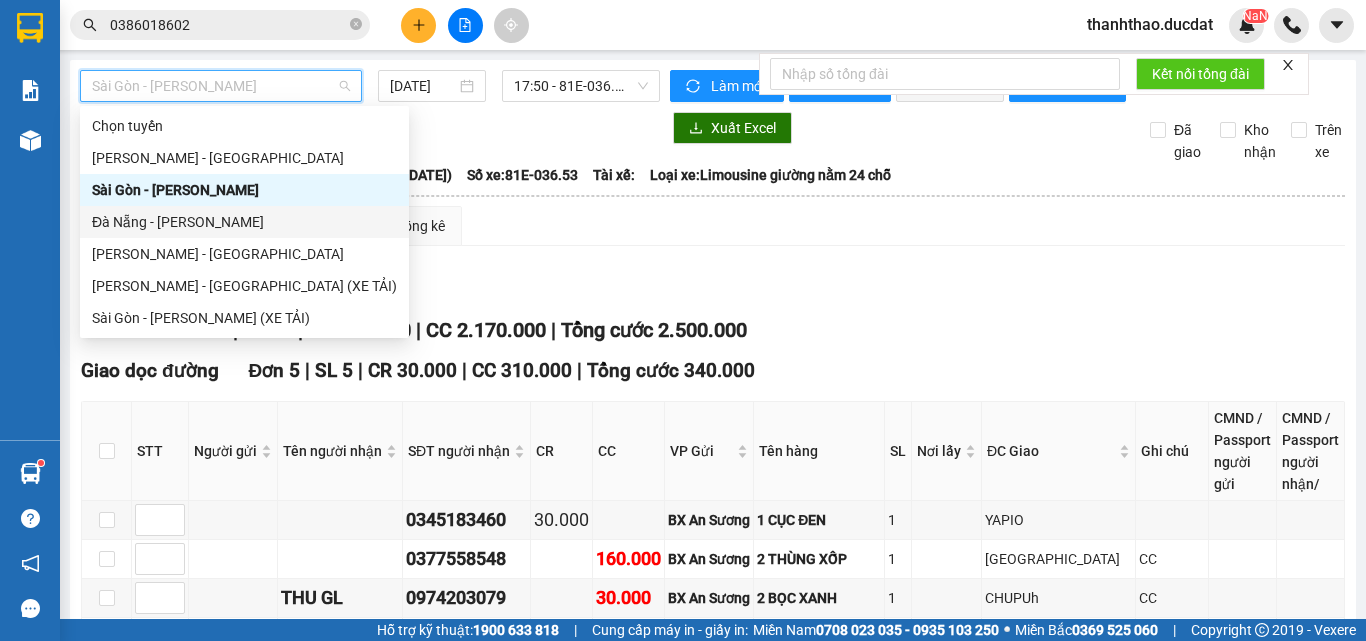click on "Đà Nẵng - [PERSON_NAME]" at bounding box center (244, 222) 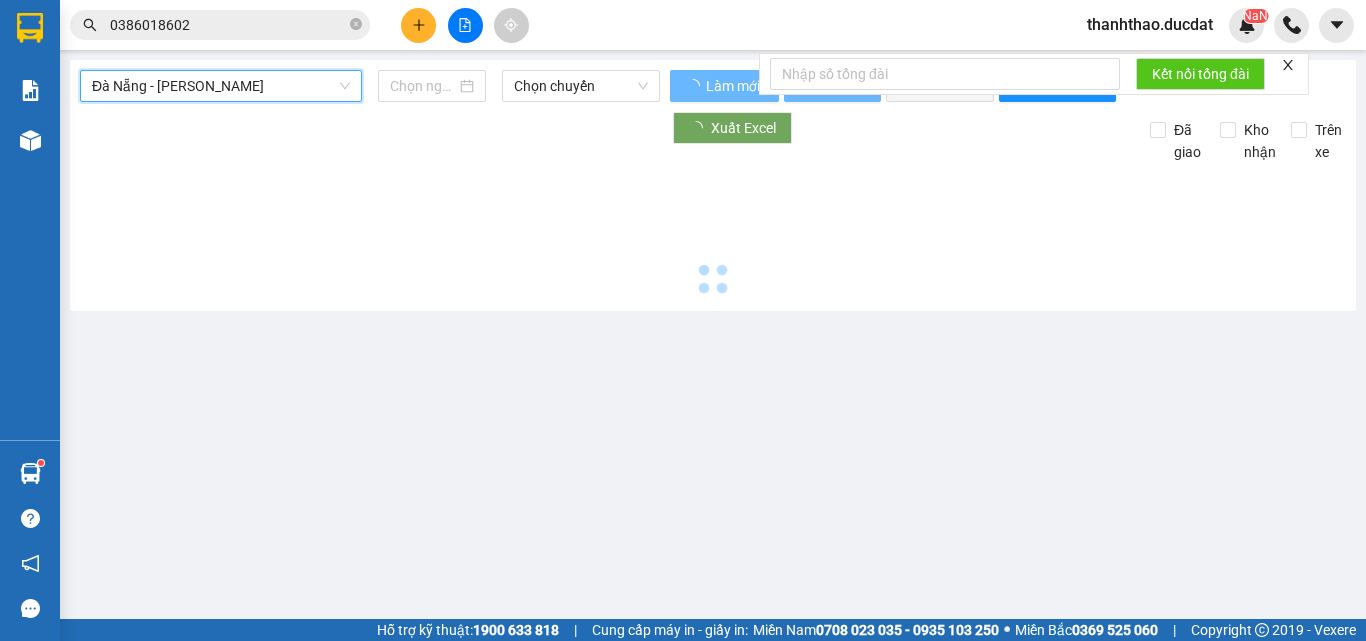 type on "[DATE]" 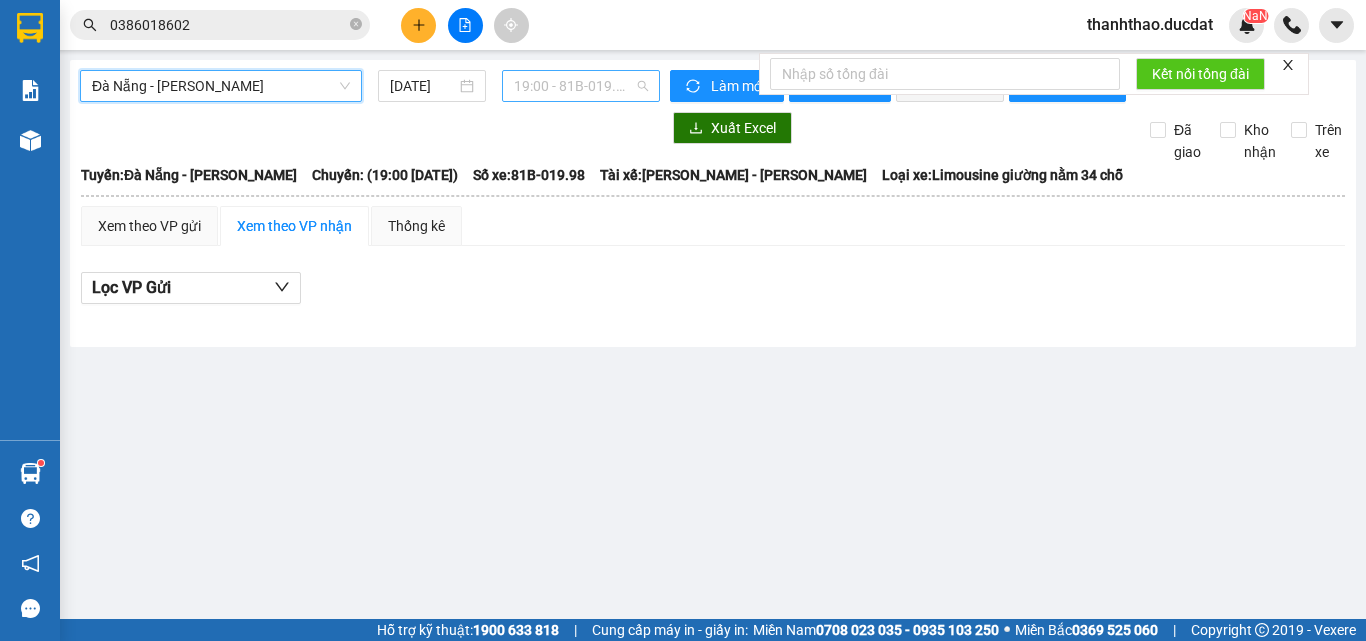 click on "19:00     - 81B-019.98" at bounding box center [581, 86] 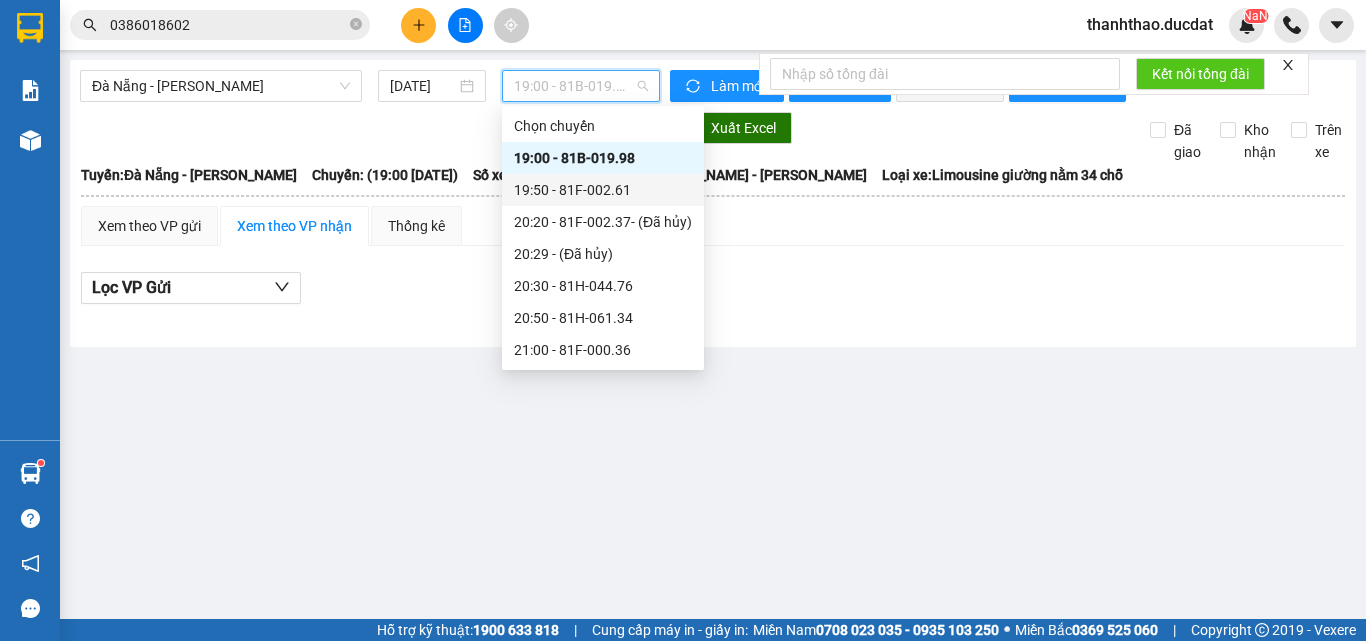 click on "19:50     - 81F-002.61" at bounding box center (603, 190) 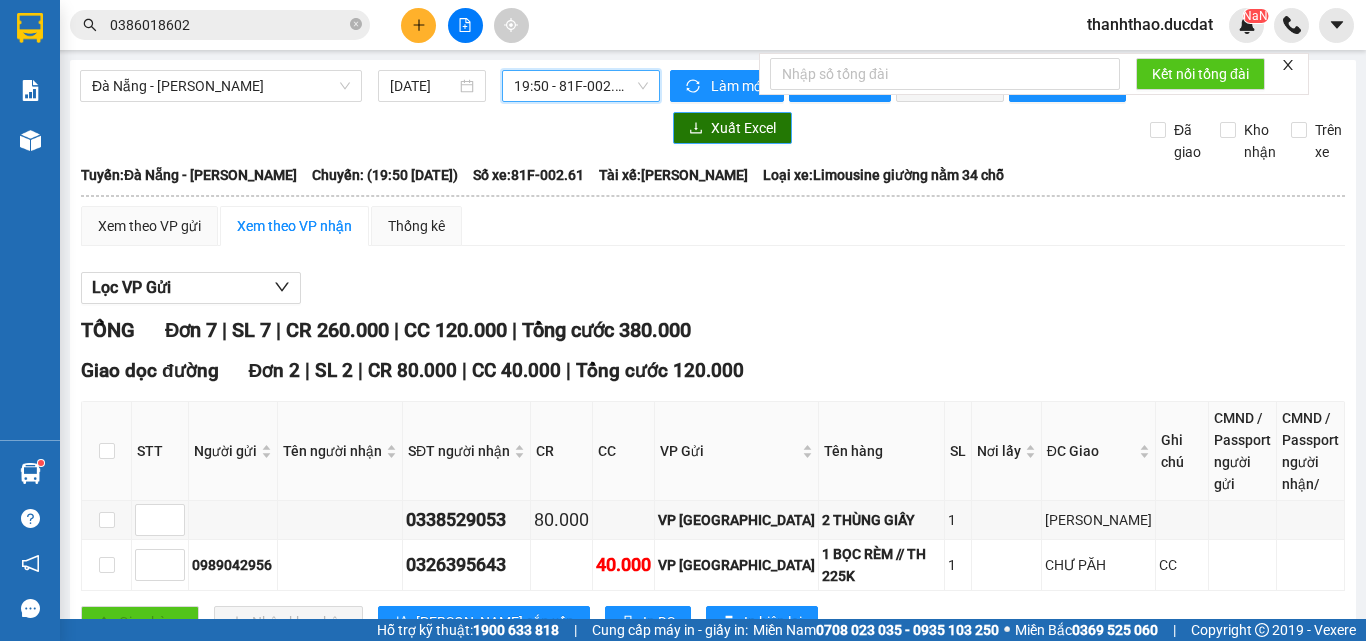 click on "Xuất Excel" at bounding box center [743, 128] 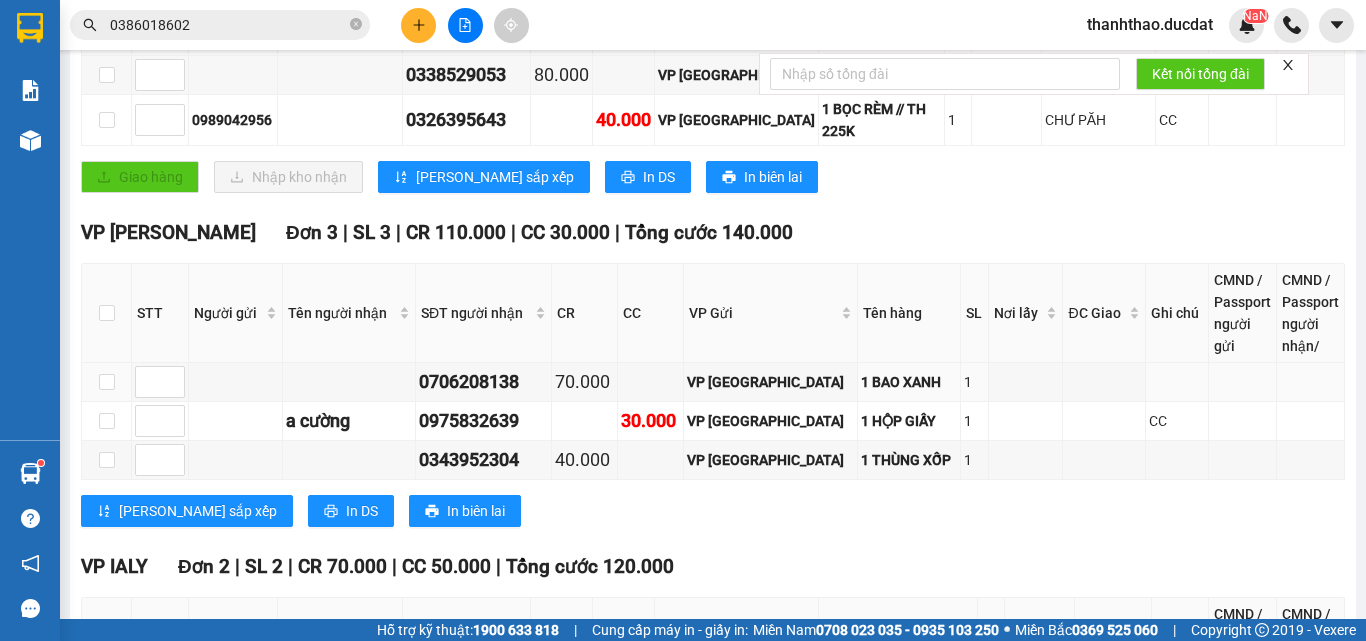 scroll, scrollTop: 500, scrollLeft: 0, axis: vertical 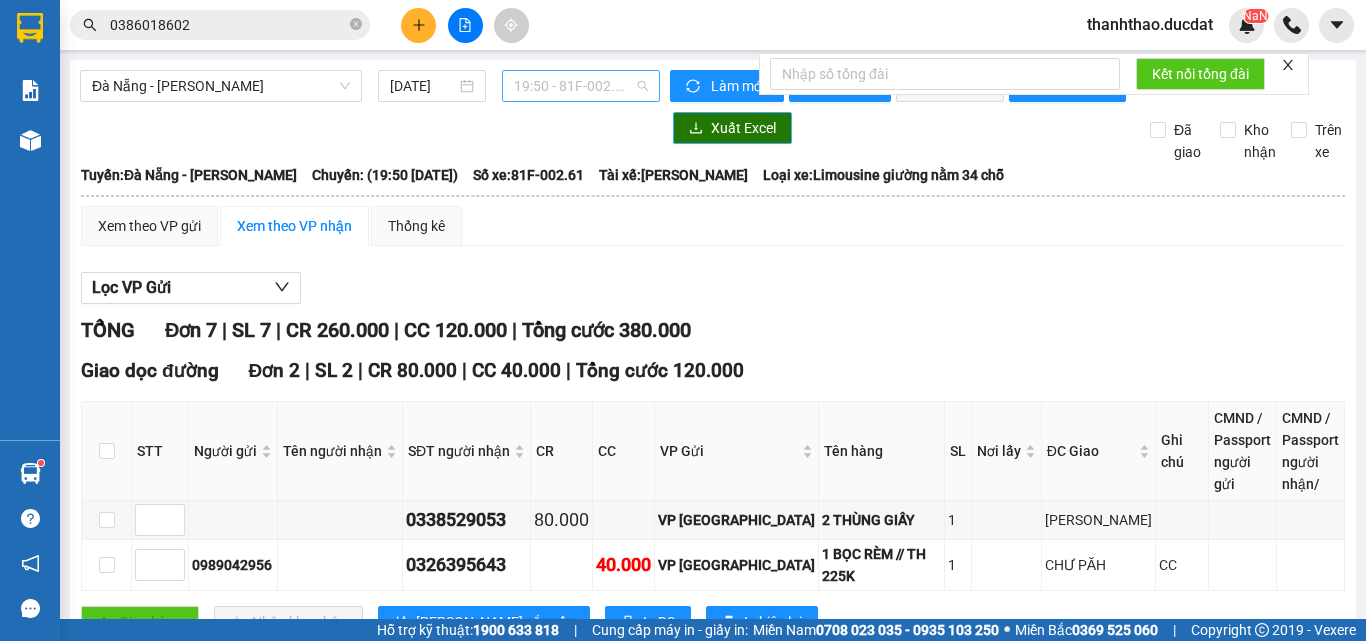 click on "19:50     - 81F-002.61" at bounding box center (581, 86) 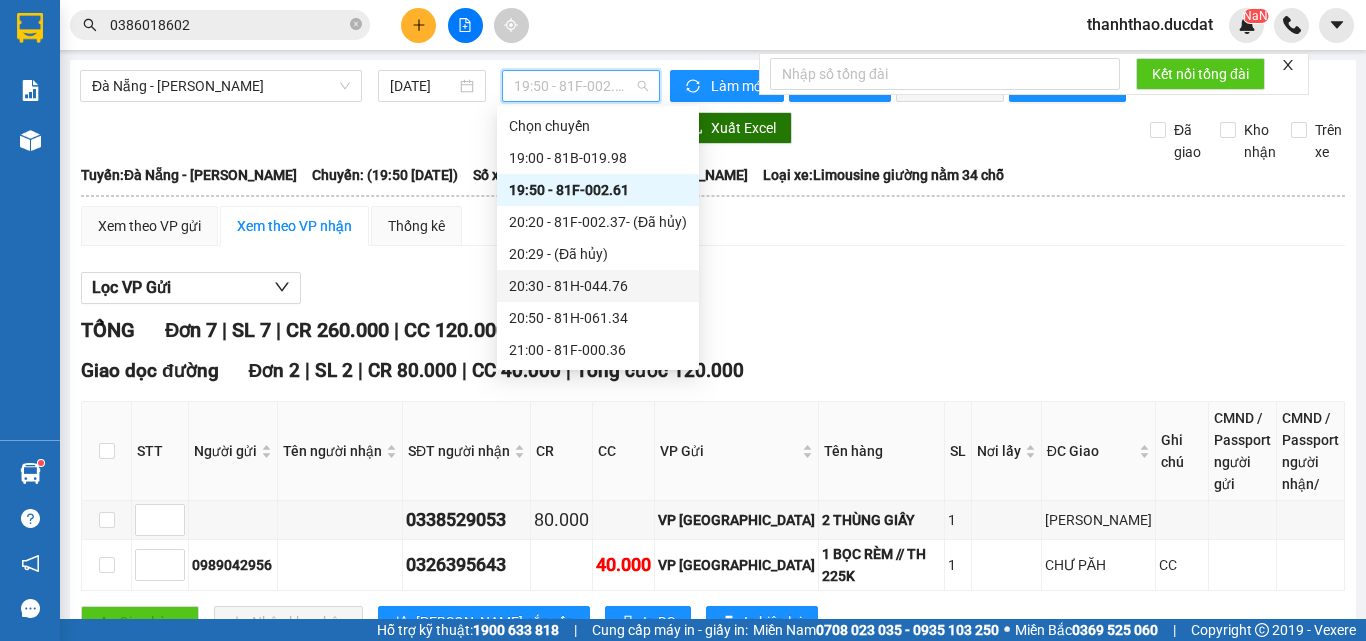 click on "20:30     - 81H-044.76" at bounding box center [598, 286] 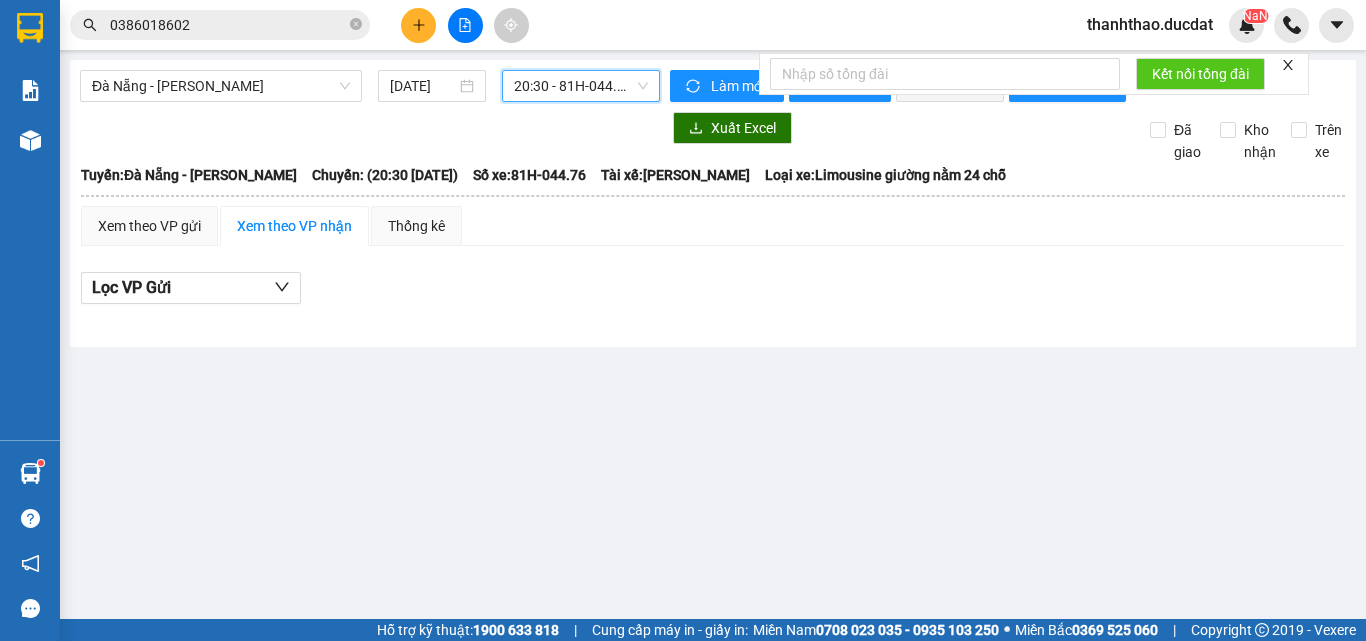 click on "20:30     - 81H-044.76" at bounding box center [581, 86] 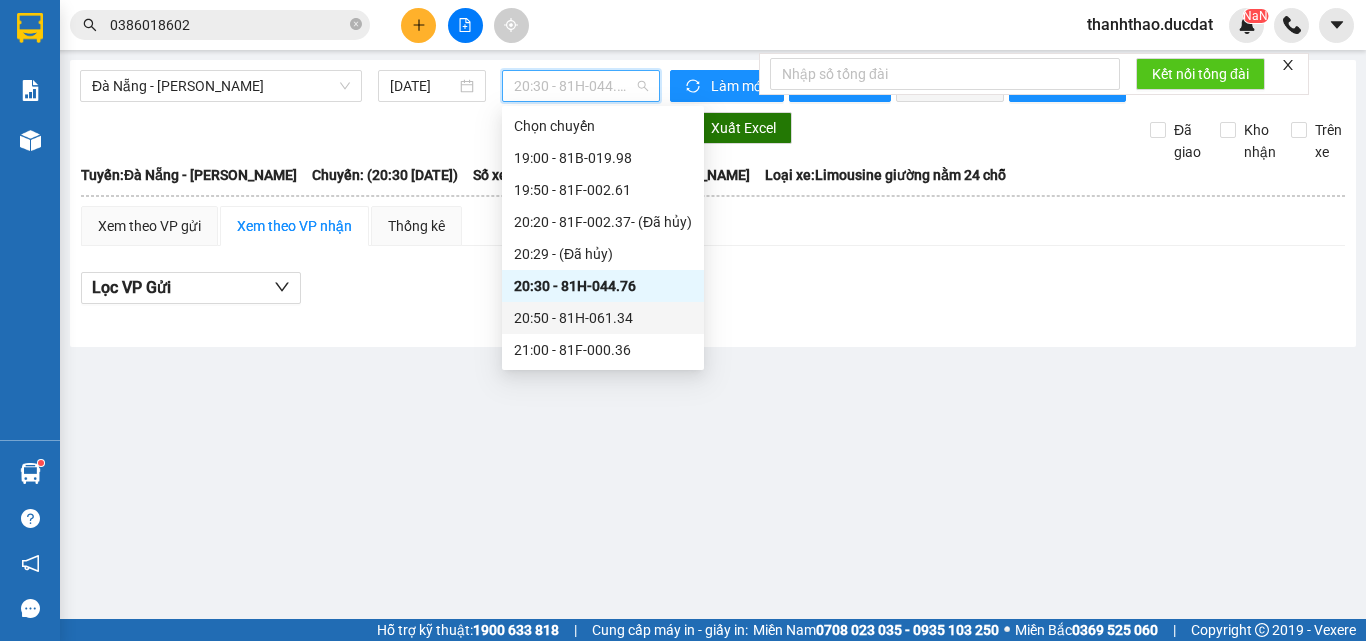 click on "20:50     - 81H-061.34" at bounding box center [603, 318] 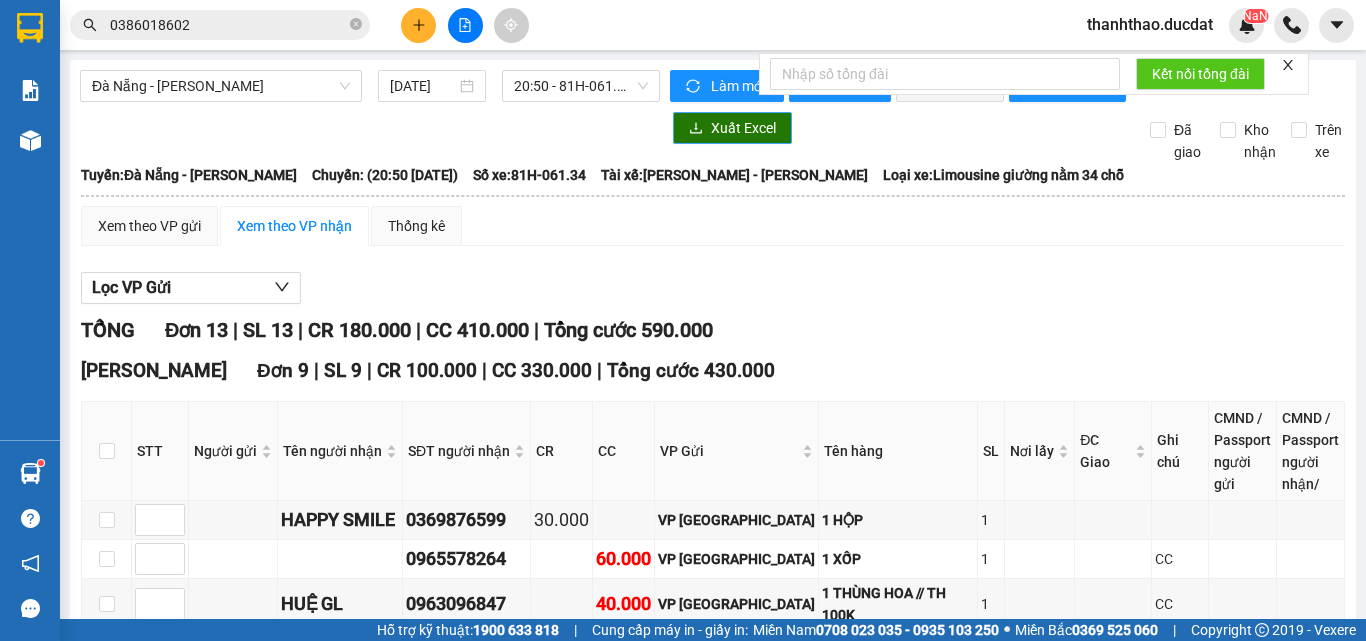 click on "Xuất Excel" at bounding box center (743, 128) 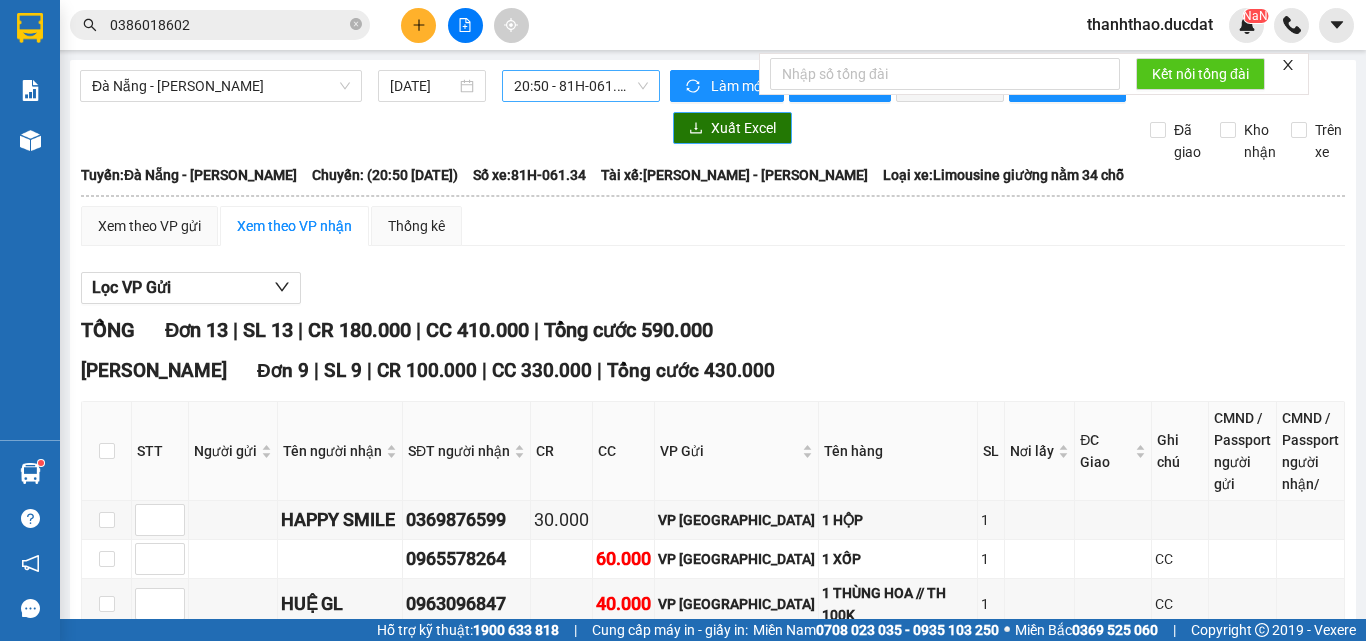 click on "20:50     - 81H-061.34" at bounding box center (581, 86) 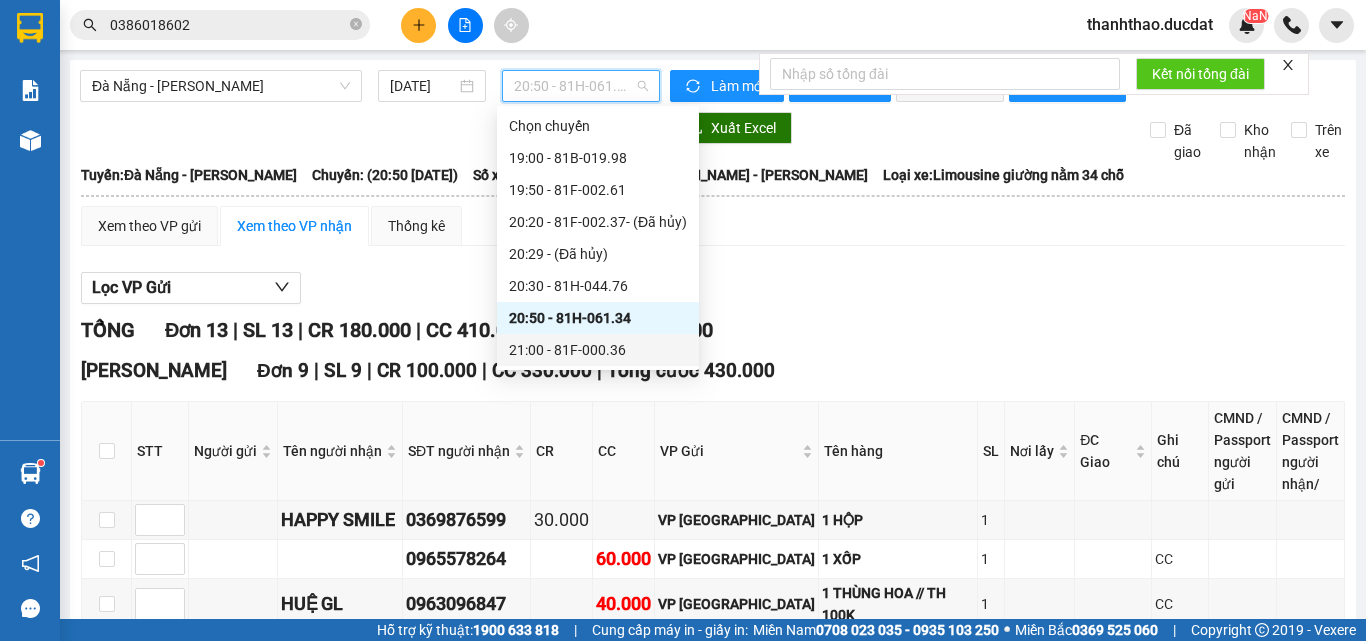 click on "21:00     - 81F-000.36" at bounding box center [598, 350] 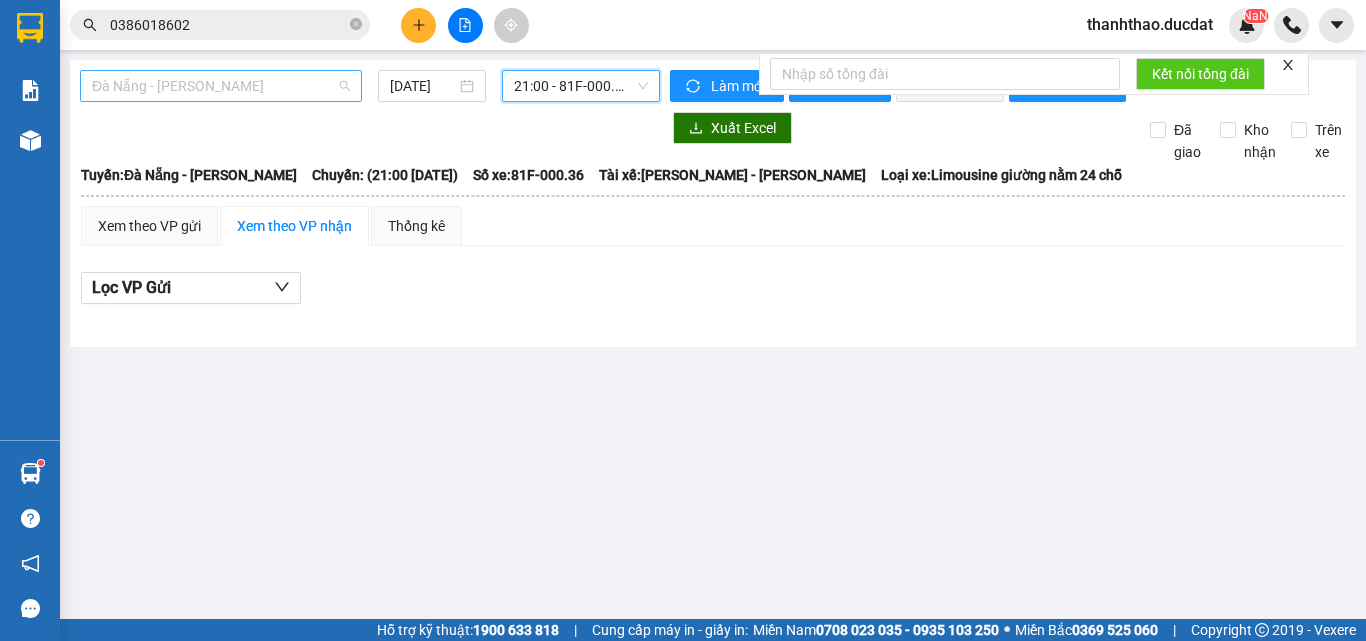 click on "Đà Nẵng - [PERSON_NAME]" at bounding box center [221, 86] 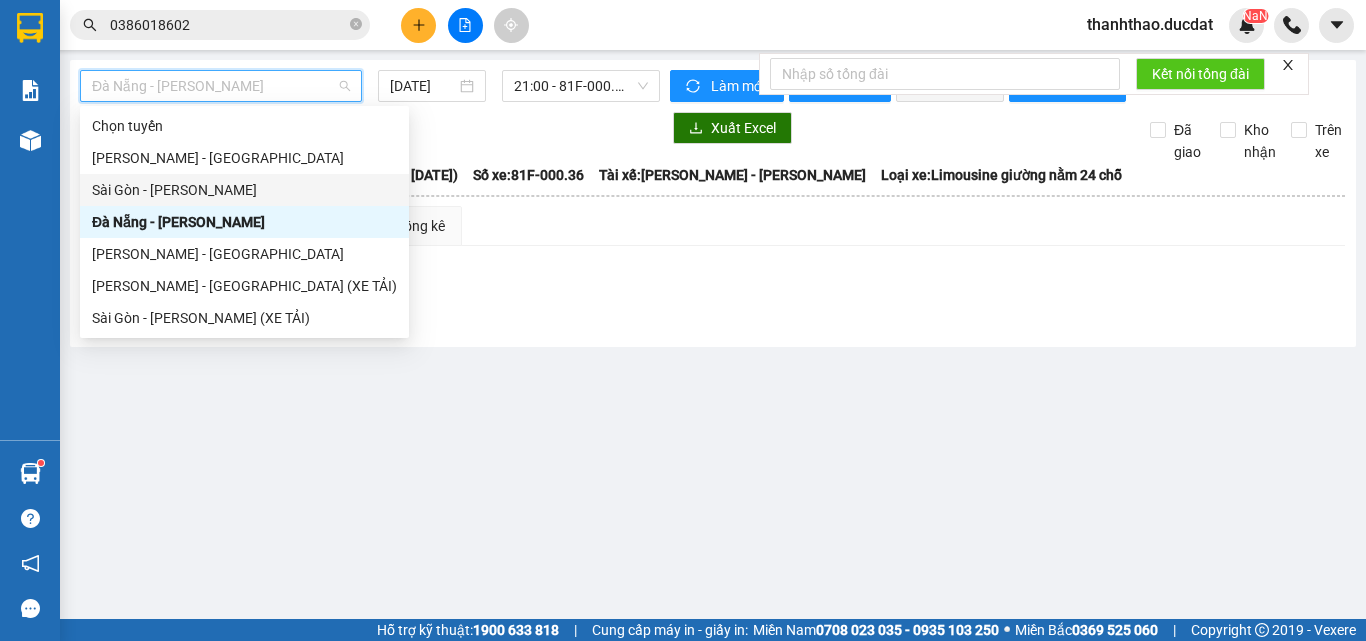 click on "Sài Gòn - [PERSON_NAME]" at bounding box center [244, 190] 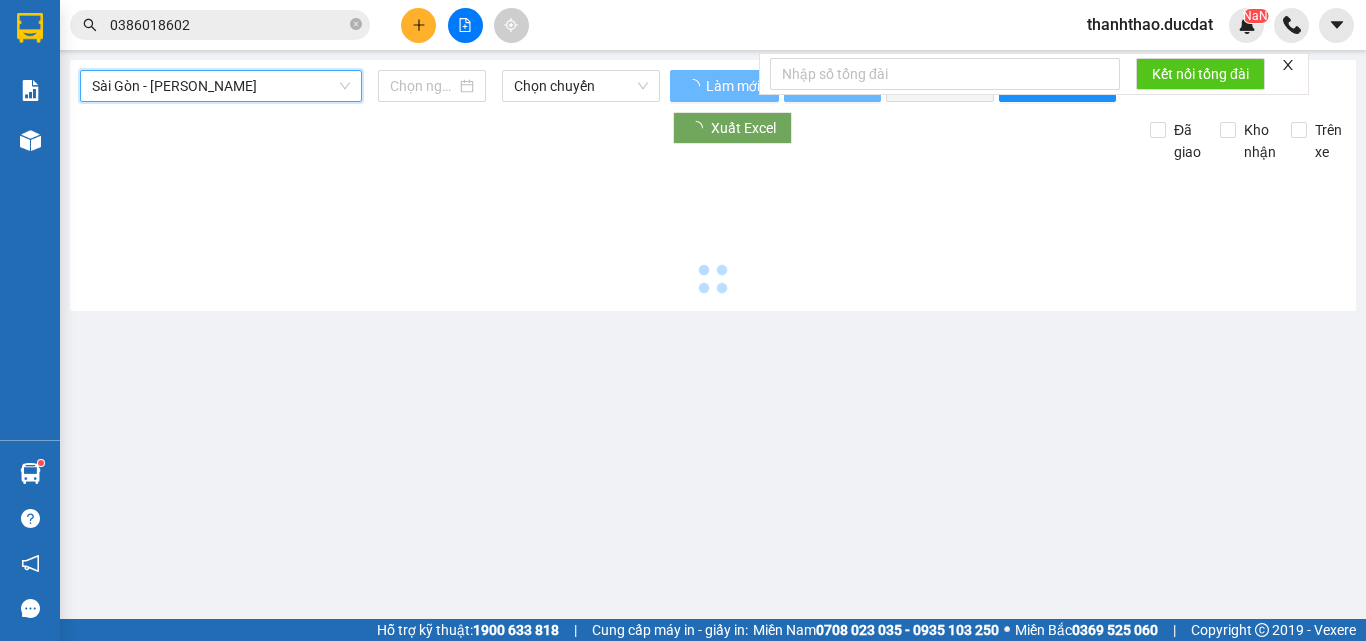 type on "[DATE]" 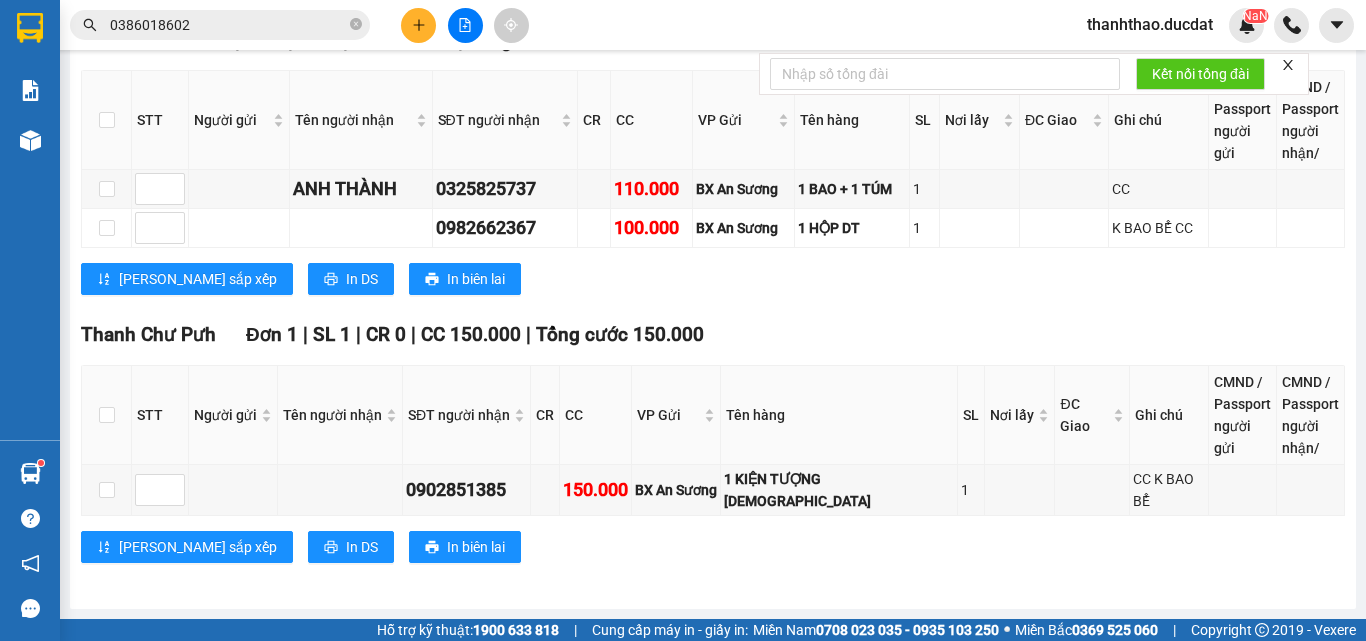 scroll, scrollTop: 2265, scrollLeft: 0, axis: vertical 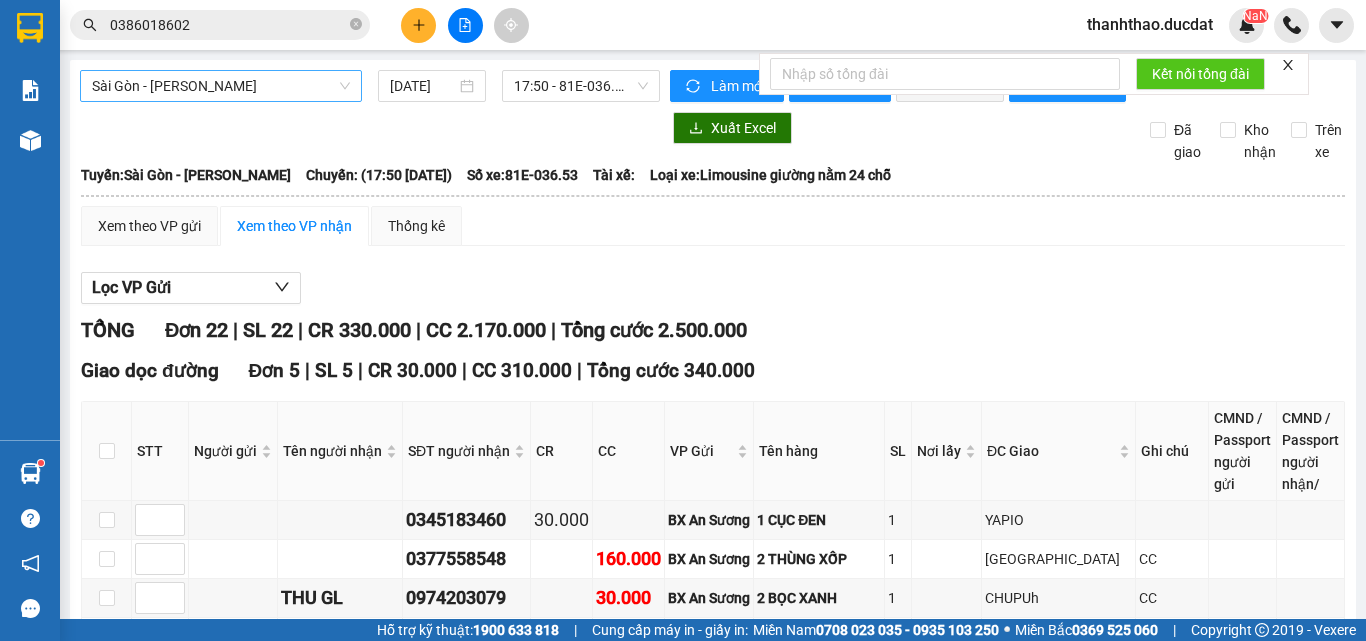 click on "Sài Gòn - [PERSON_NAME]" at bounding box center [221, 86] 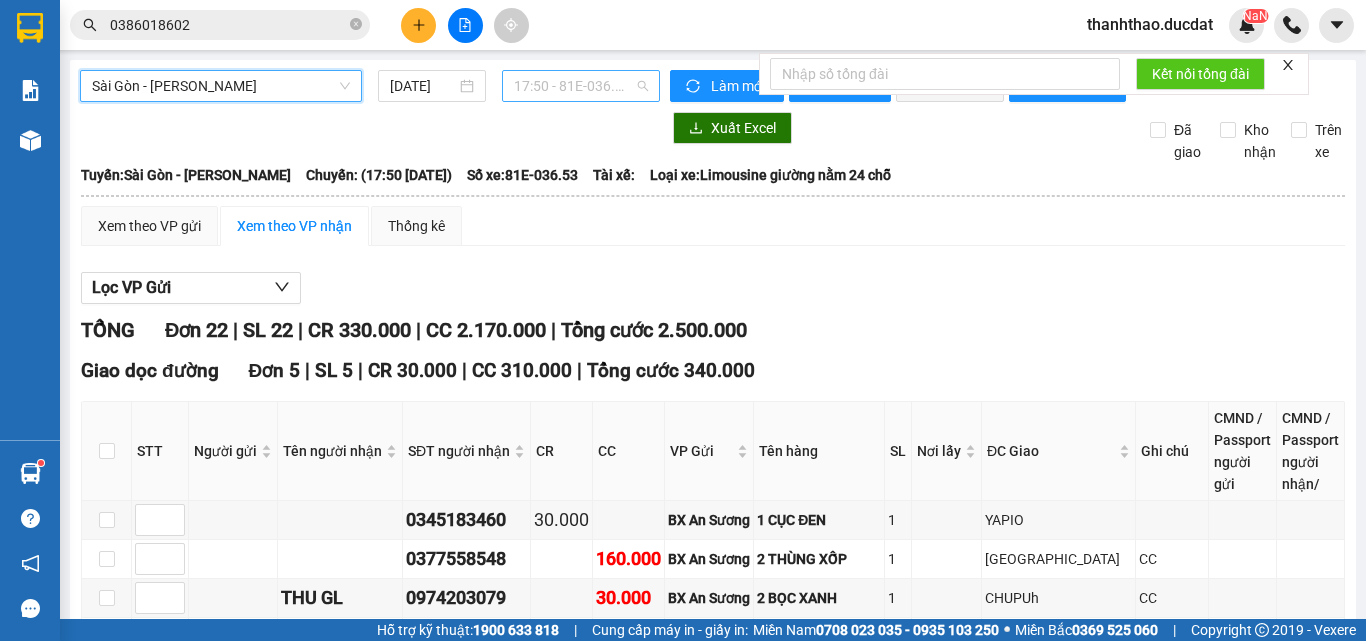 click on "17:50     - 81E-036.53" at bounding box center [581, 86] 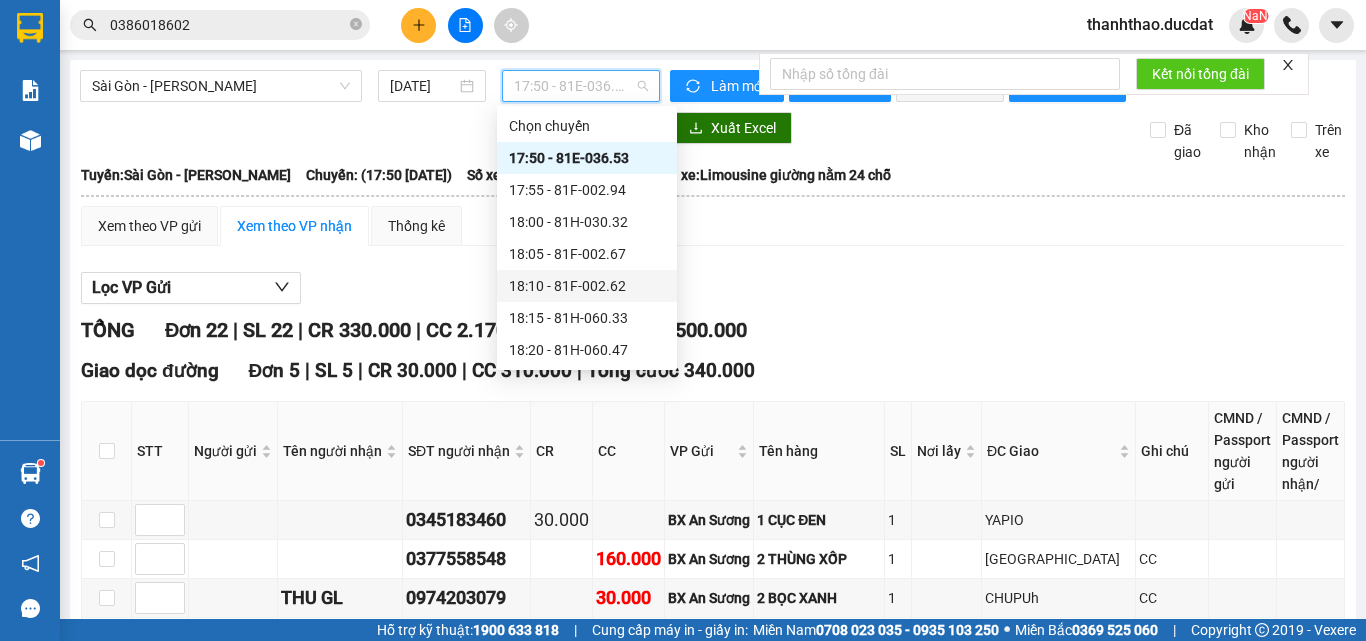 click on "18:10     - 81F-002.62" at bounding box center (587, 286) 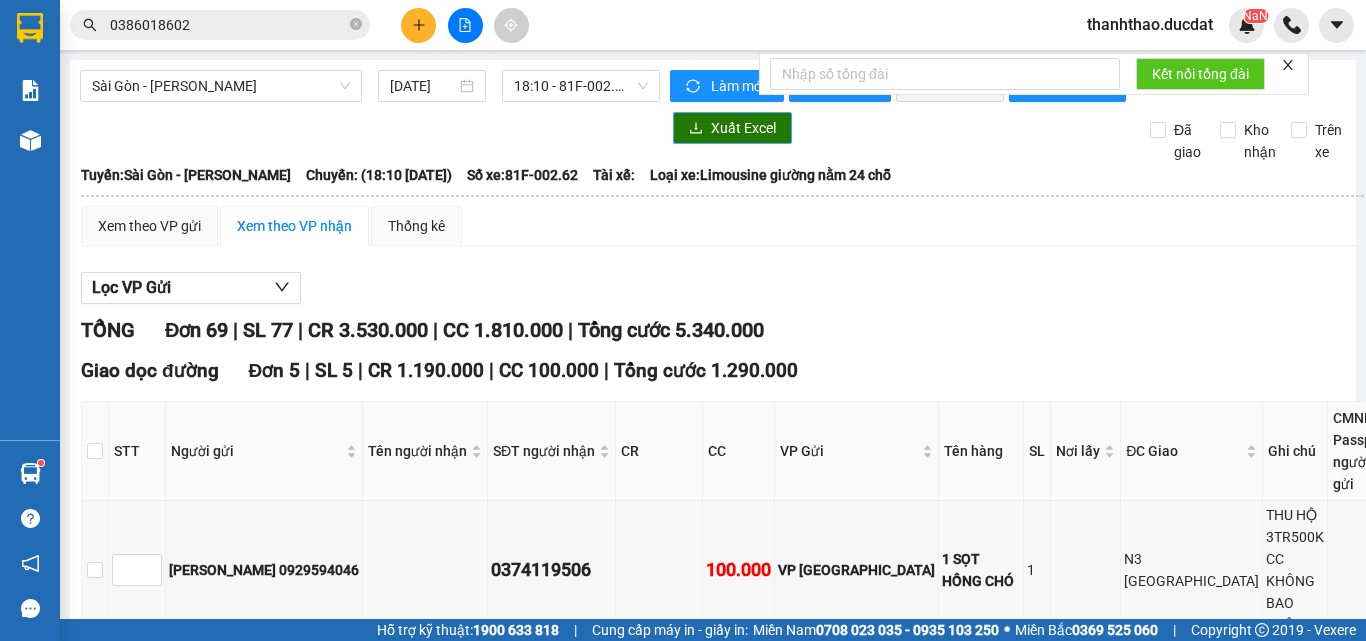 click on "Xuất Excel" at bounding box center [743, 128] 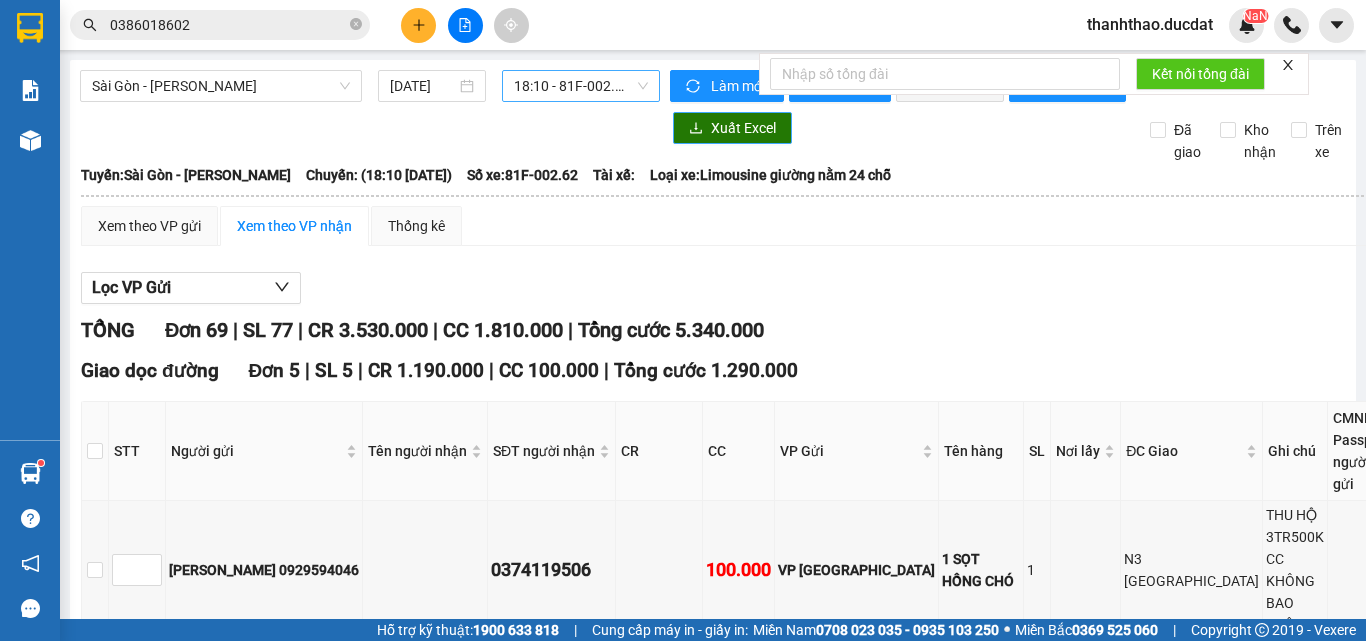 click on "18:10     - 81F-002.62" at bounding box center [581, 86] 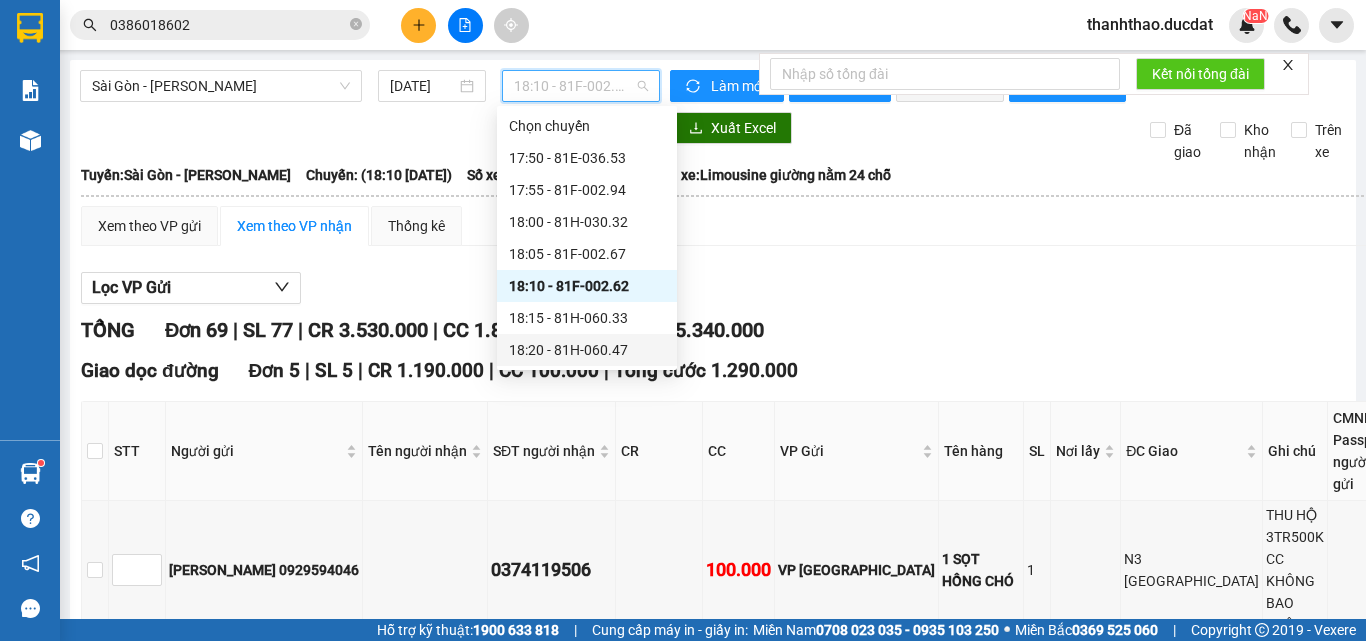 click on "18:20     - 81H-060.47" at bounding box center (587, 350) 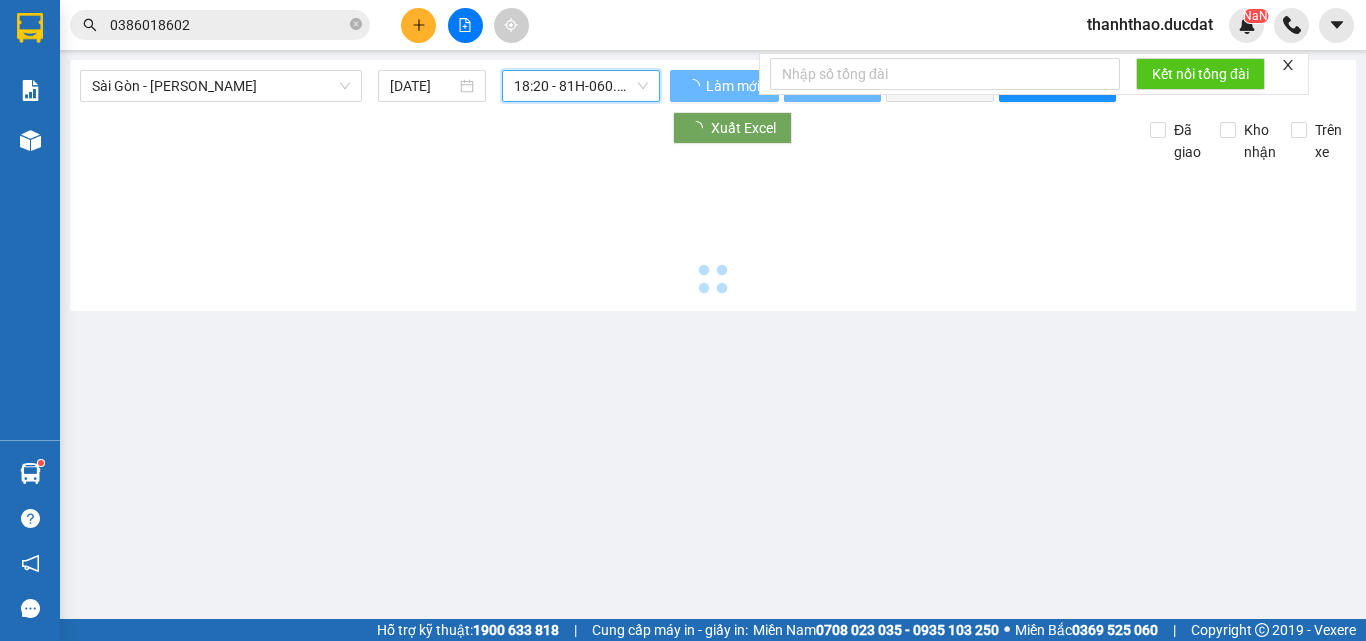 click on "[GEOGRAPHIC_DATA] - [GEOGRAPHIC_DATA] [DATE] 18:20 18:20     - 81H-060.47  Làm mới In phơi In đơn chọn Thống kê Lọc  CR Lọc  CC Xuất Excel Đã giao Kho nhận Trên xe CTy TNHH MTV ĐỨC ĐẠT   0931646699   275 [PERSON_NAME] Hành PHƠI HÀNG [PERSON_NAME]  -  19:29 [DATE] Tuyến:  [GEOGRAPHIC_DATA] - [GEOGRAPHIC_DATA]:   (18:20 [DATE]) Số xe:  81H-060.47 Tài xế:  Loại xe:  Limousine giường nằm 34 chỗ TỔNG Đơn   69 | SL   77 | CR   3.530.000 | CC   1.810.000 | Tổng cước   5.340.000 STT Người gửi Tên người nhận SĐT người nhận CR CC VP Gửi Tên hàng SL Nơi lấy ĐC Giao Ghi chú CMND / Passport người gửi CMND / Passport người nhận/ Ký nhận Giao dọc đường Đơn   5 | SL   5 | CR   1.190.000 | CC   100.000 | Tổng cước   1.290.000 1 LÊ TÙNG 0929594046 0374119506 100.000 VP [GEOGRAPHIC_DATA] 1 SỌT HỒNG CHÓ 1 N3 PHÚ MỸ THU HỘ 3TR500K CC KHÔNG BAO CHẾT 2   0343947403 80.000 VP [GEOGRAPHIC_DATA] 1 VALI XANH 1 ĐAKRONG 3 KHANG 0783399993" at bounding box center [713, 185] 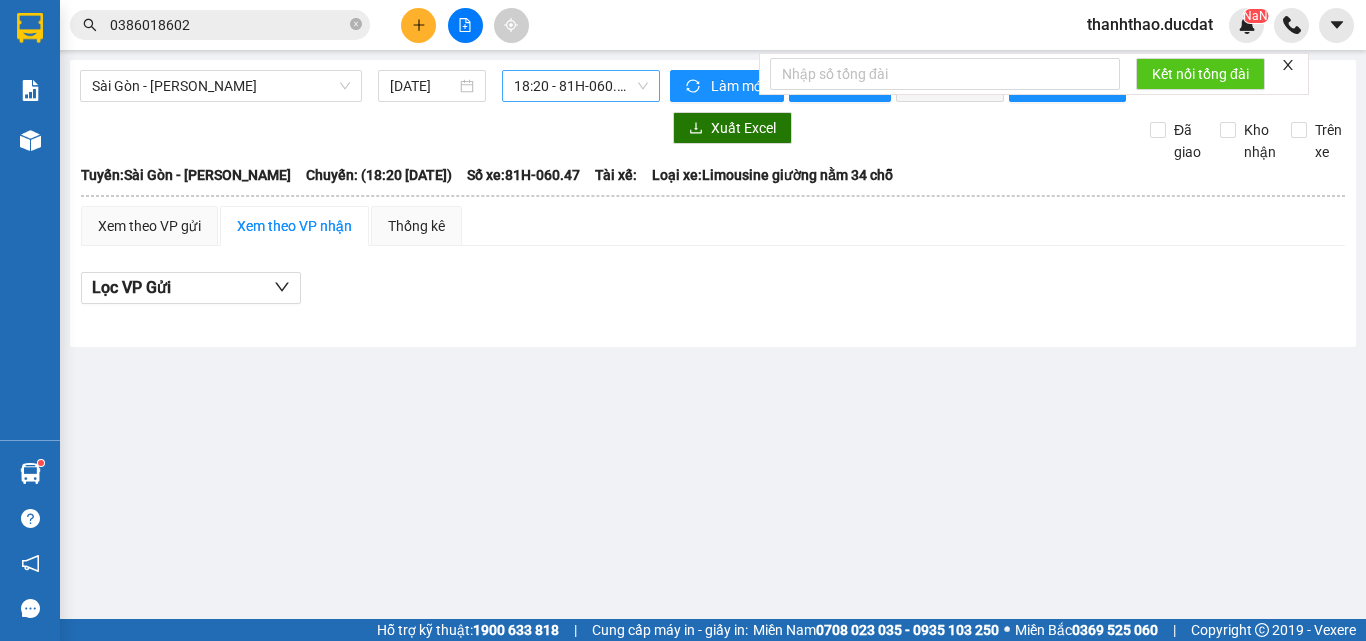 click on "18:20     - 81H-060.47" at bounding box center (581, 86) 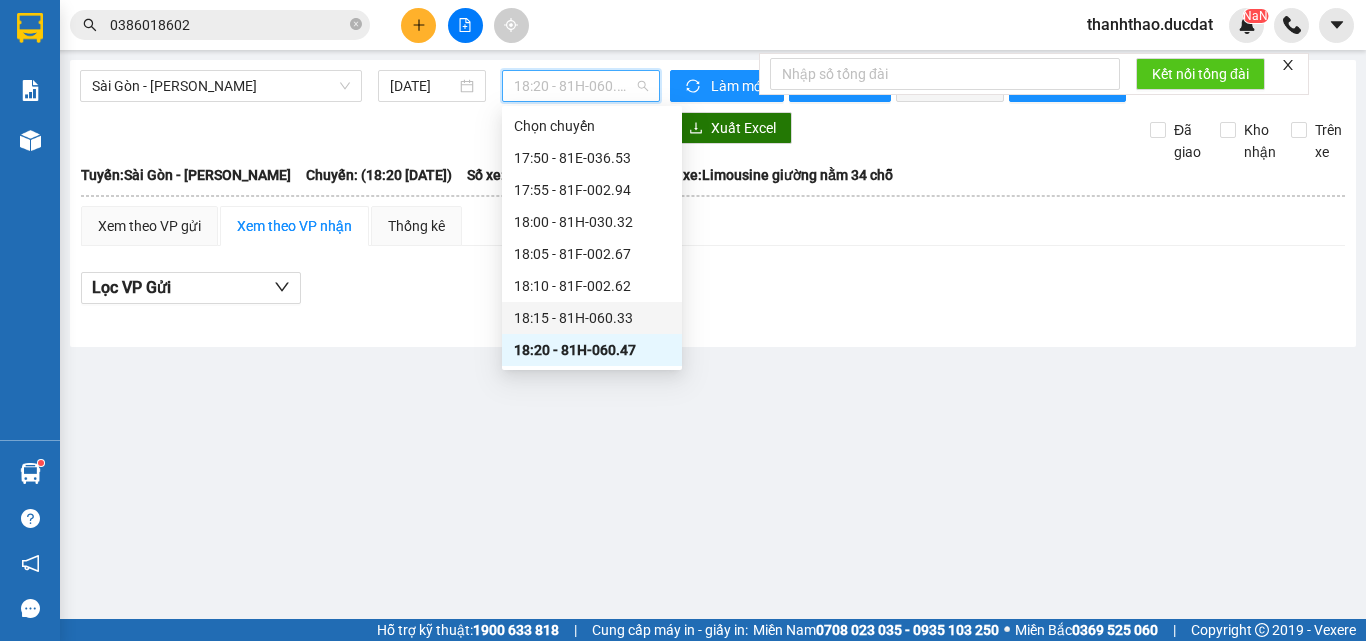 click on "18:15     - 81H-060.33" at bounding box center (592, 318) 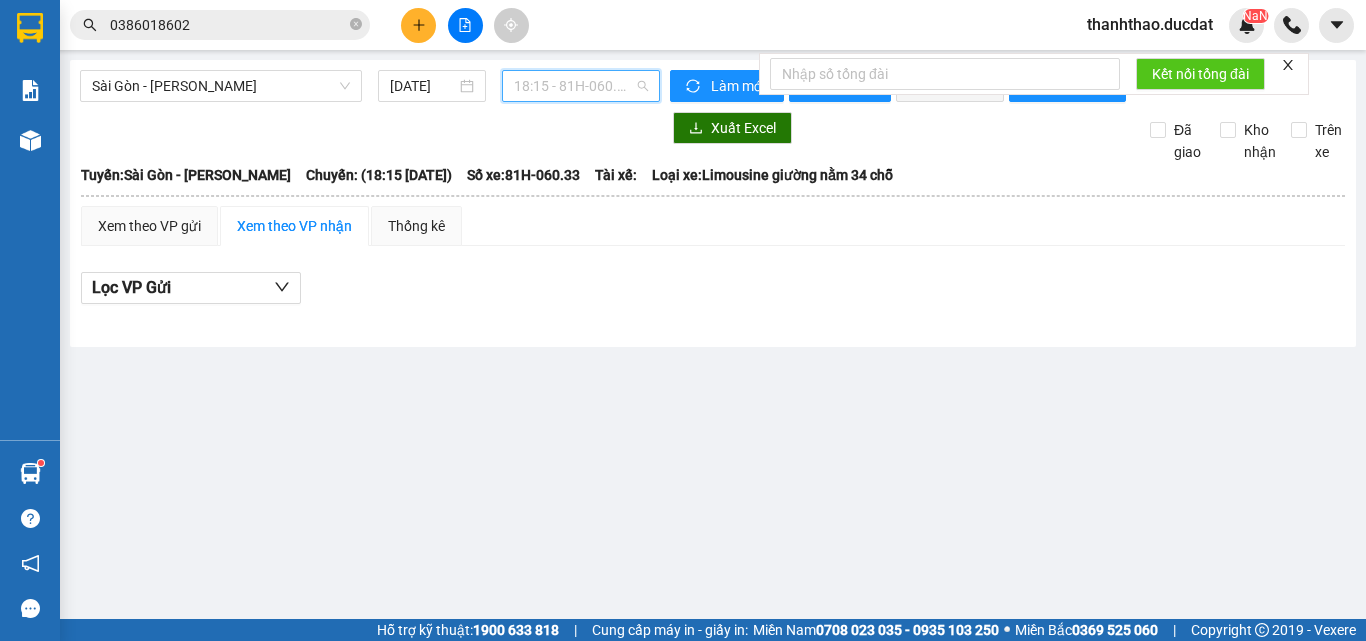 click on "18:15     - 81H-060.33" at bounding box center [581, 86] 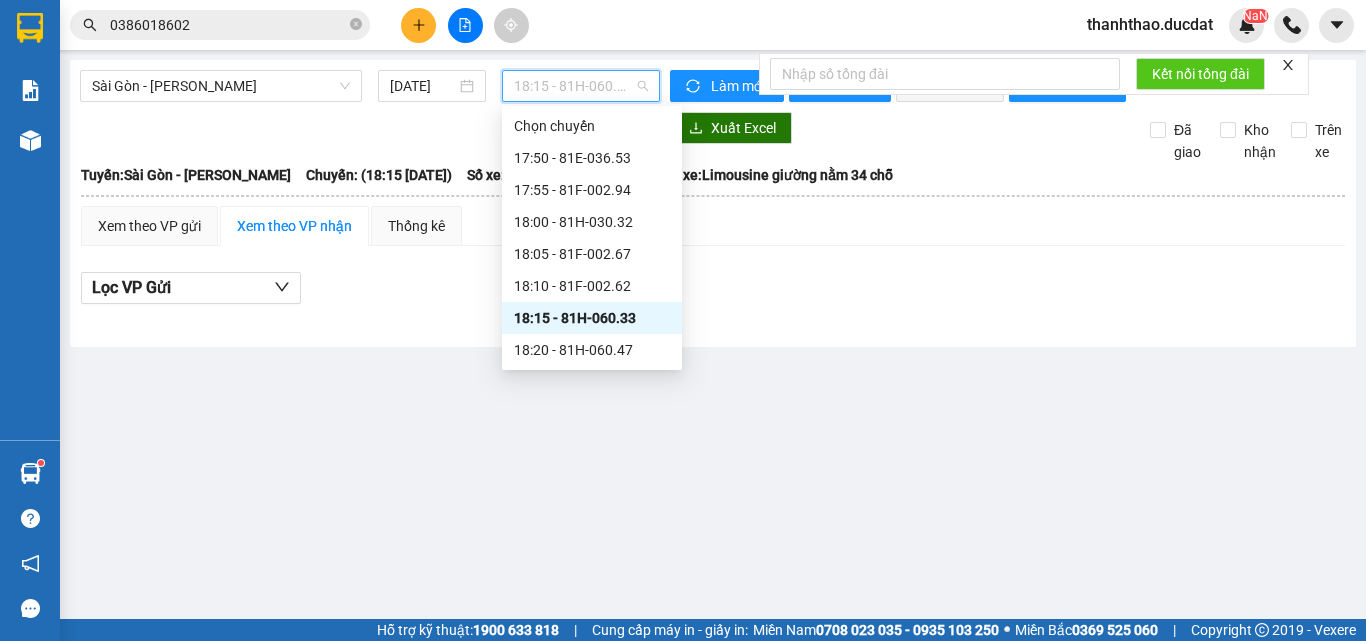 scroll, scrollTop: 160, scrollLeft: 0, axis: vertical 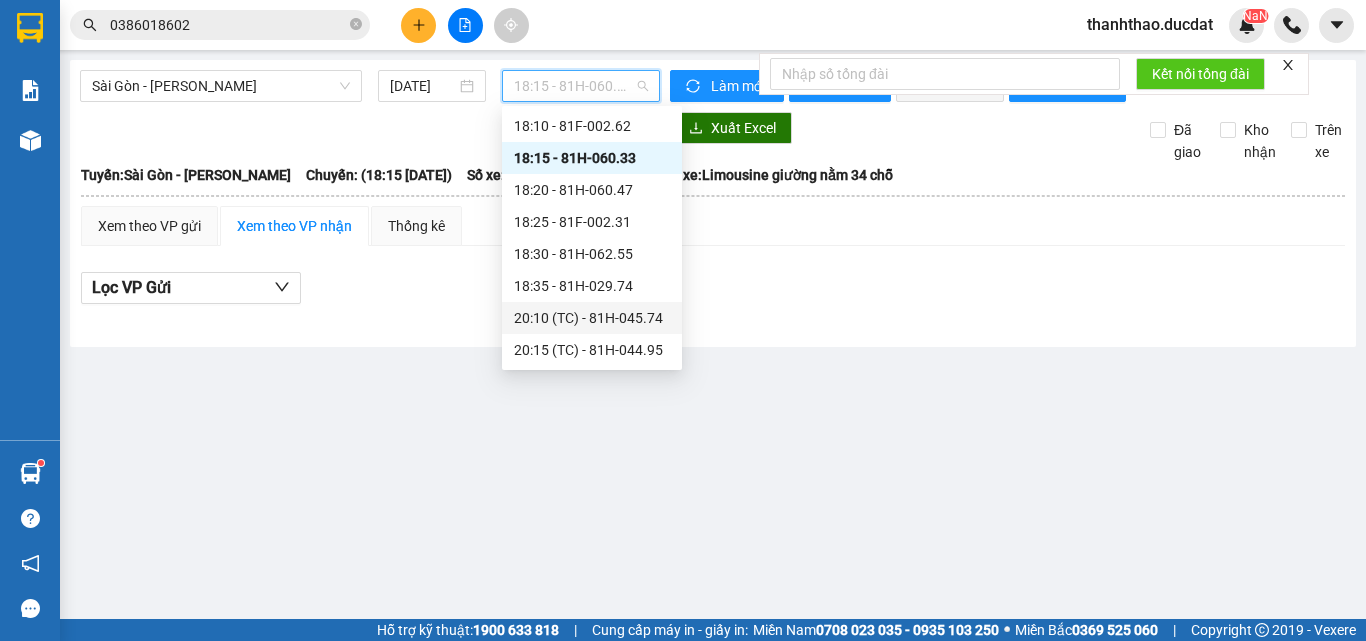 click on "20:10   (TC)   - 81H-045.74" at bounding box center (592, 318) 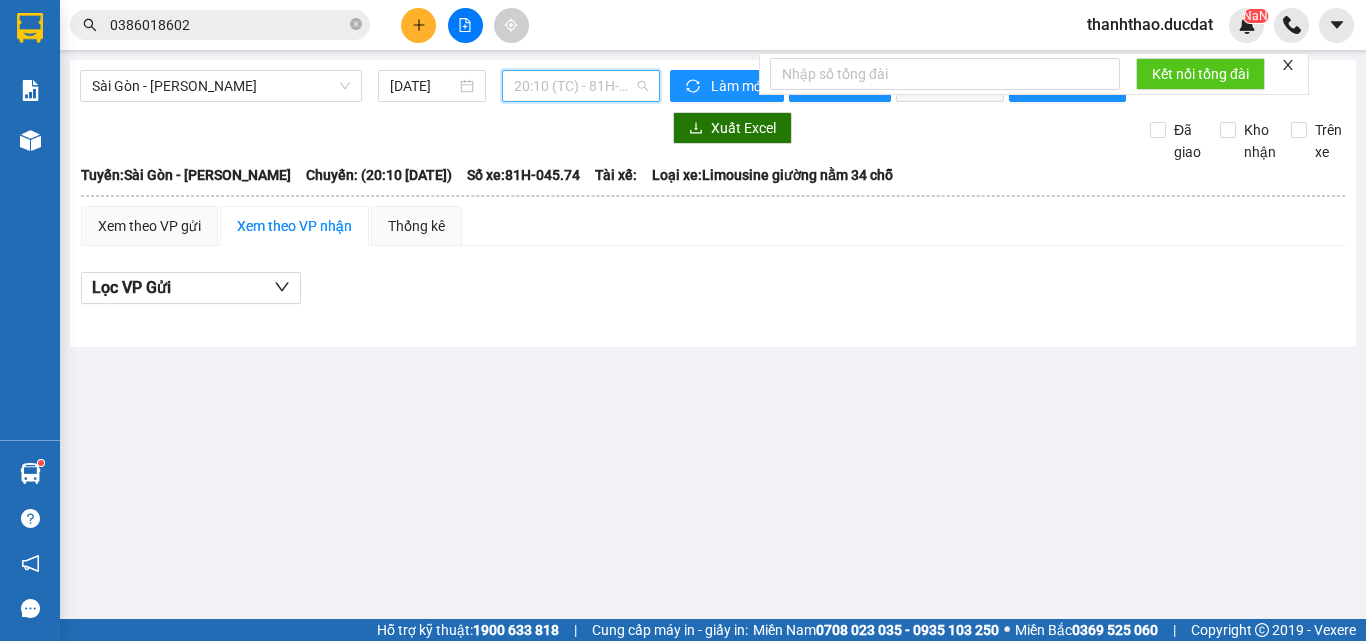 click on "20:10   (TC)   - 81H-045.74" at bounding box center [581, 86] 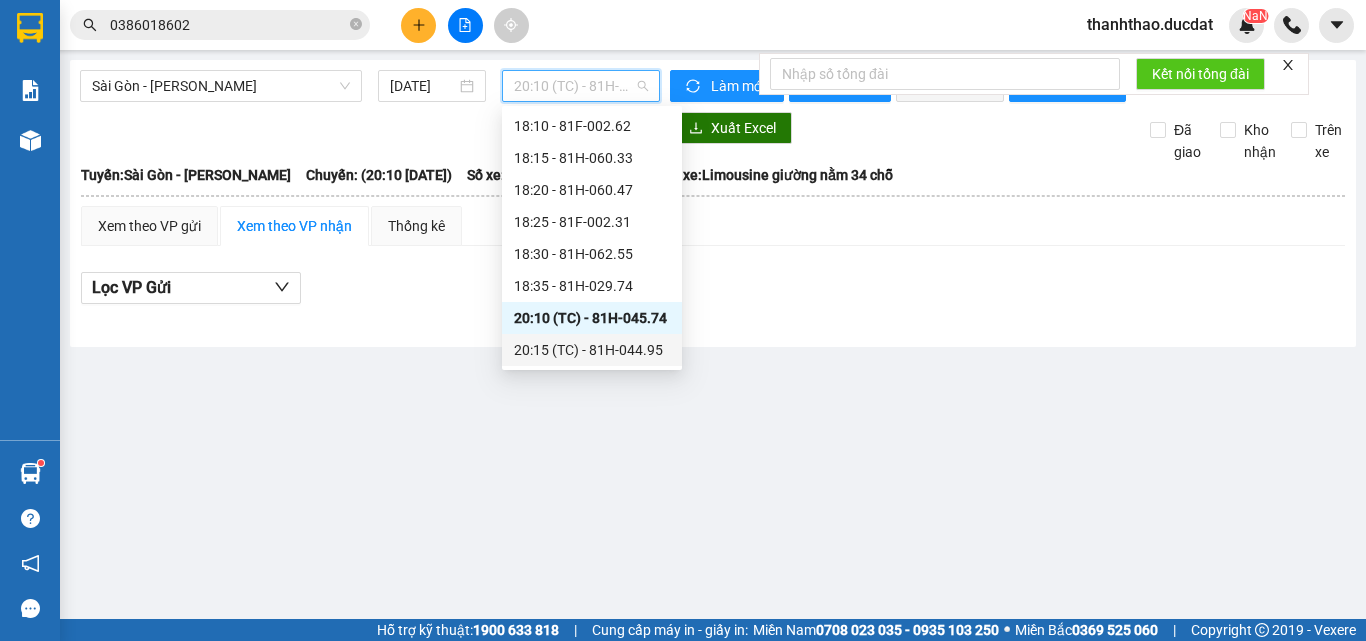 click on "20:15   (TC)   - 81H-044.95" at bounding box center (592, 350) 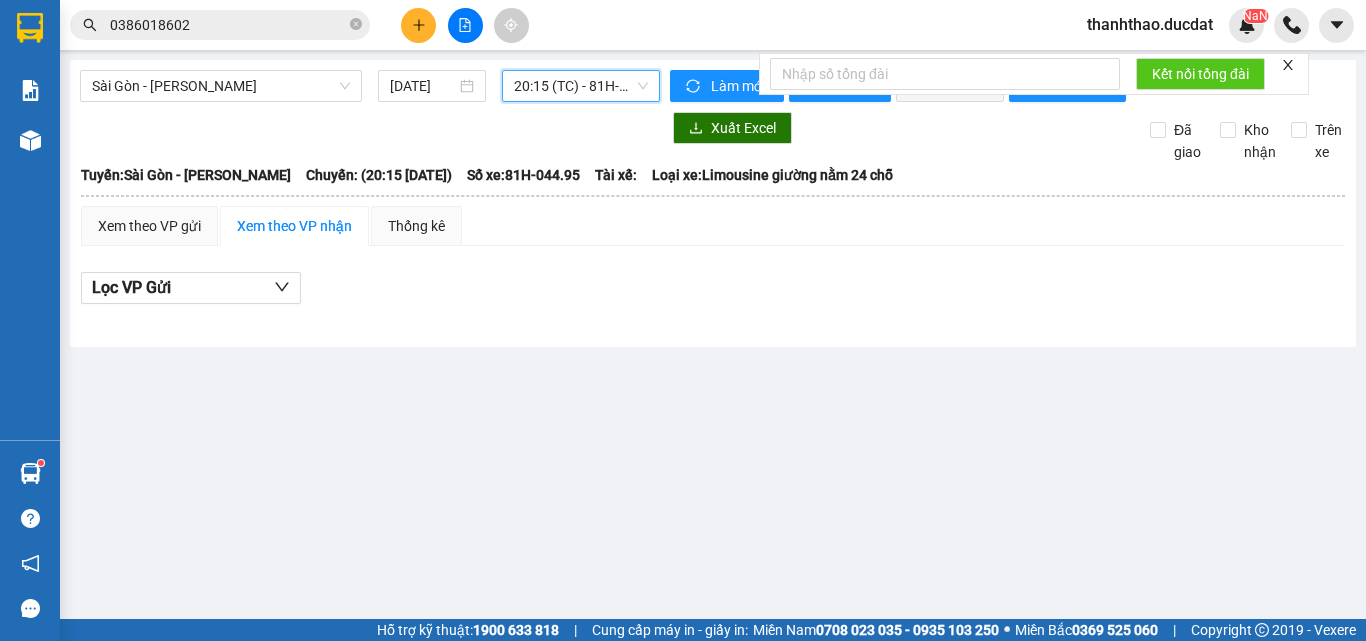 click on "20:15   (TC)   - 81H-044.95" at bounding box center [581, 86] 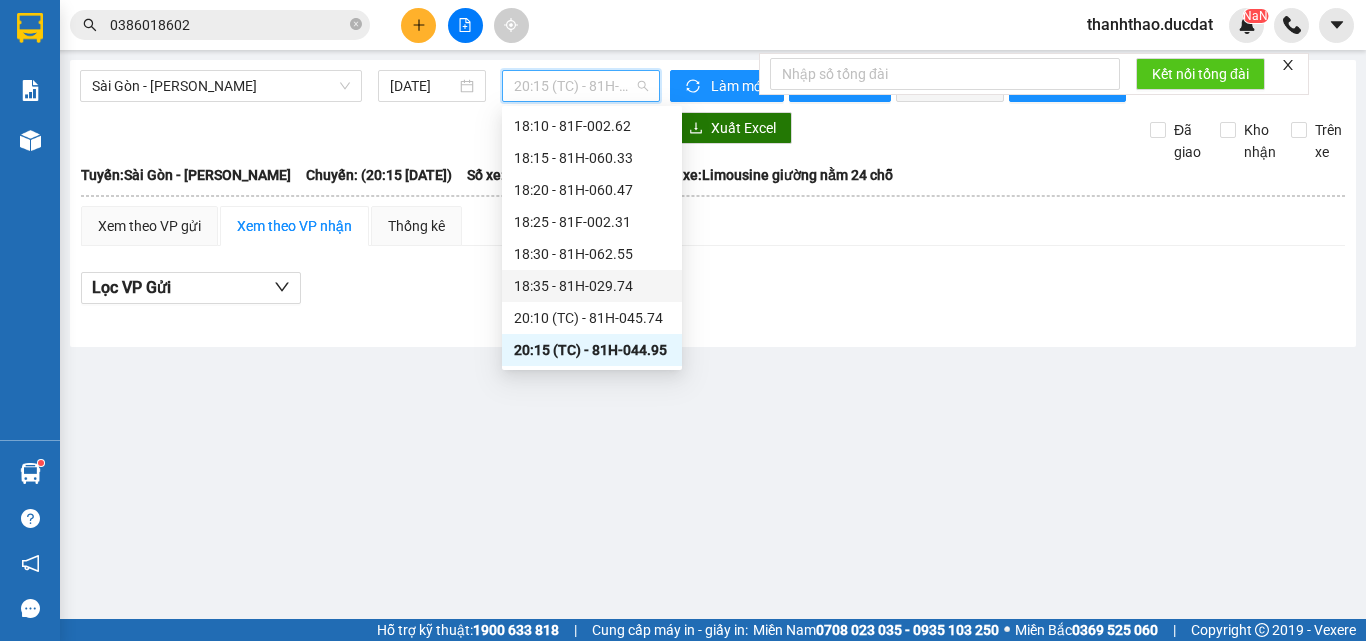click on "18:35     - 81H-029.74" at bounding box center (592, 286) 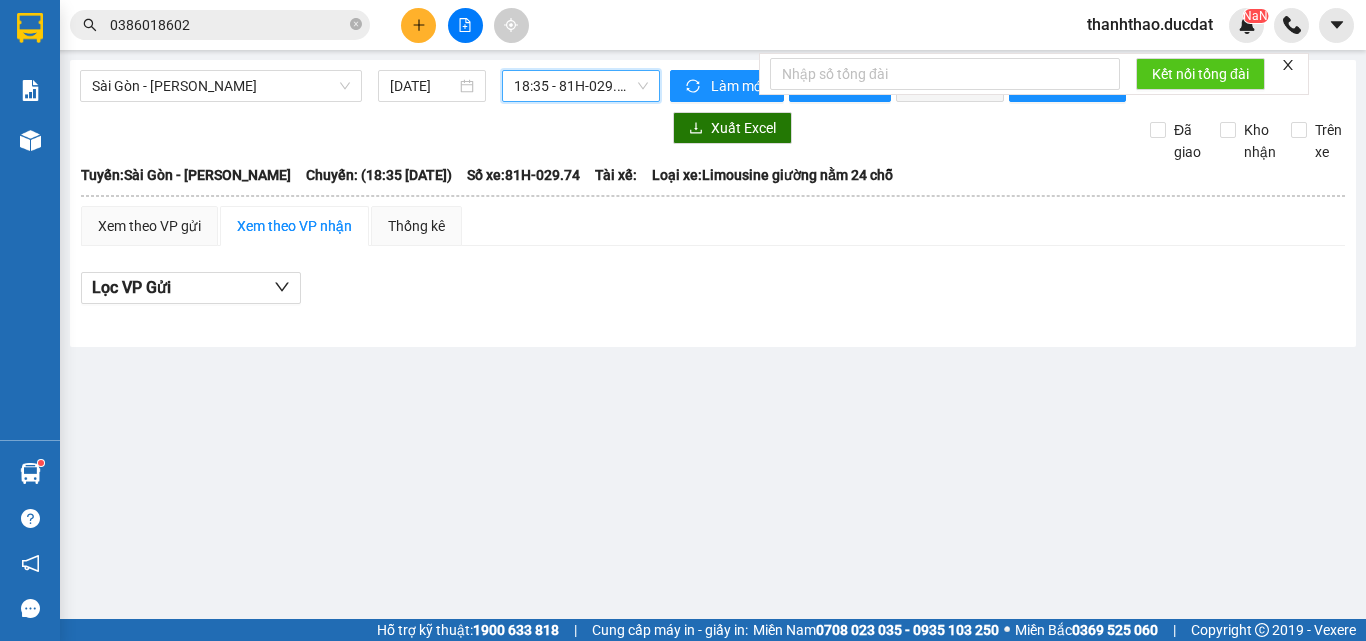 click on "18:35     - 81H-029.74" at bounding box center [581, 86] 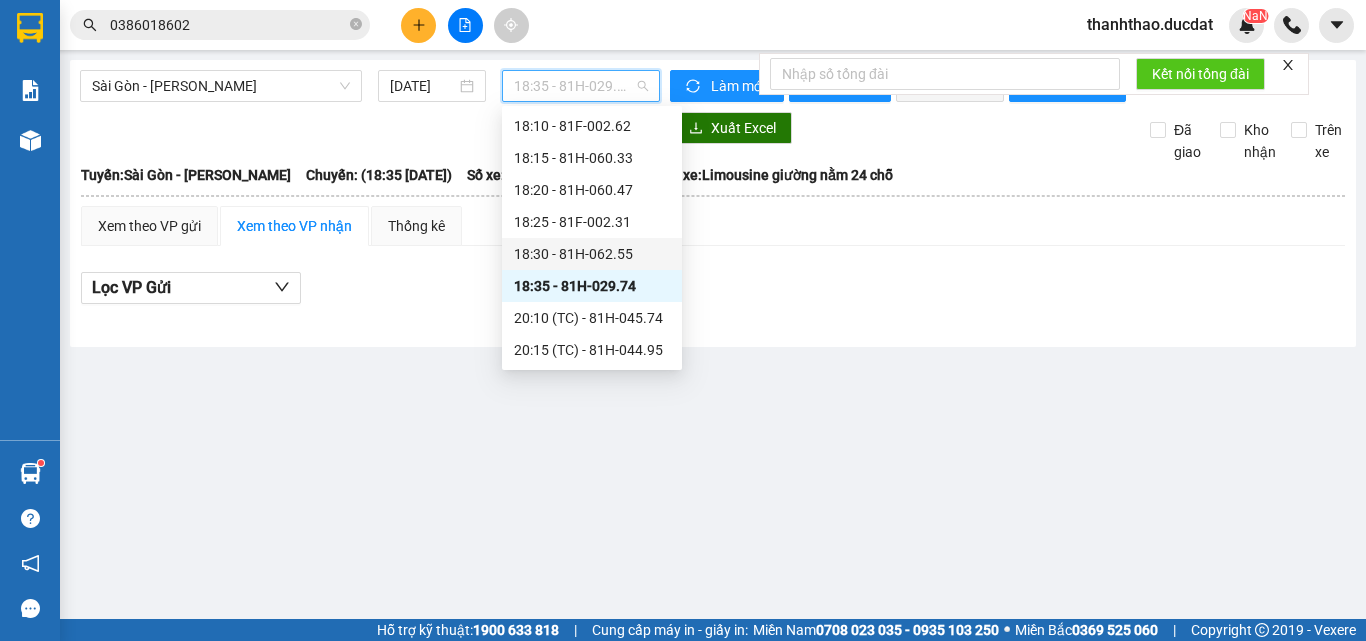 click on "18:30     - 81H-062.55" at bounding box center (592, 254) 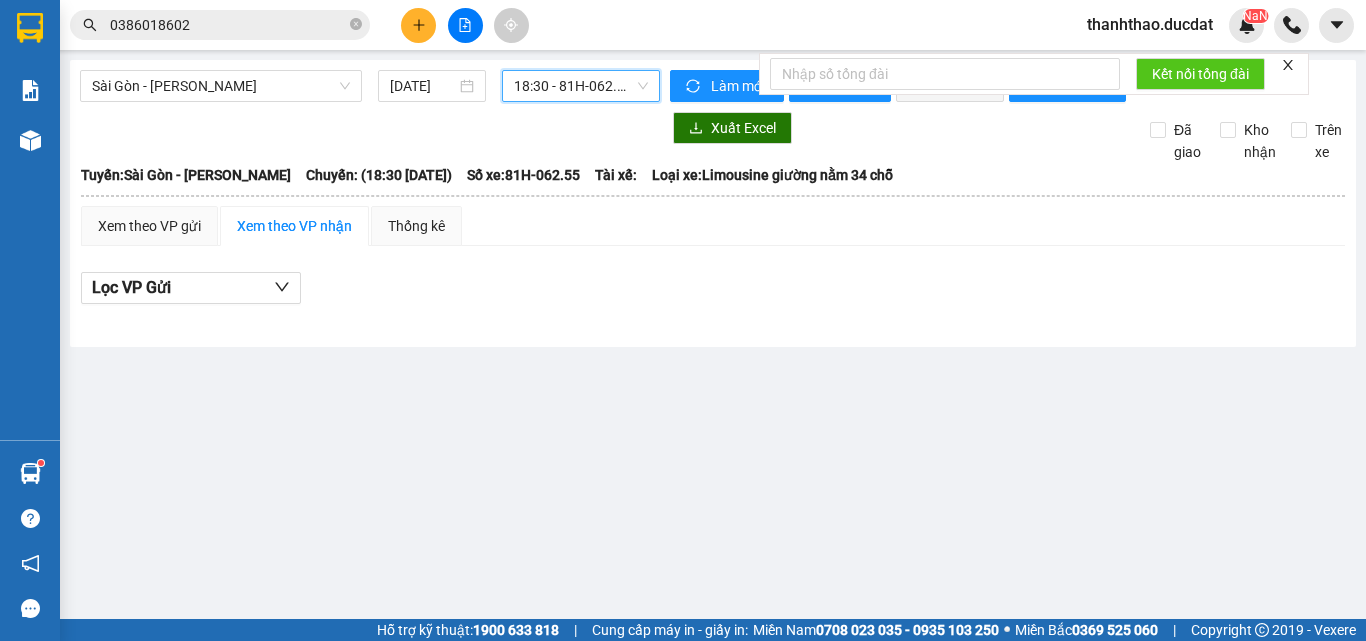 click on "18:30     - 81H-062.55" at bounding box center [581, 86] 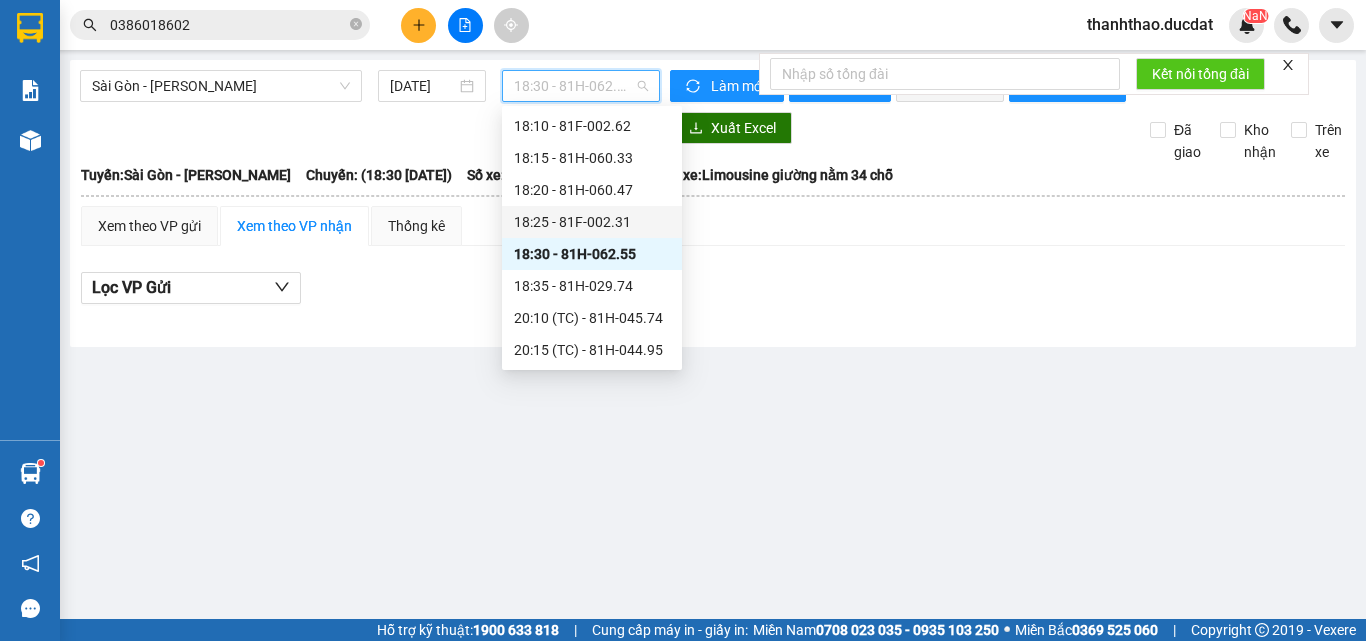 click on "18:25     - 81F-002.31" at bounding box center [592, 222] 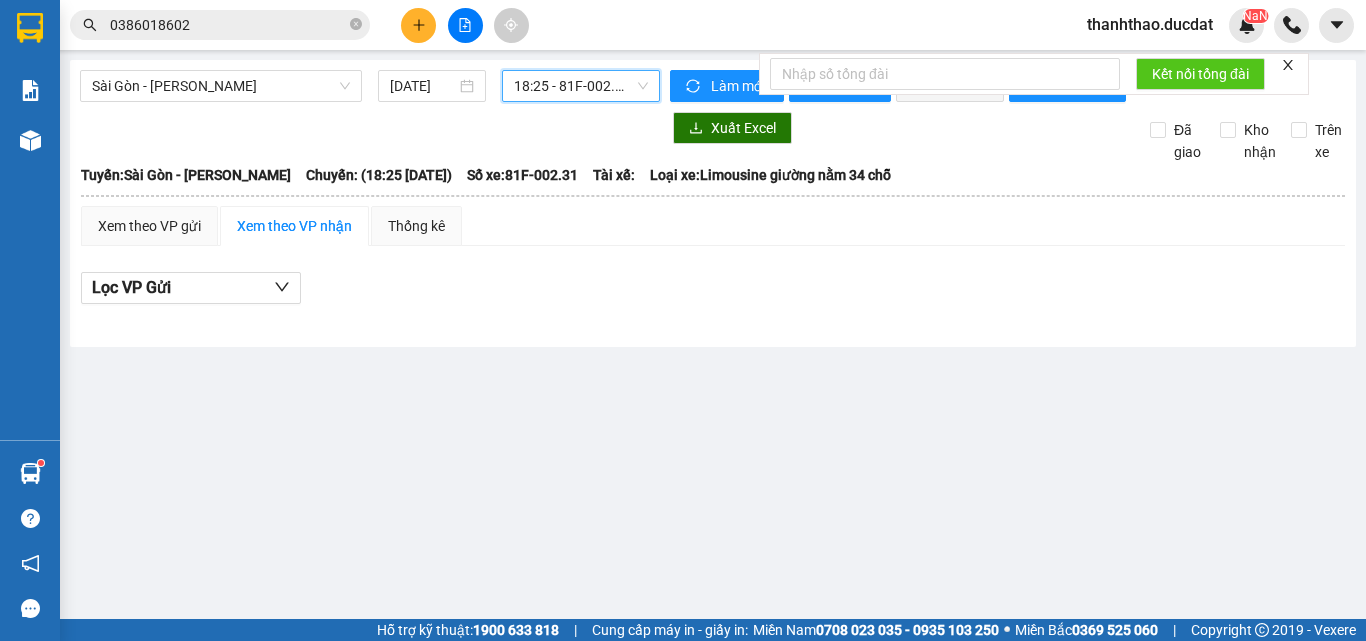 click on "18:25     - 81F-002.31" at bounding box center [581, 86] 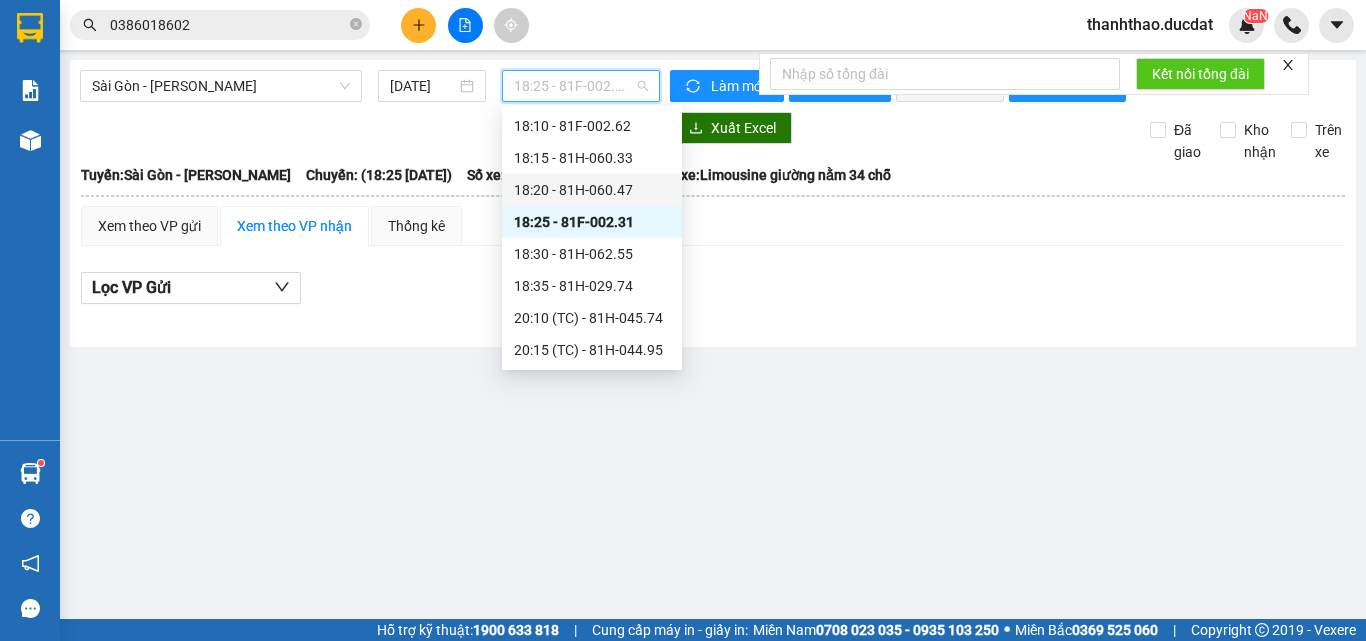 click on "18:20     - 81H-060.47" at bounding box center (592, 190) 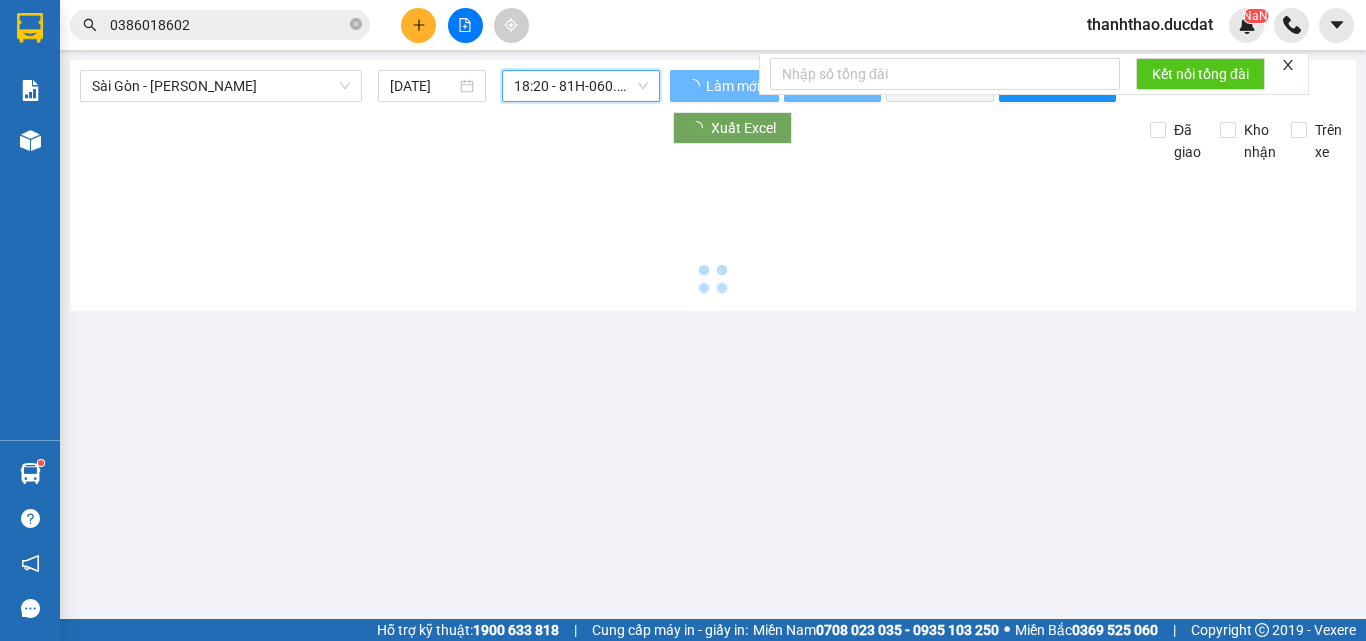 click on "18:20     - 81H-060.47" at bounding box center (581, 86) 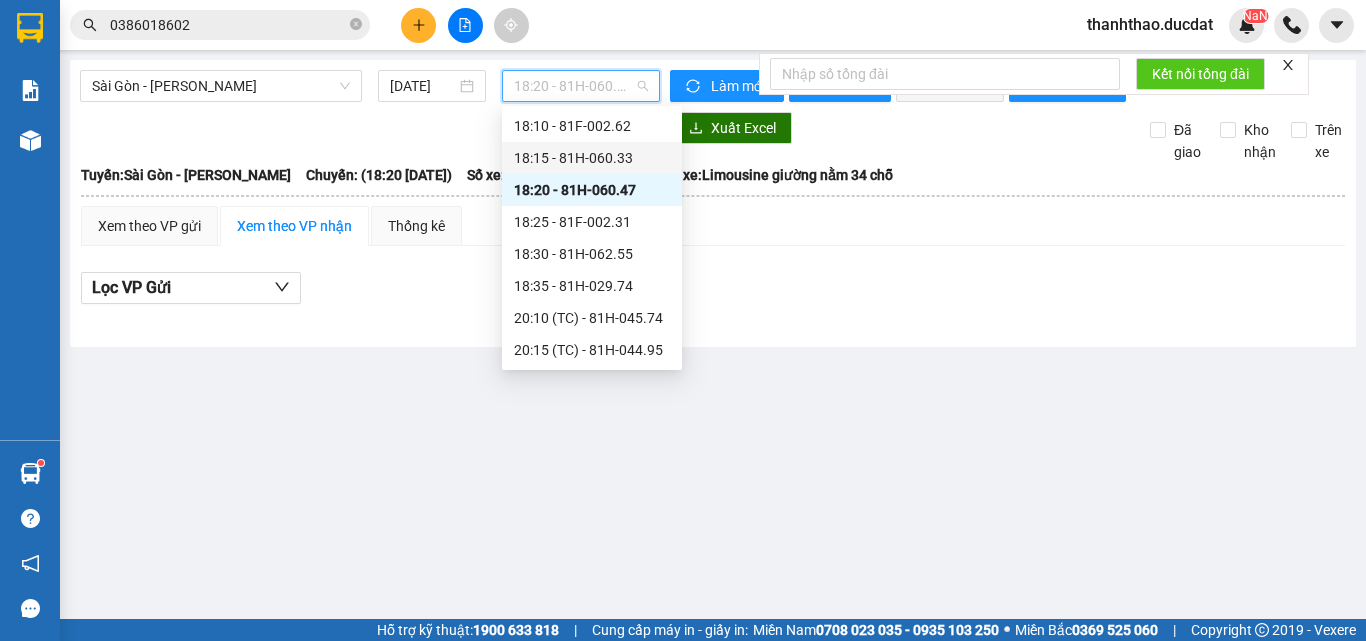 click on "18:15     - 81H-060.33" at bounding box center [592, 158] 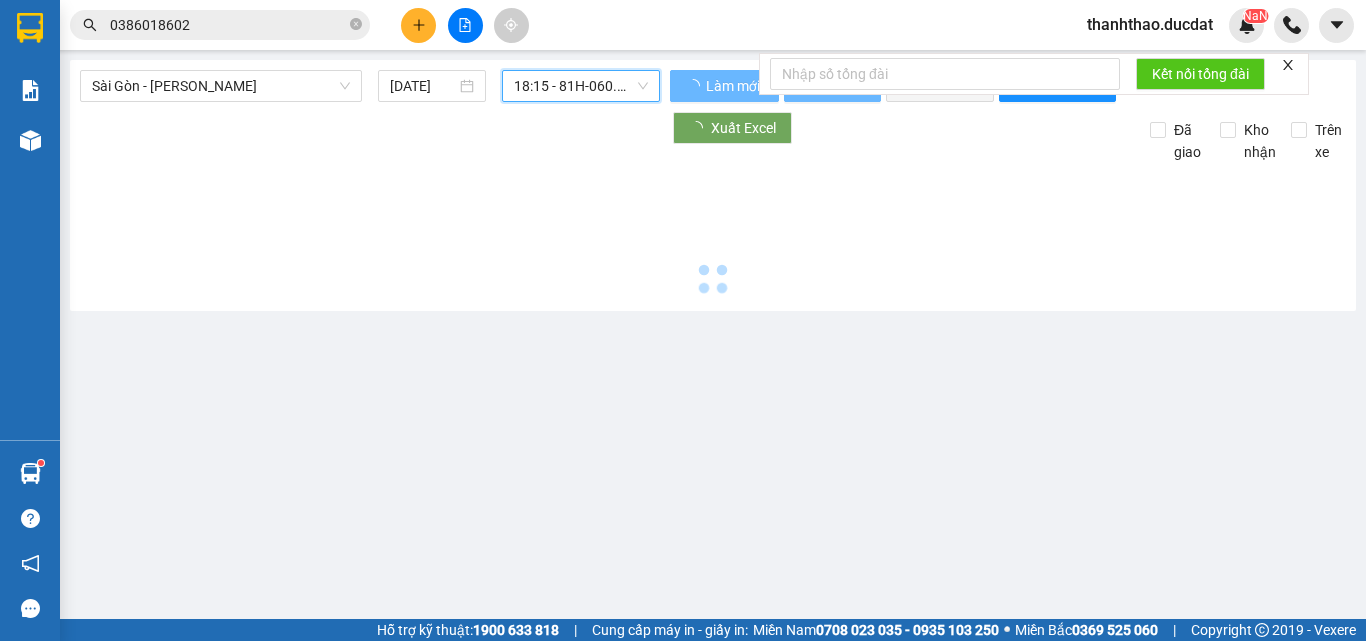 click on "18:15     - 81H-060.33" at bounding box center [581, 86] 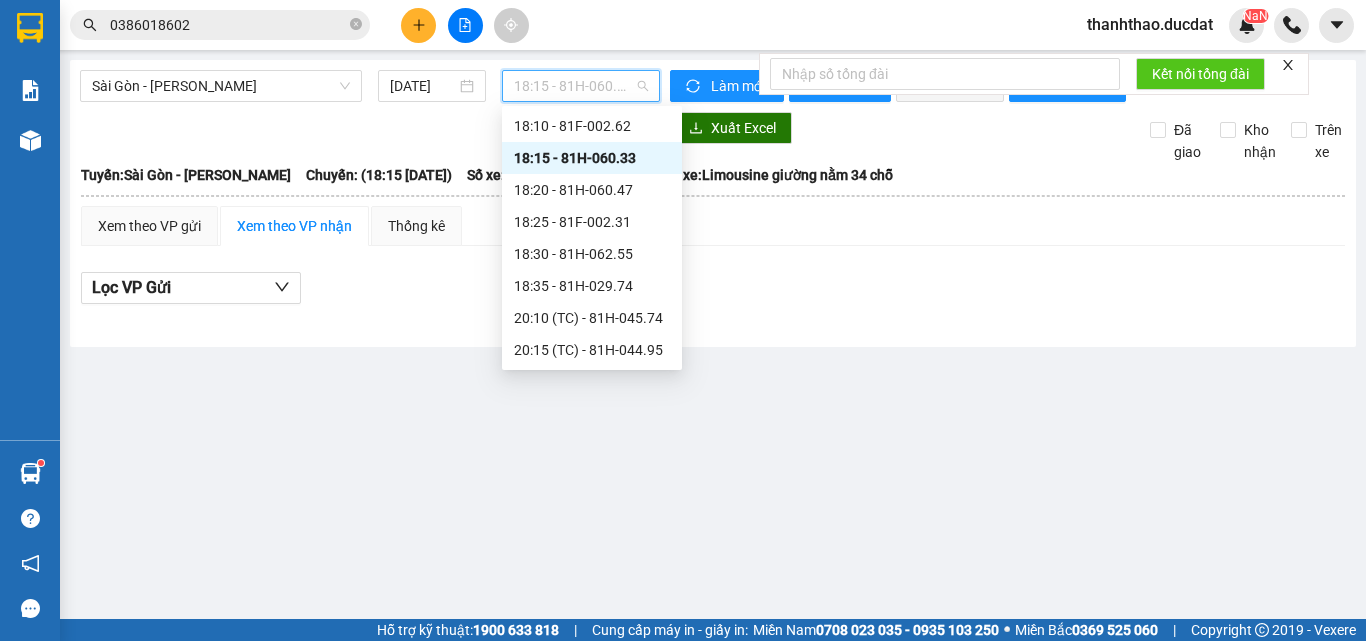 click on "[GEOGRAPHIC_DATA] - [PERSON_NAME] [DATE] 18:15     - 81H-060.33" at bounding box center (370, 86) 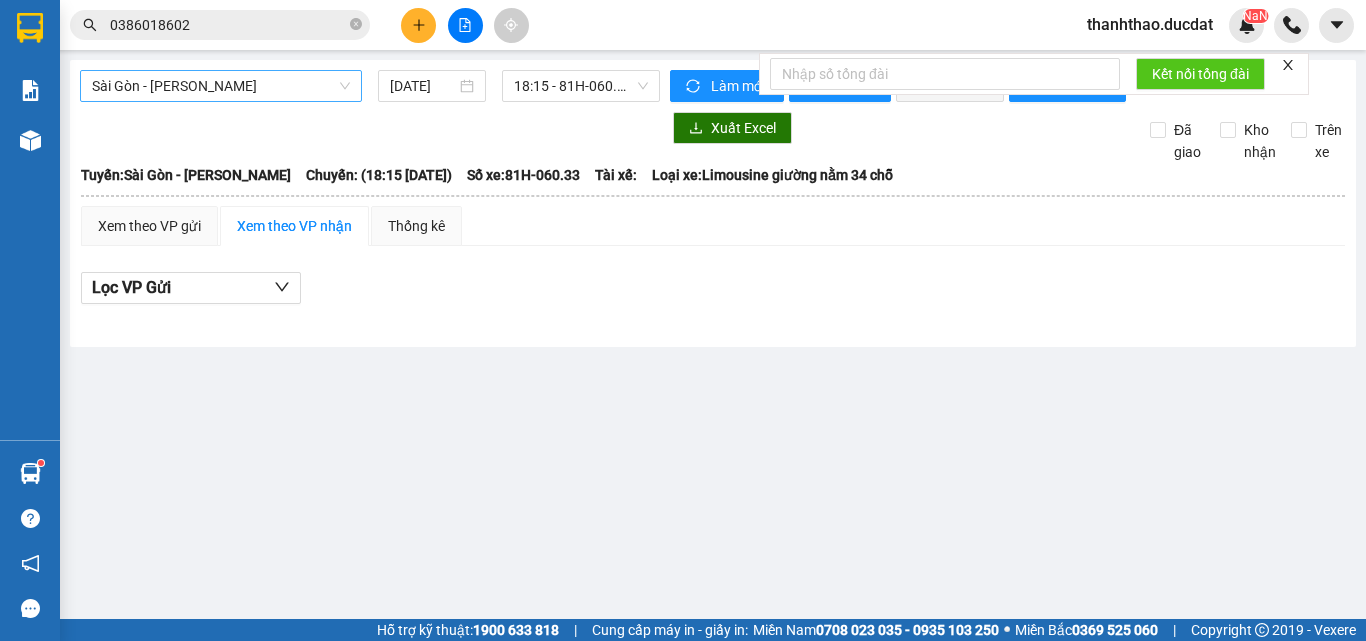 click on "Sài Gòn - [PERSON_NAME]" at bounding box center [221, 86] 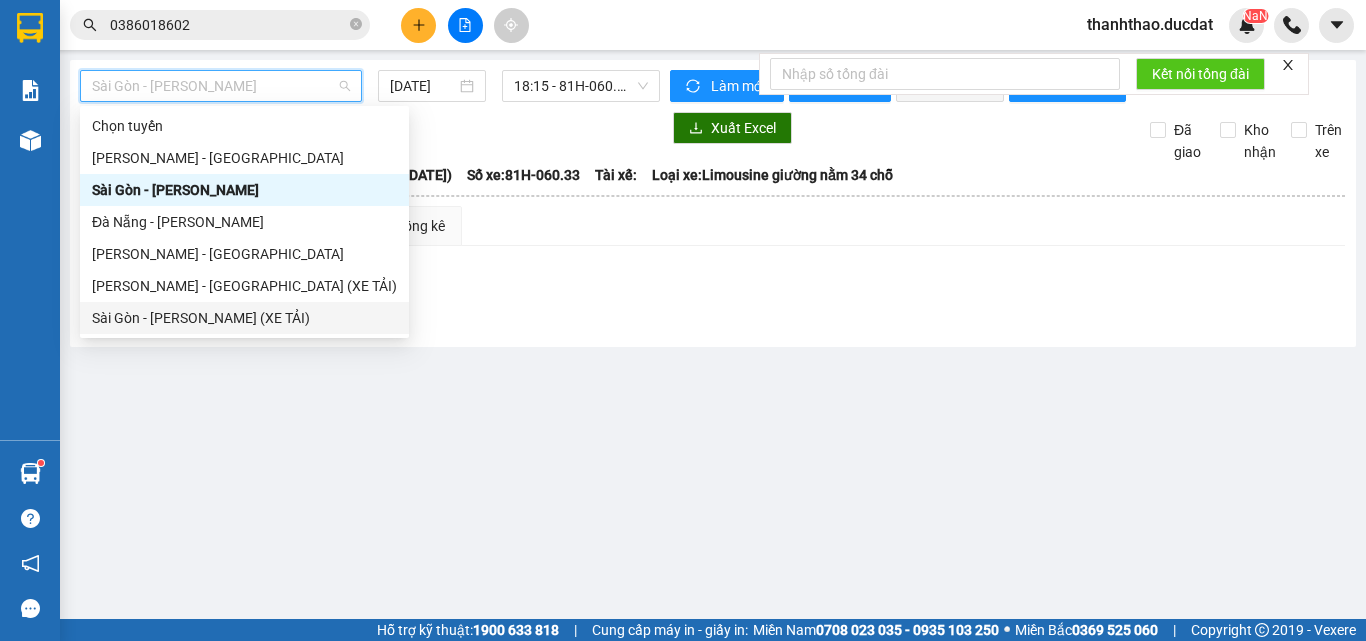 click on "Sài Gòn - [PERSON_NAME] (XE TẢI)" at bounding box center (244, 318) 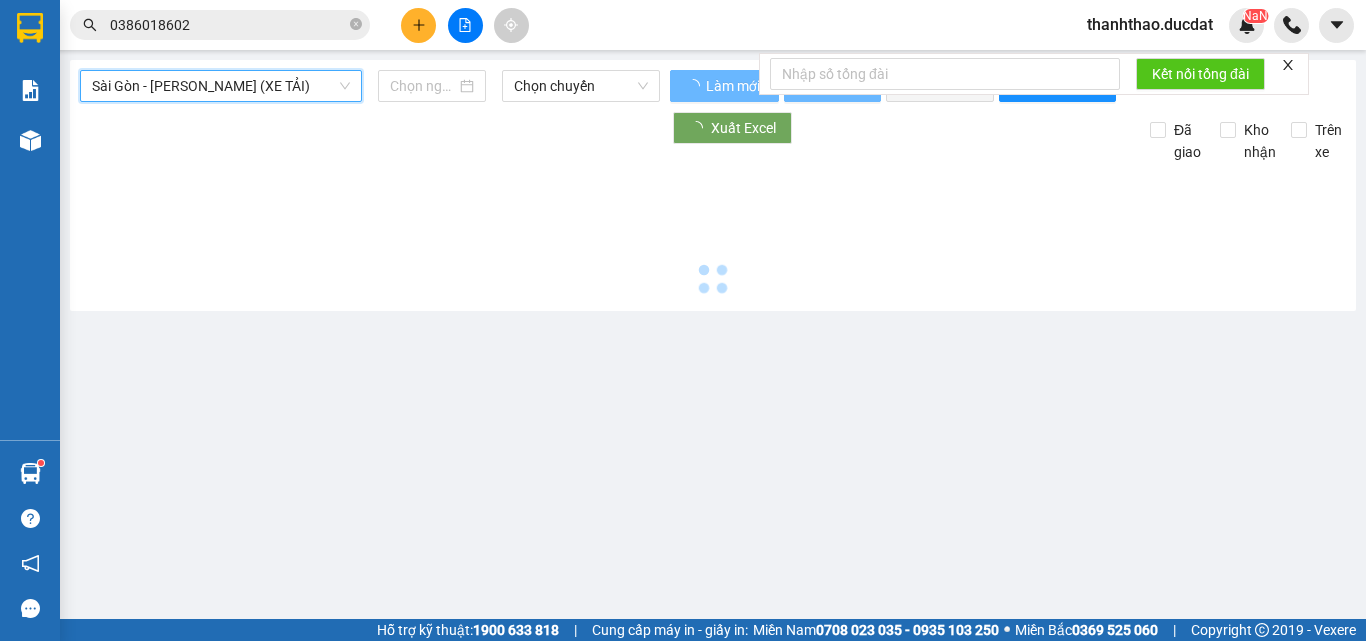 type on "[DATE]" 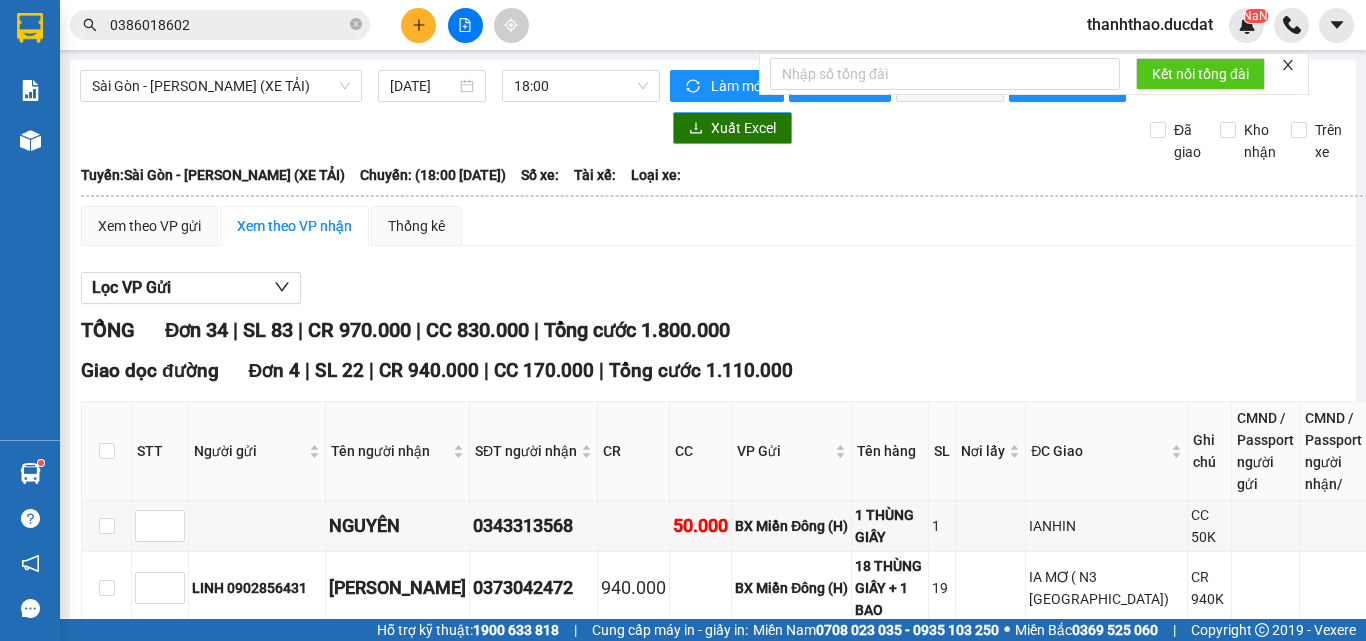 click on "Xuất Excel" at bounding box center [743, 128] 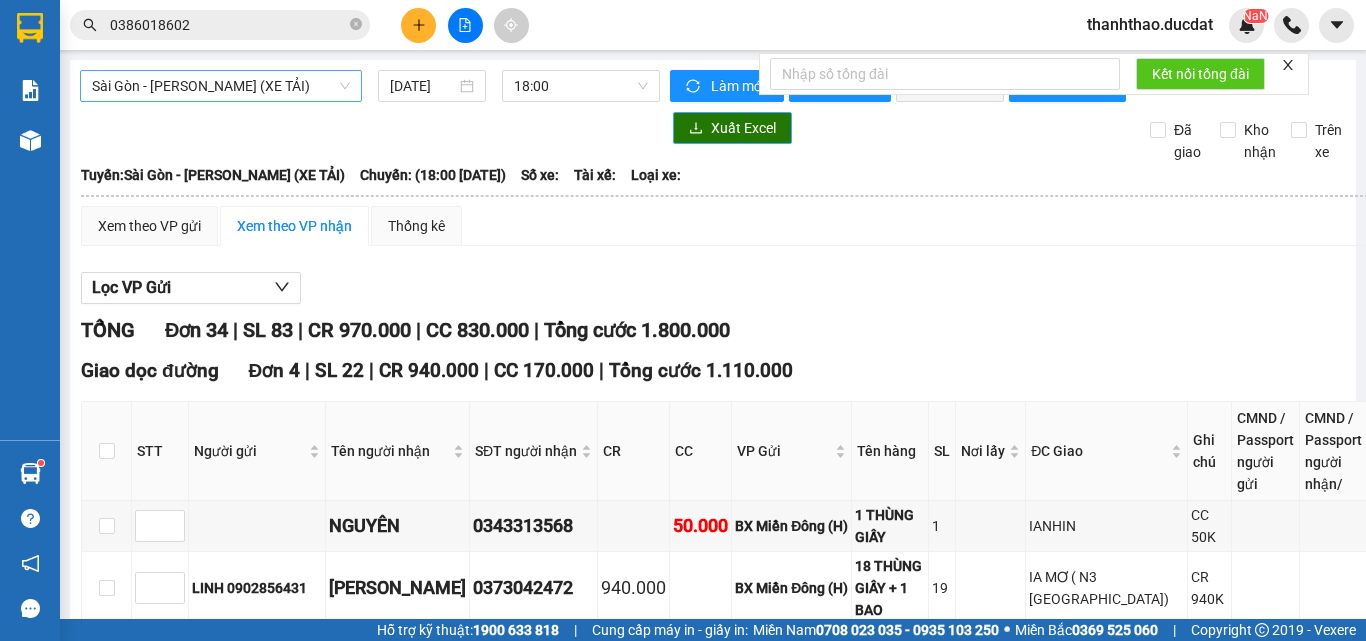 click on "Sài Gòn - [PERSON_NAME] (XE TẢI)" at bounding box center [221, 86] 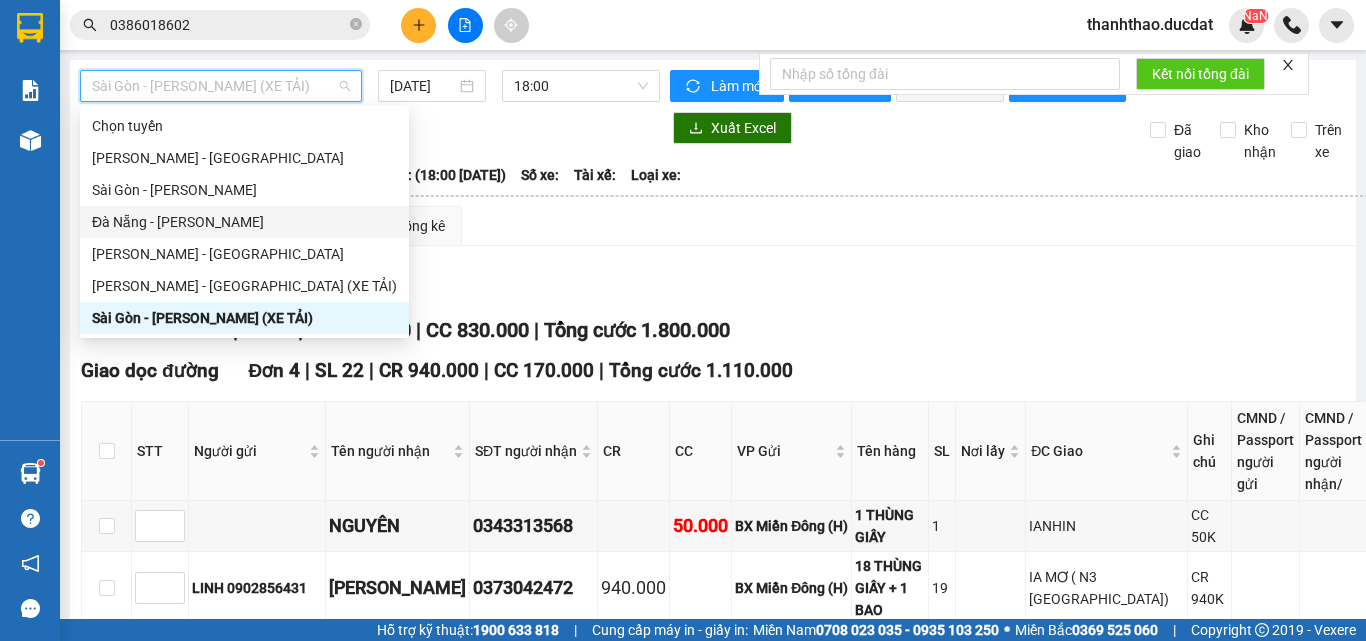 click on "Đà Nẵng - [PERSON_NAME]" at bounding box center (244, 222) 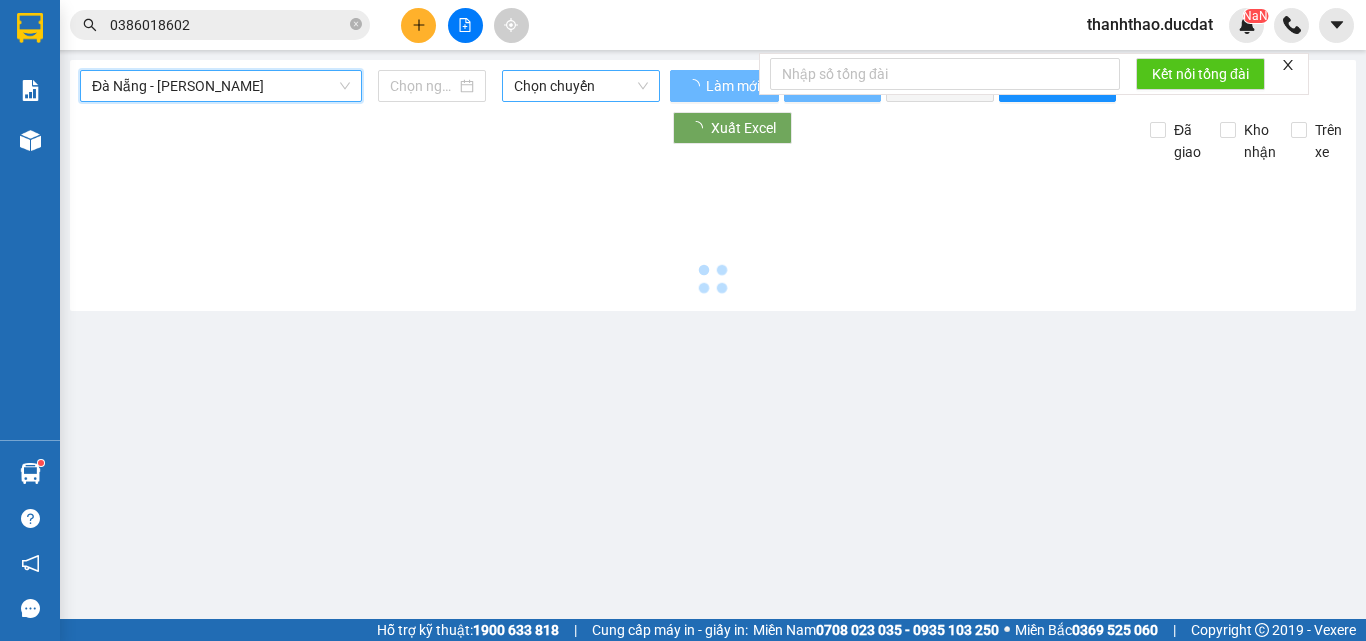 type on "[DATE]" 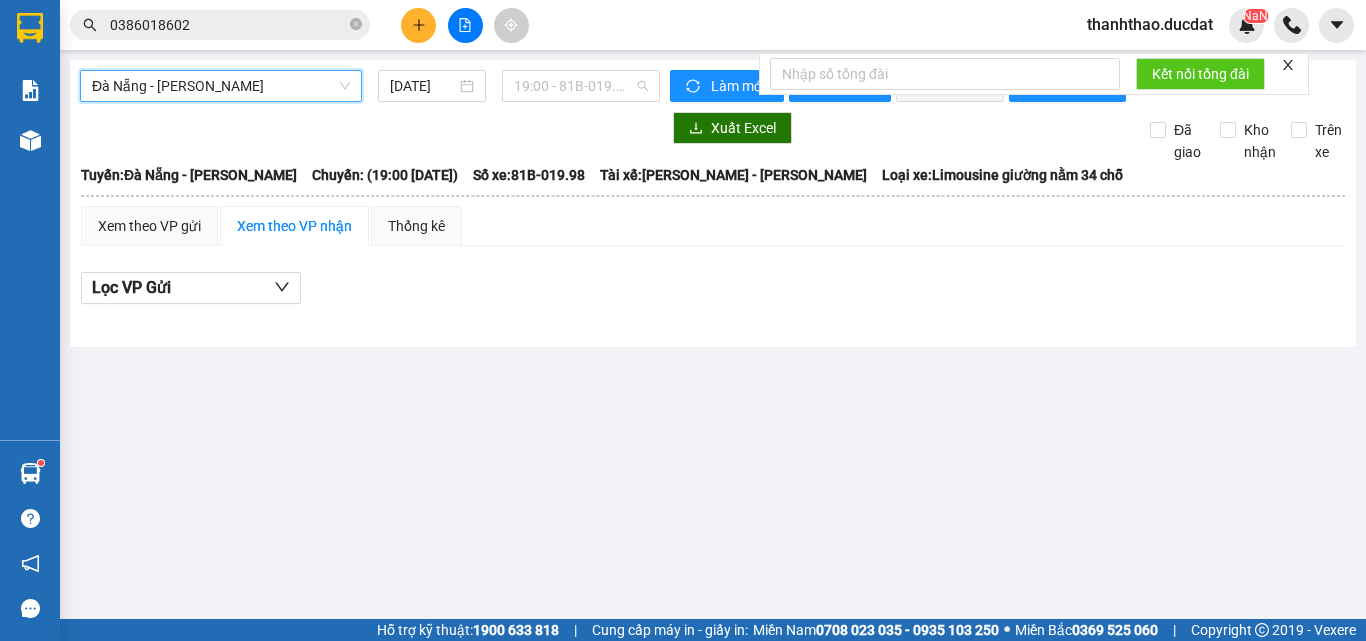 drag, startPoint x: 588, startPoint y: 93, endPoint x: 585, endPoint y: 149, distance: 56.0803 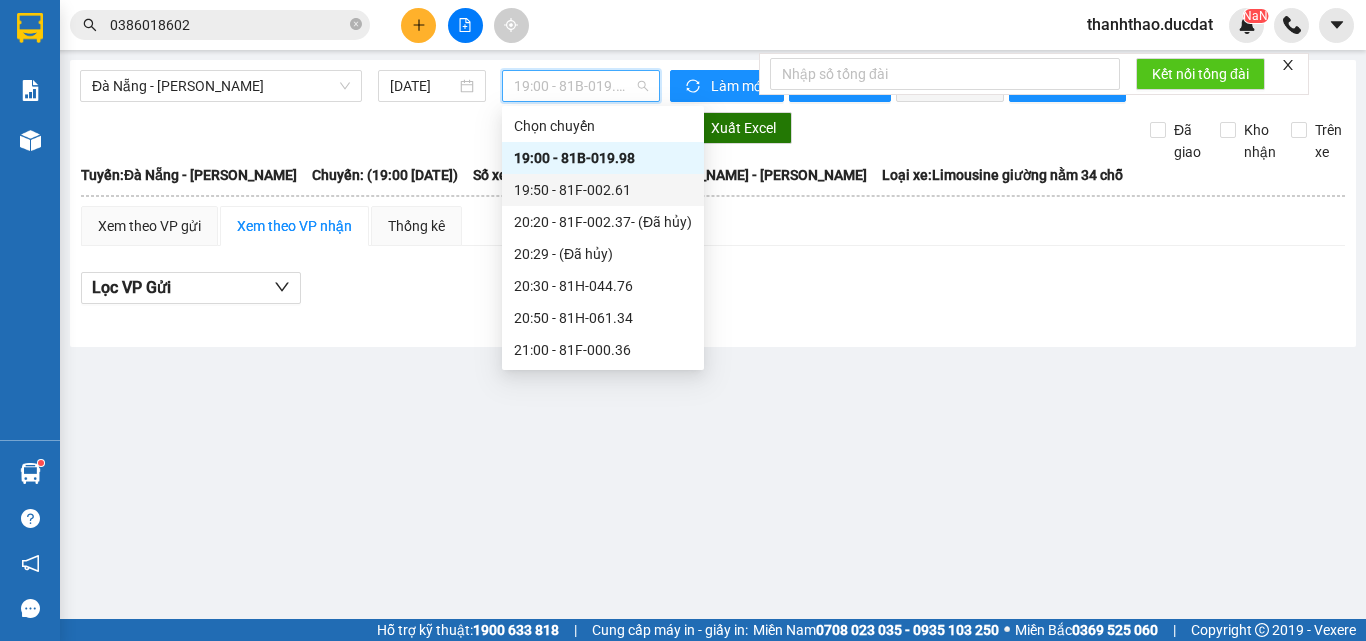 click on "19:50     - 81F-002.61" at bounding box center (603, 190) 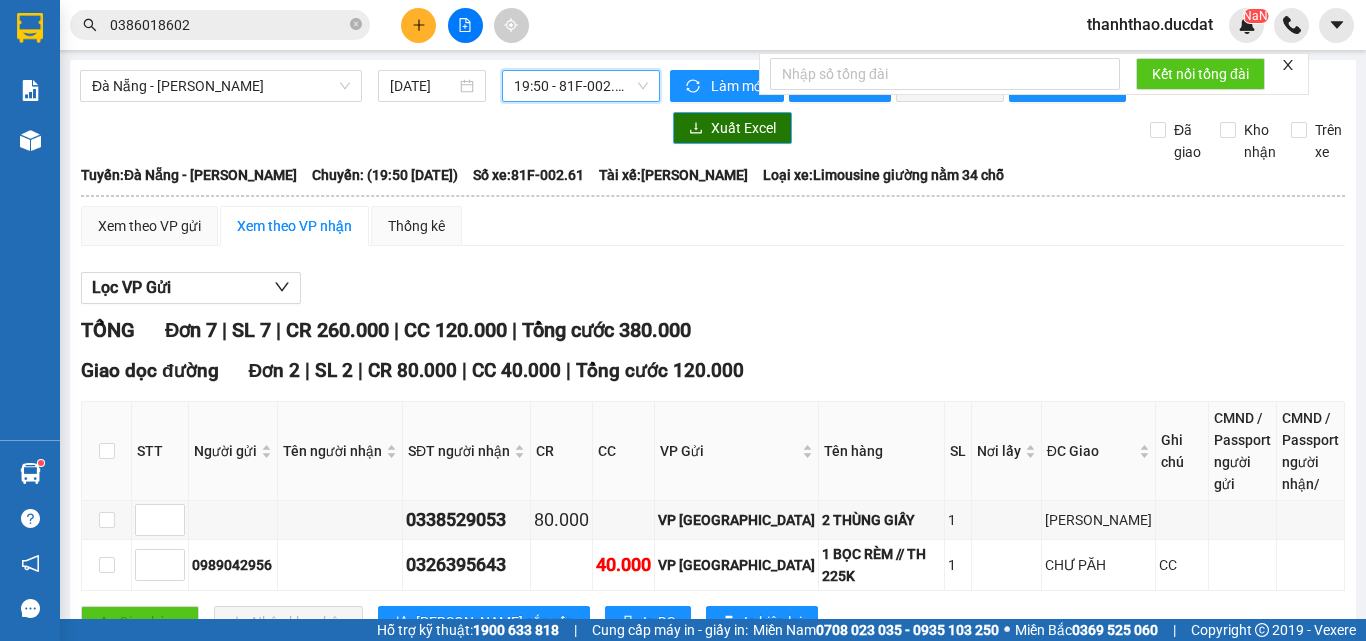 click on "Xuất Excel" at bounding box center [743, 128] 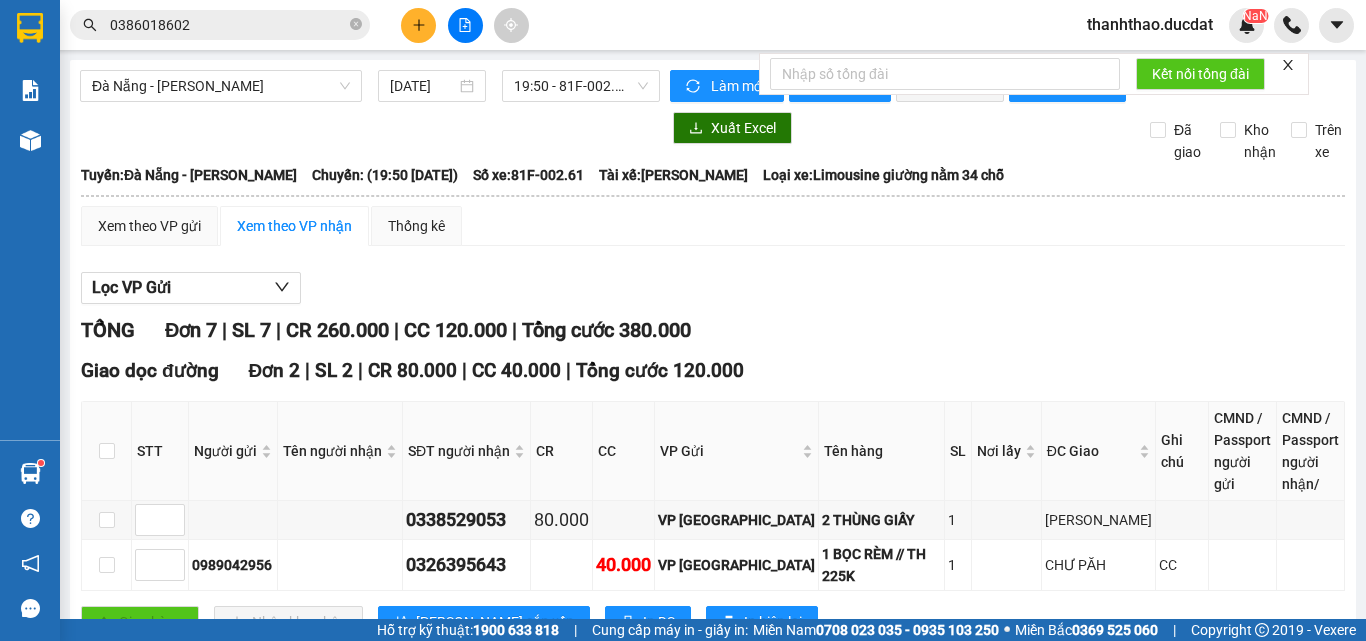 click on "[GEOGRAPHIC_DATA] - [PERSON_NAME] [DATE] 19:50     - 81F-002.61  Làm mới In phơi In đơn chọn Thống kê Lọc  CR Lọc  CC Xuất Excel Đã giao Kho nhận Trên xe Đức Đạt   0931646699   275 [PERSON_NAME] Hành PHƠI HÀNG 19:34 [DATE] [GEOGRAPHIC_DATA]:  [GEOGRAPHIC_DATA] - [GEOGRAPHIC_DATA]:   (19:50 [DATE]) Số xe:  81F-002.61 Tài xế:  ĐỖ ĐÌNH BỬU Loại xe:  Limousine giường nằm 34 chỗ [GEOGRAPHIC_DATA]:  [GEOGRAPHIC_DATA] - [GEOGRAPHIC_DATA]:   (19:50 [DATE]) Số xe:  81F-002.61 Tài xế:  ĐỖ ĐÌNH BỬU Loại xe:  Limousine giường nằm 34 chỗ Xem theo VP gửi Xem theo VP nhận Thống kê Lọc VP Gửi TỔNG Đơn   7 | SL   7 | CR   260.000 | CC   120.000 | Tổng cước   380.000 Giao dọc đường Đơn   2 | SL   2 | CR   80.000 | CC   40.000 | Tổng cước   120.000 STT Người gửi Tên người nhận SĐT người nhận CR CC VP Gửi Tên hàng SL Nơi lấy ĐC Giao Ghi chú CMND / Passport người gửi CMND / Passport người nhận/ Ký nhận" at bounding box center (713, 692) 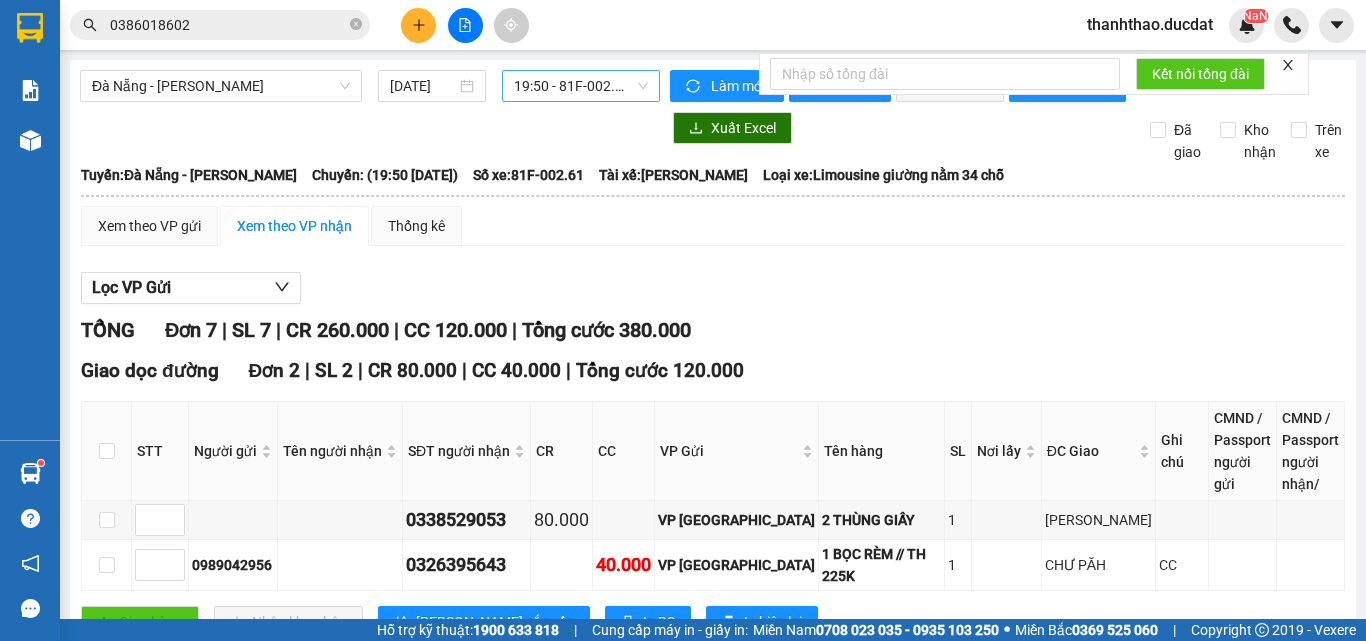 click on "19:50     - 81F-002.61" at bounding box center (581, 86) 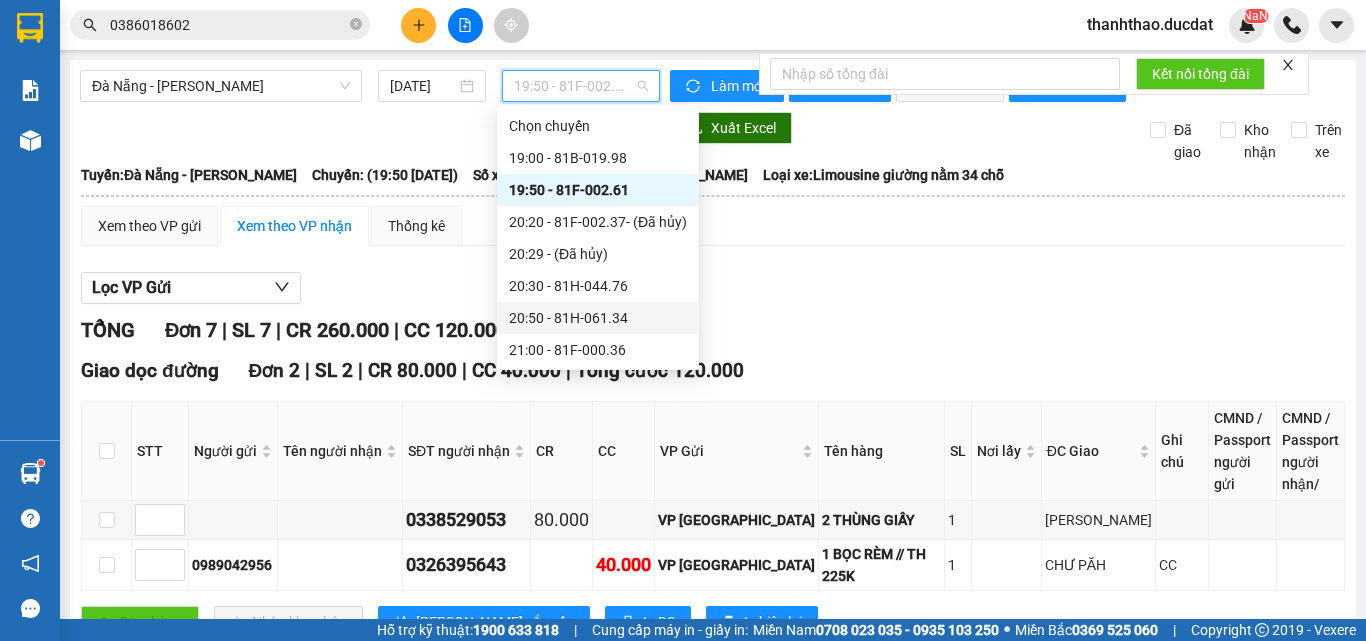 click on "20:50     - 81H-061.34" at bounding box center [598, 318] 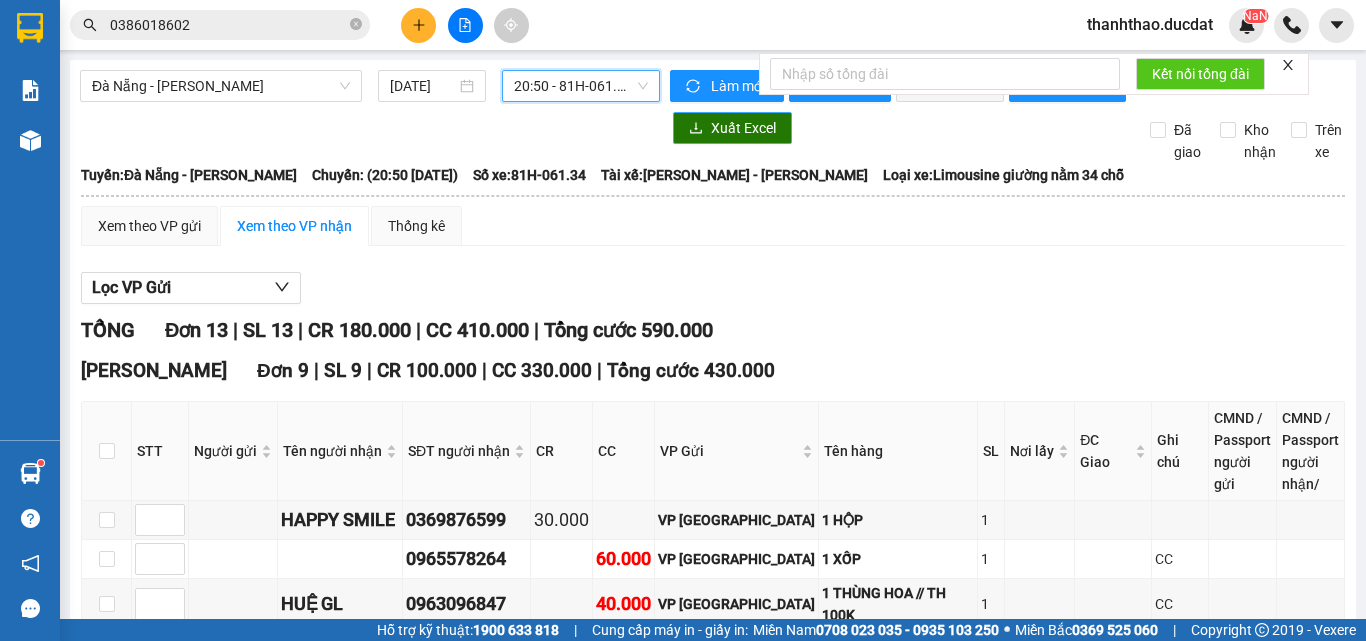 click on "Xuất Excel" at bounding box center (743, 128) 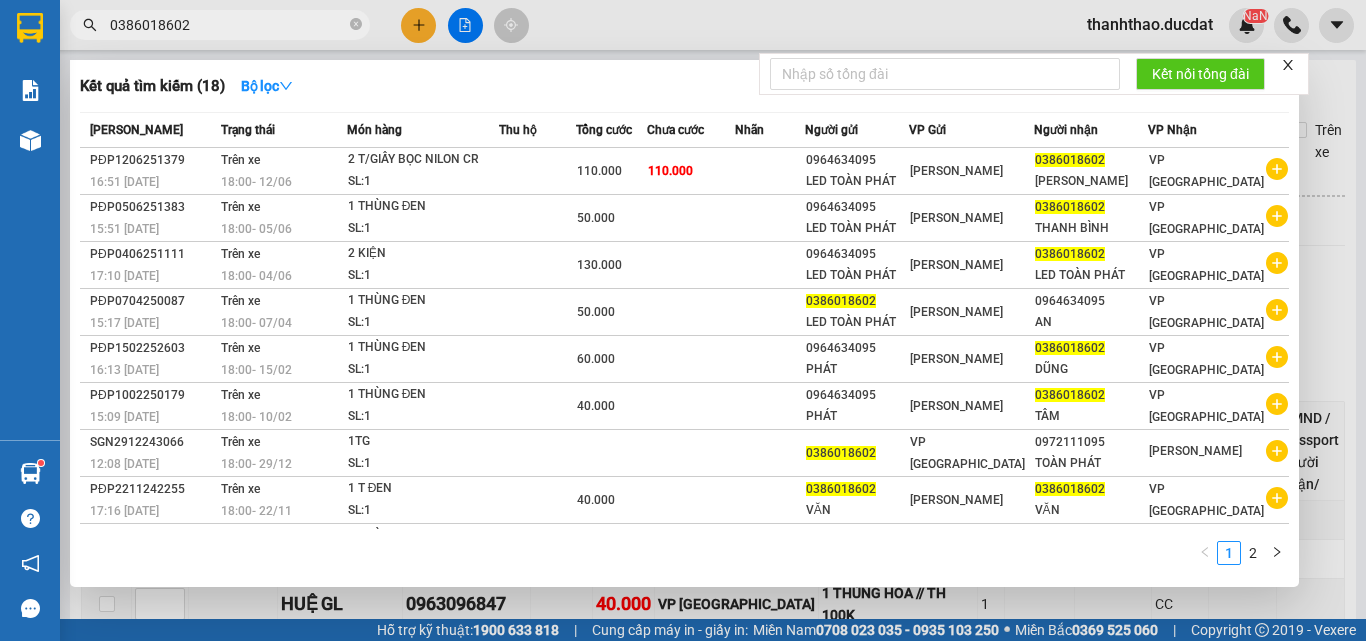 click on "0386018602" at bounding box center [228, 25] 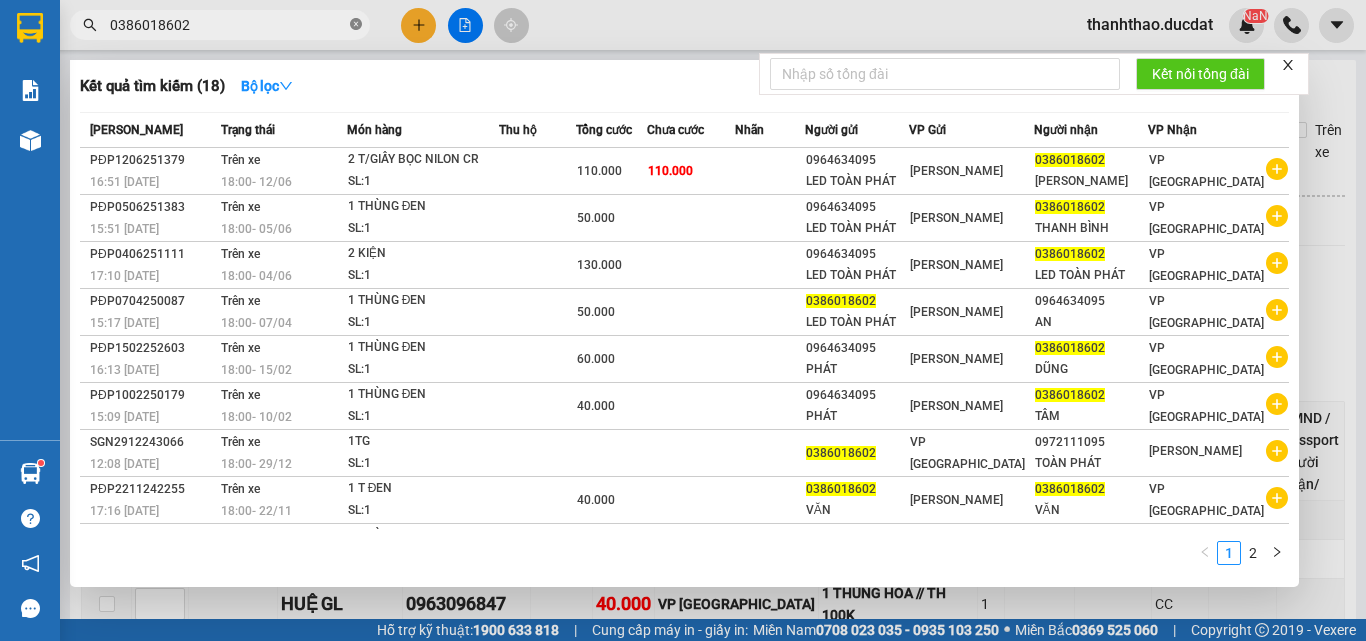 click 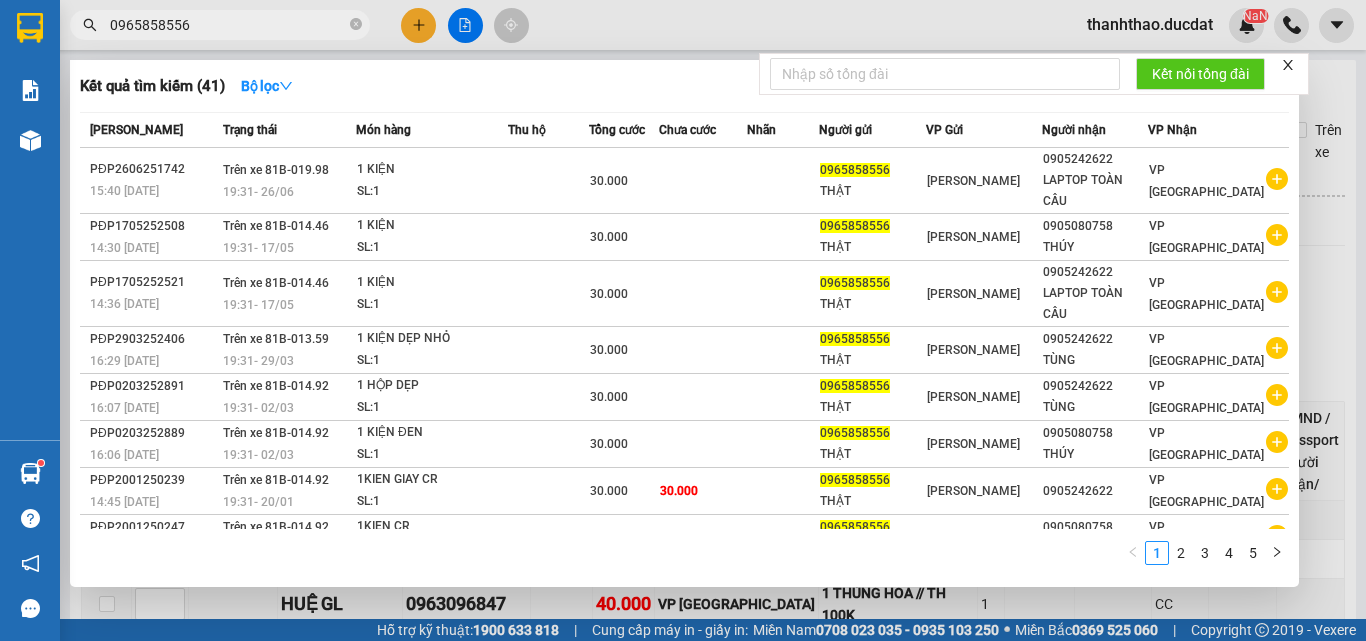 type on "0965858556" 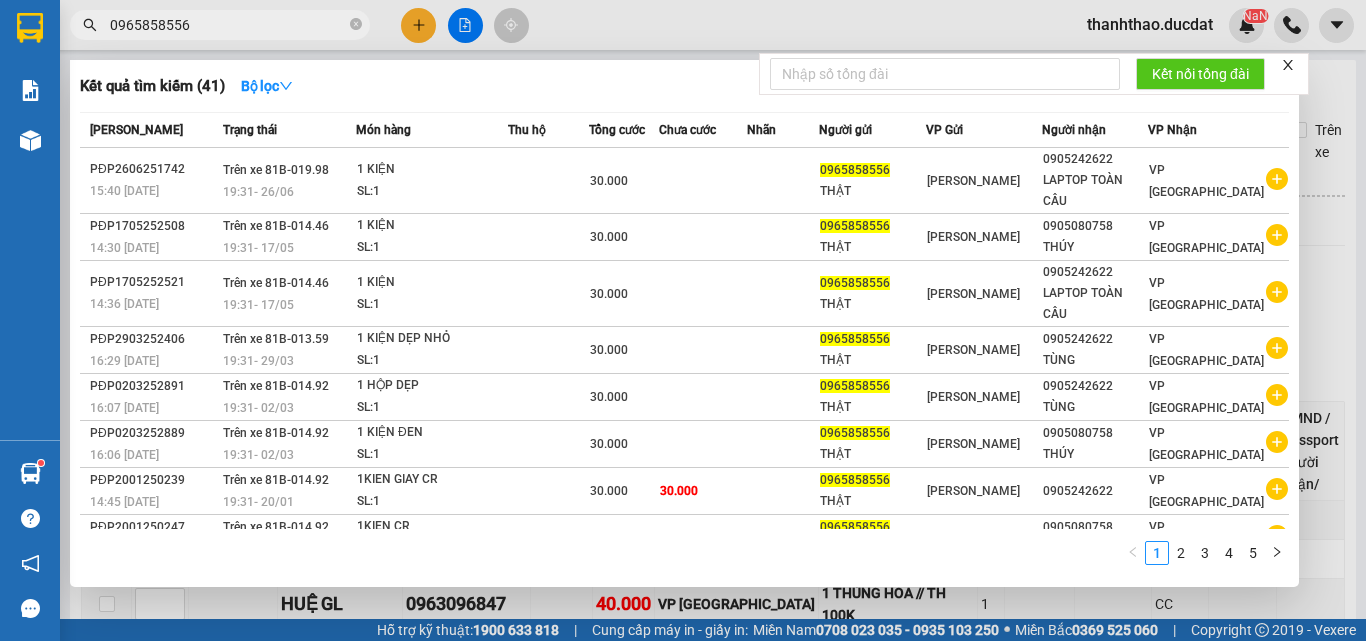 click 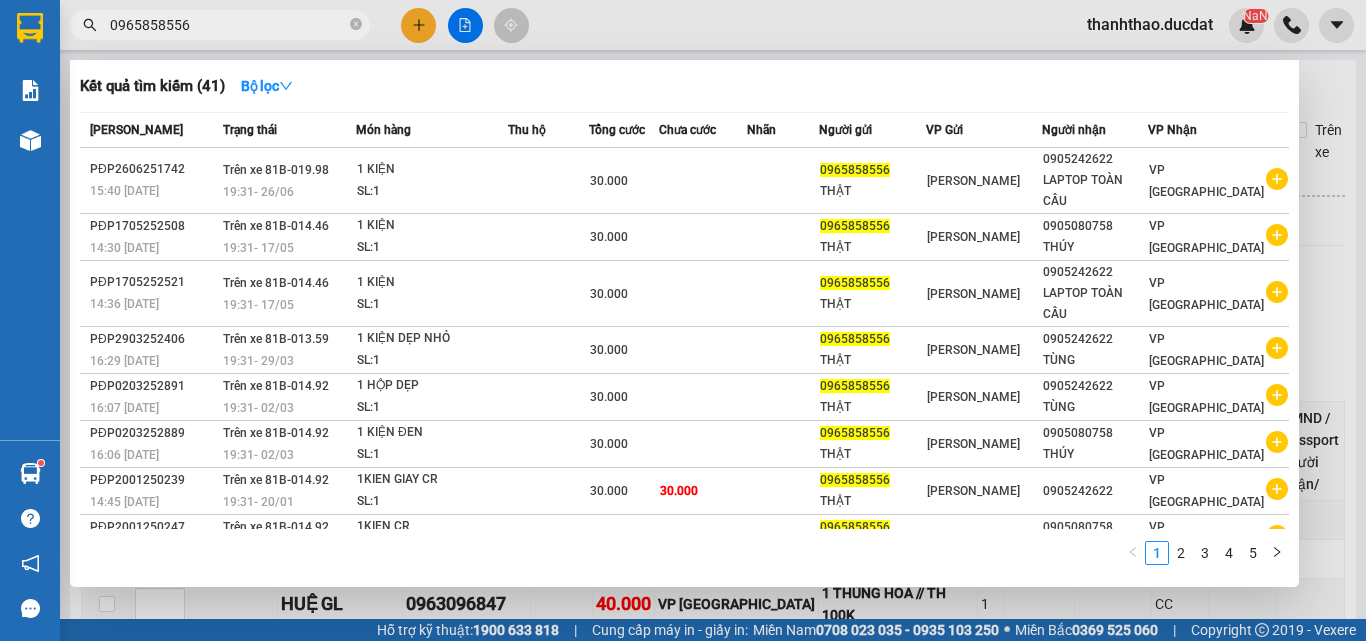 click at bounding box center [683, 320] 